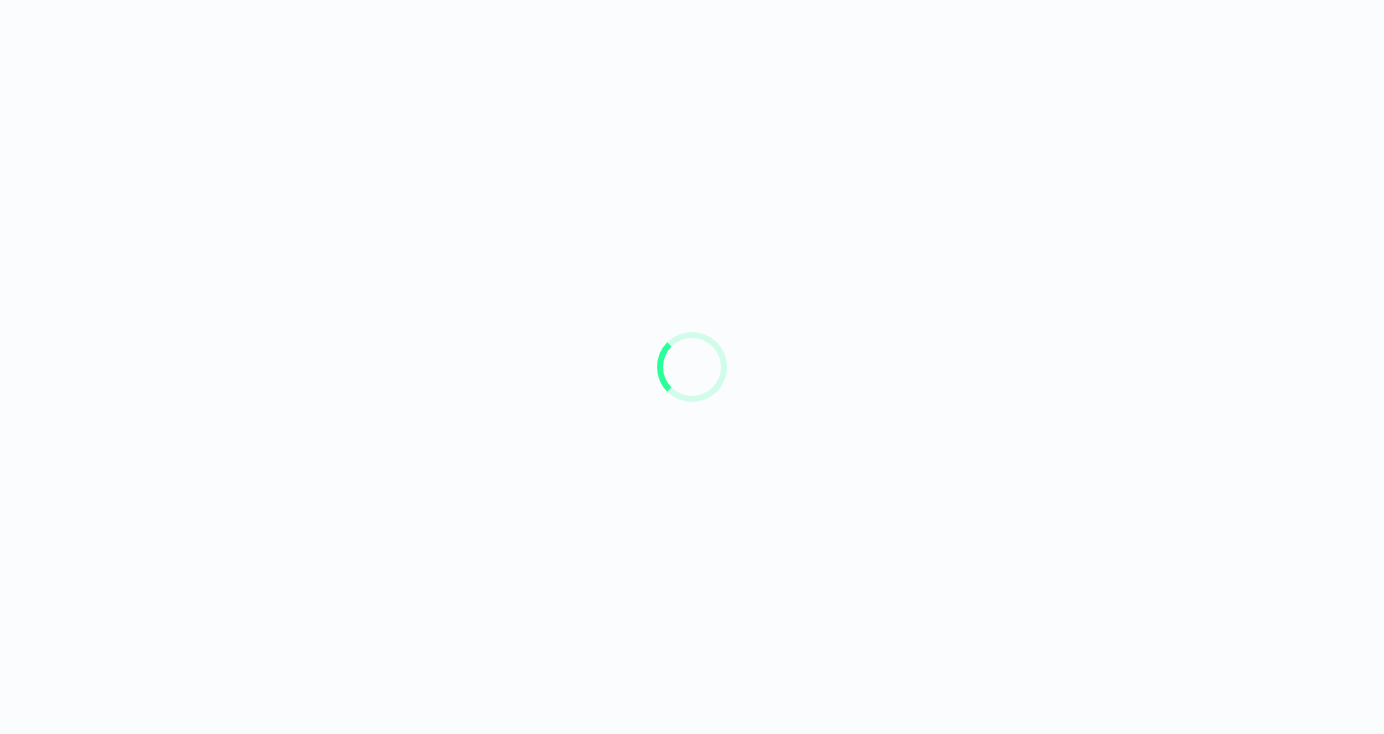scroll, scrollTop: 0, scrollLeft: 0, axis: both 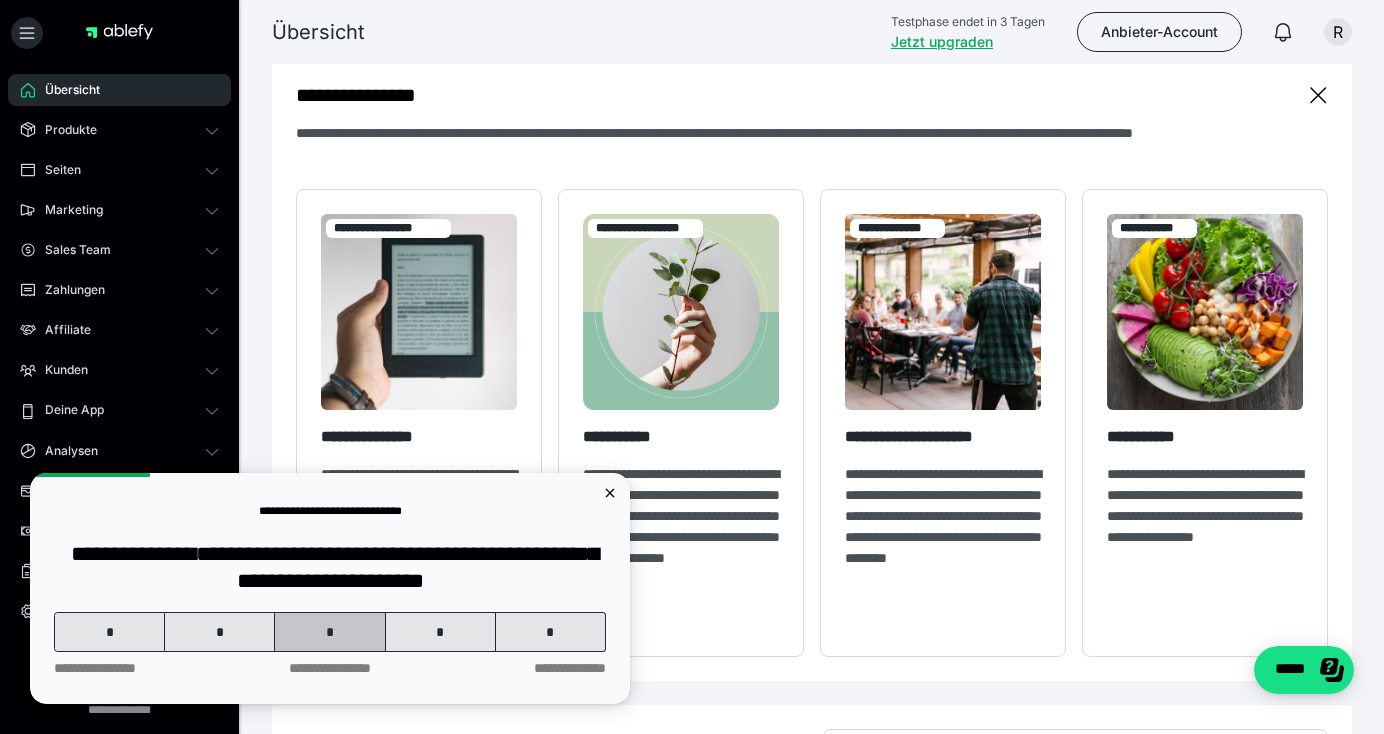 click on "*" at bounding box center (330, 632) 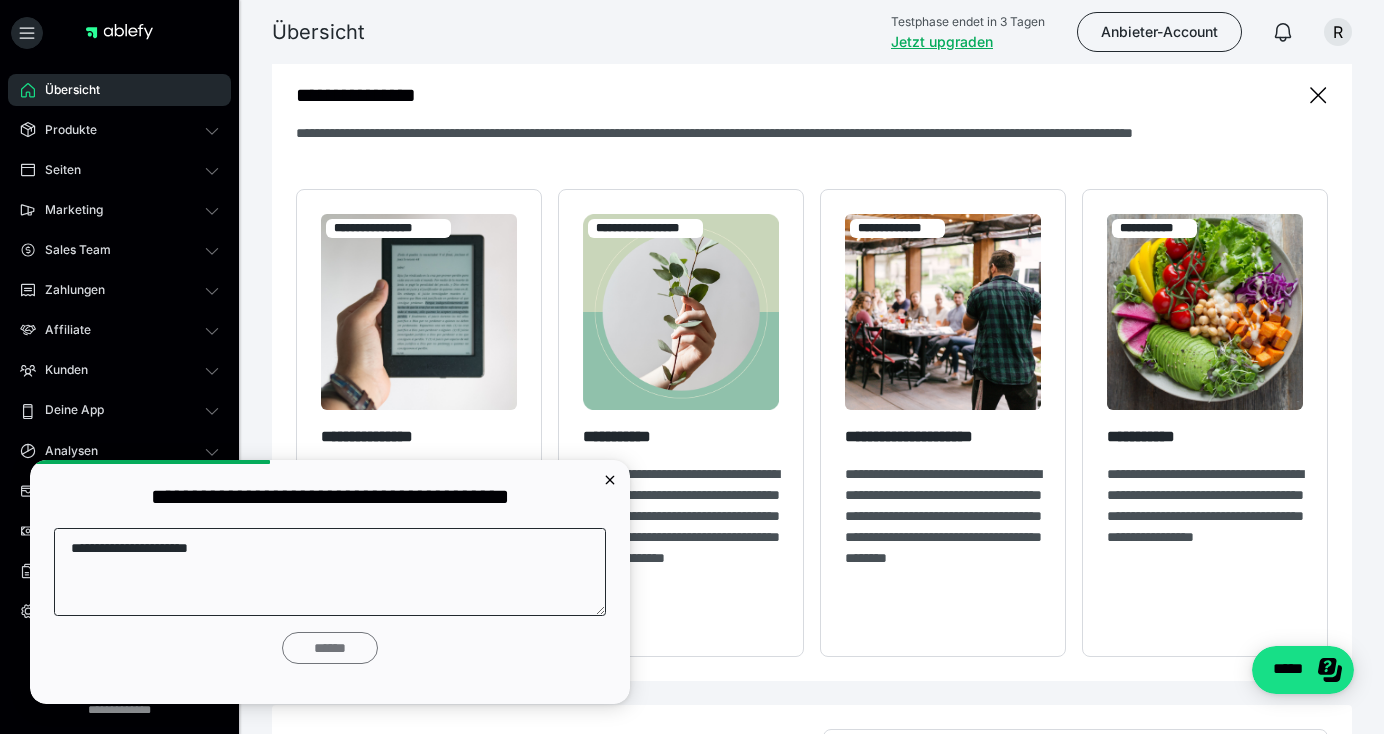 type on "**********" 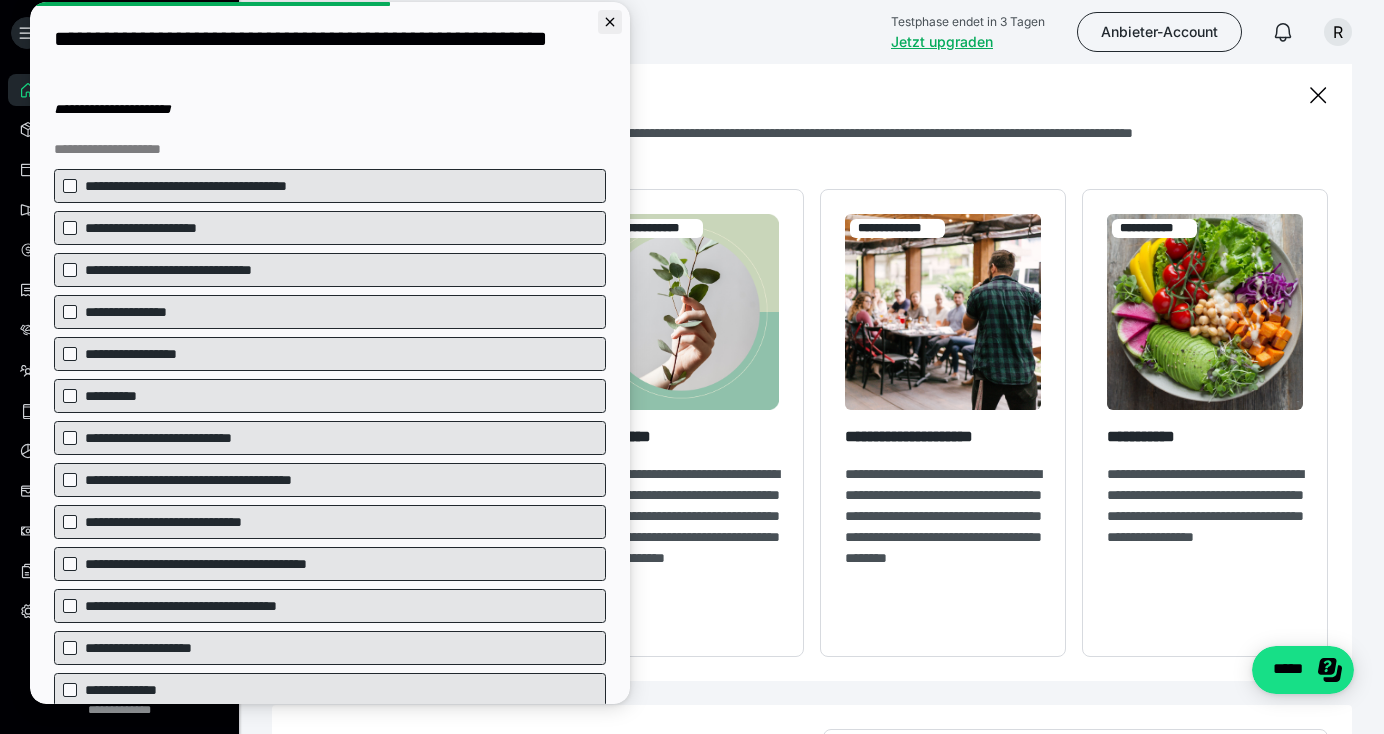 click 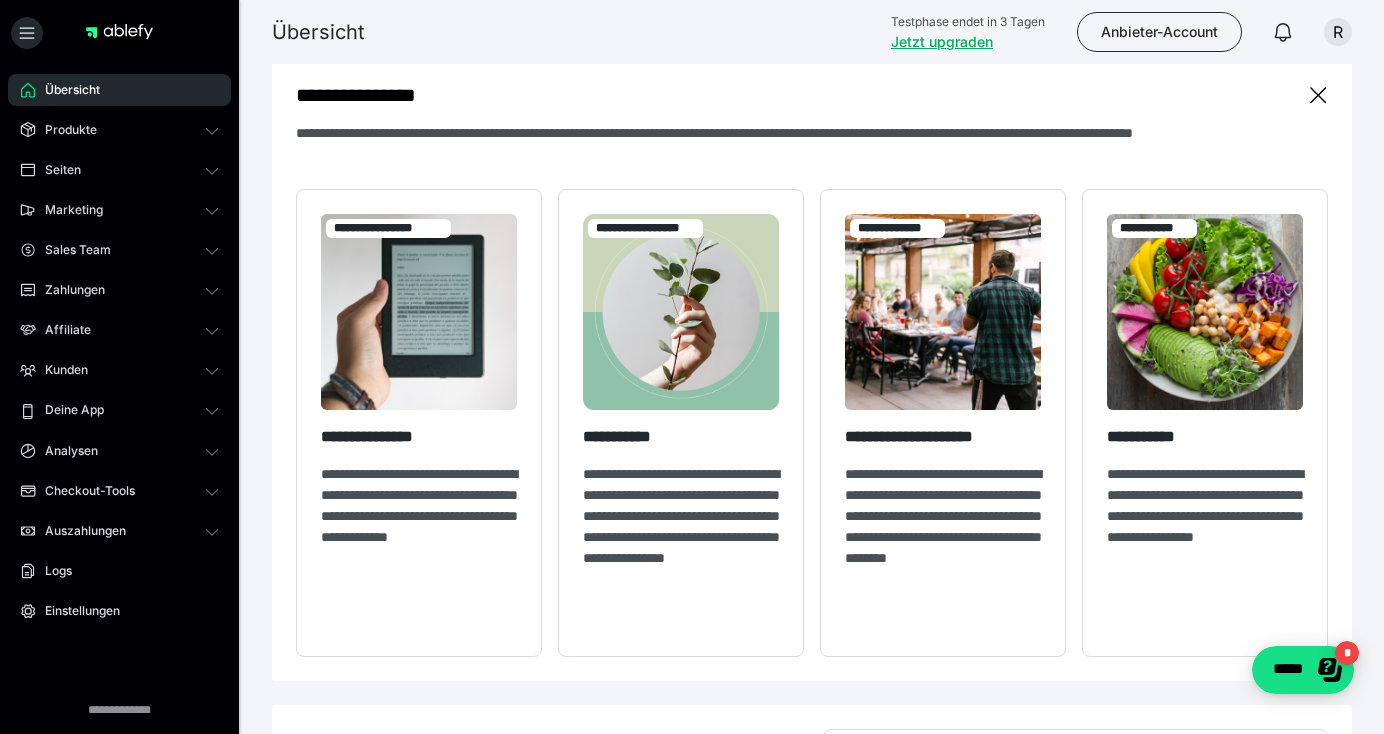 scroll, scrollTop: 0, scrollLeft: 0, axis: both 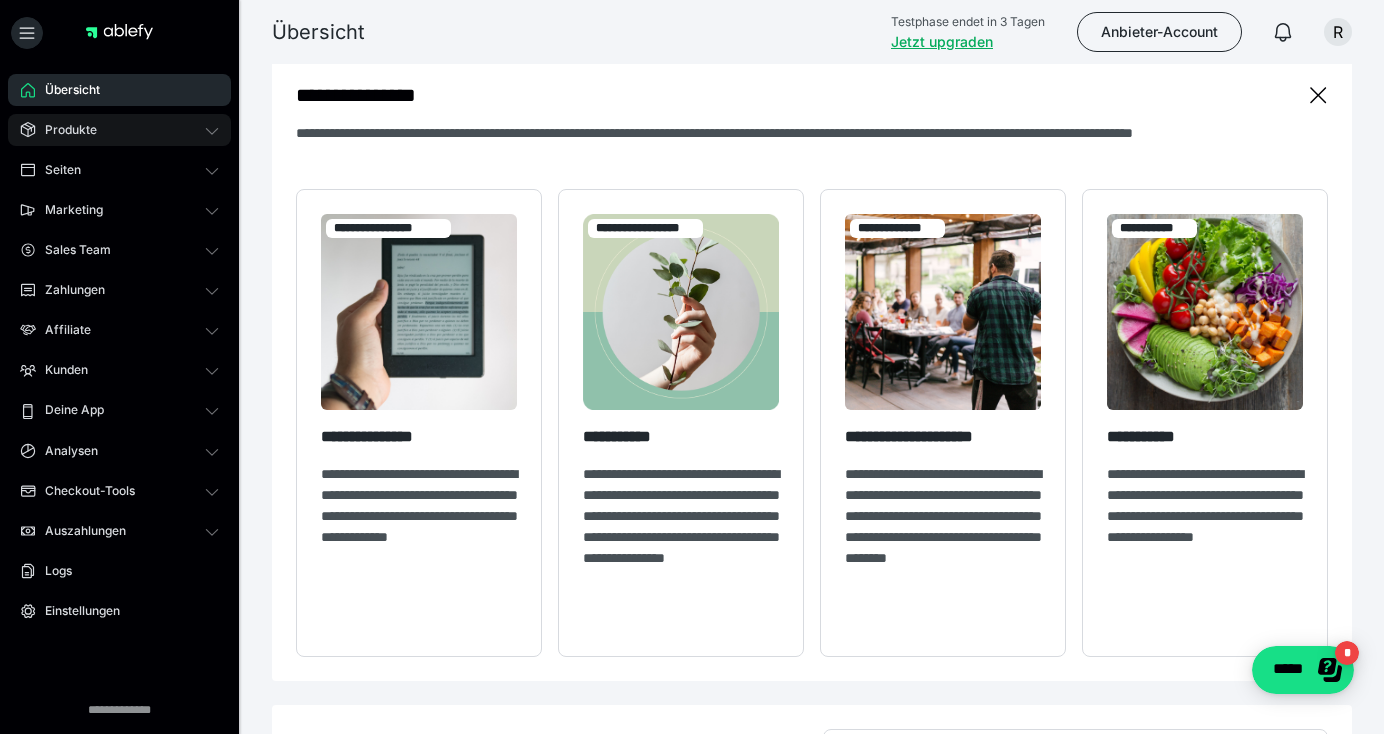 click 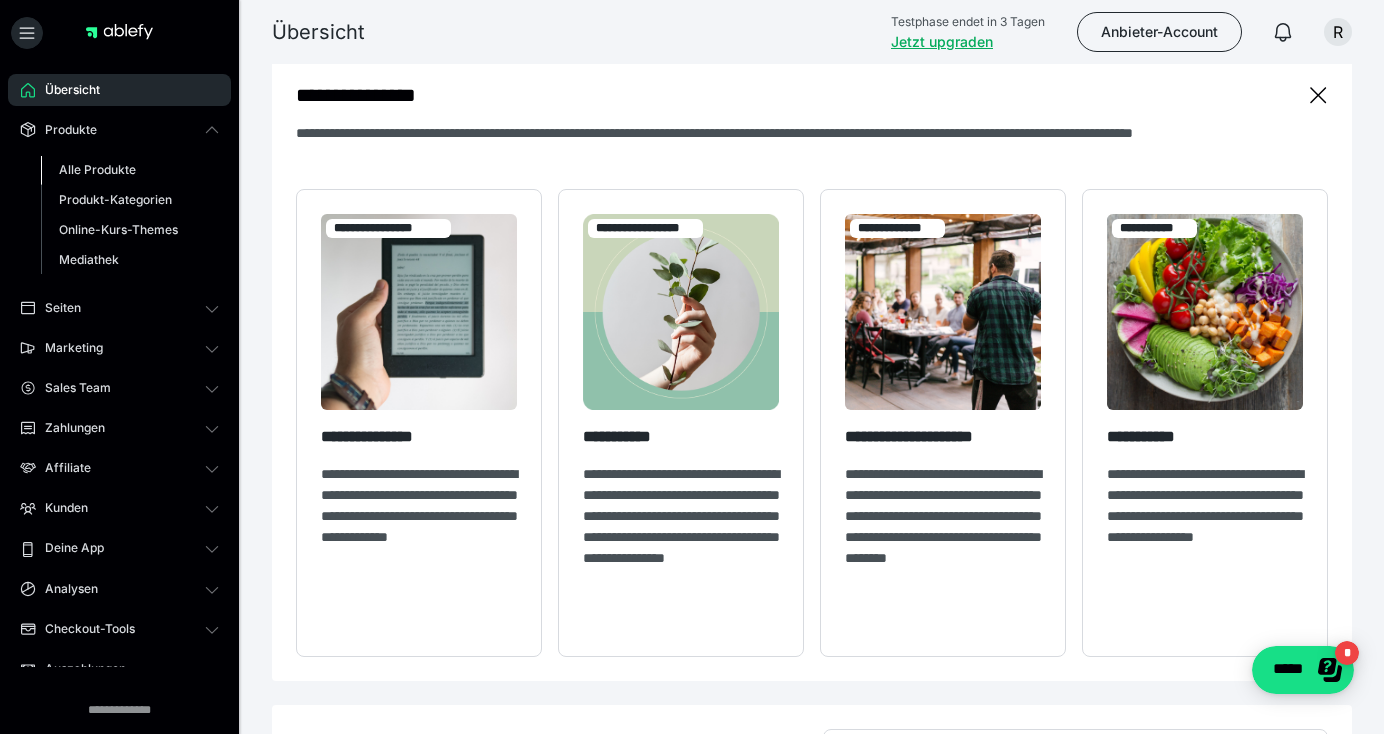 click on "Alle Produkte" at bounding box center (130, 170) 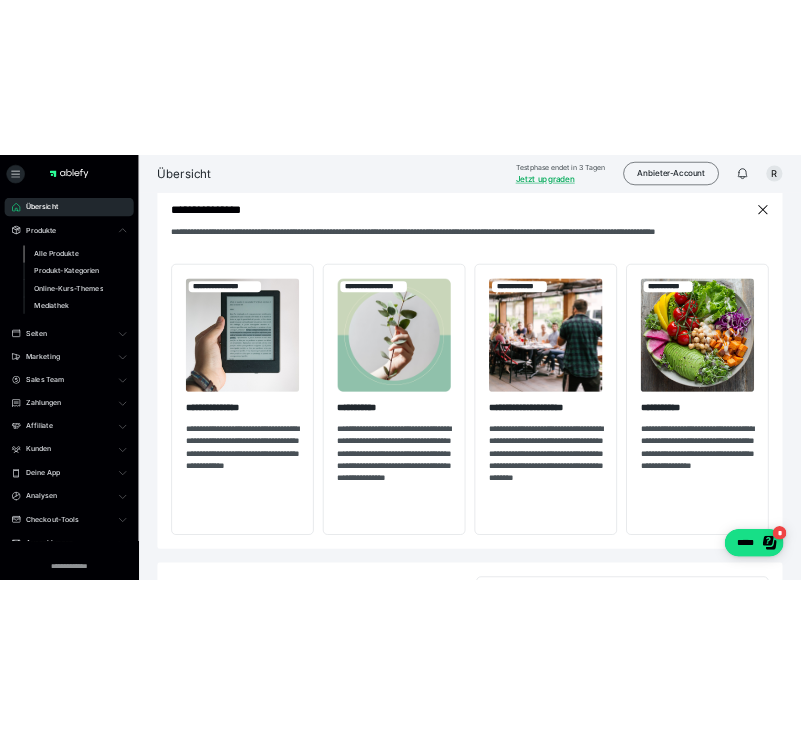 scroll, scrollTop: 0, scrollLeft: 0, axis: both 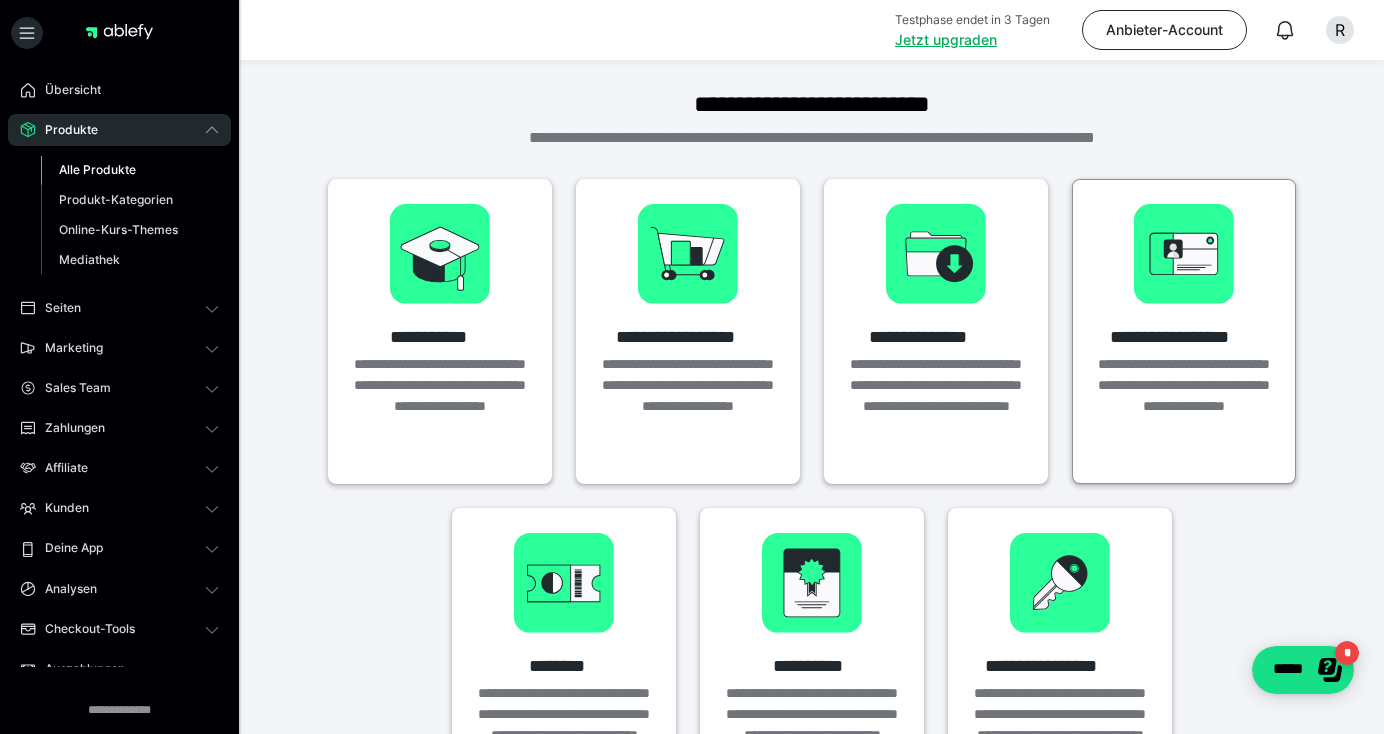 click at bounding box center [1184, 254] 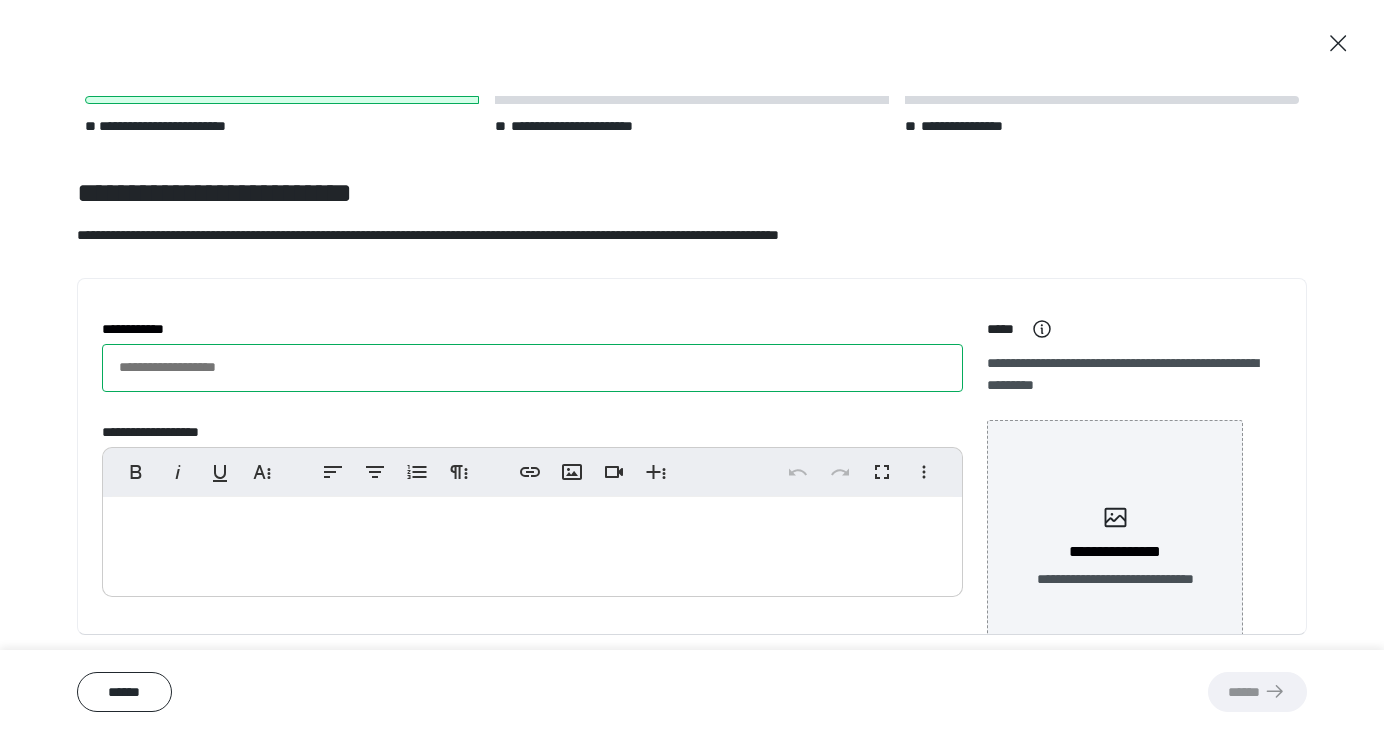 click on "**********" at bounding box center (532, 368) 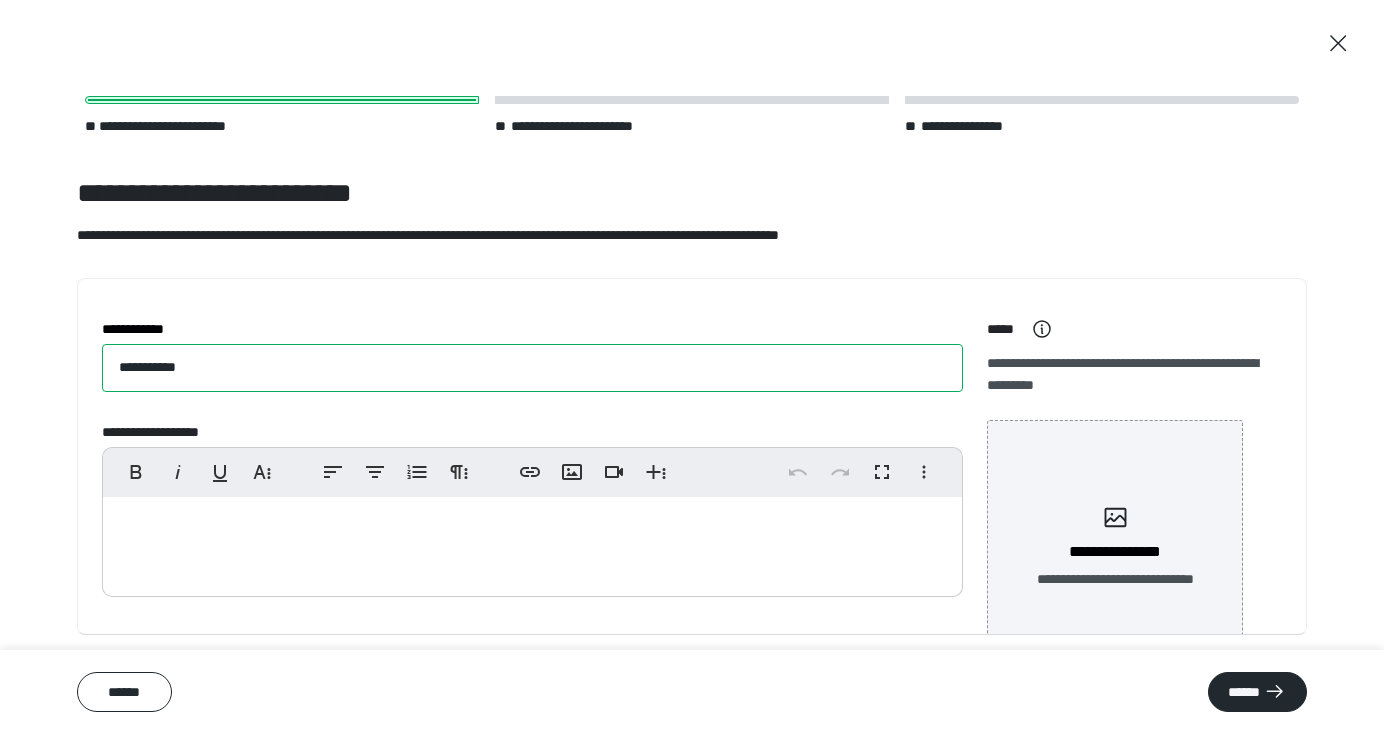 type on "**********" 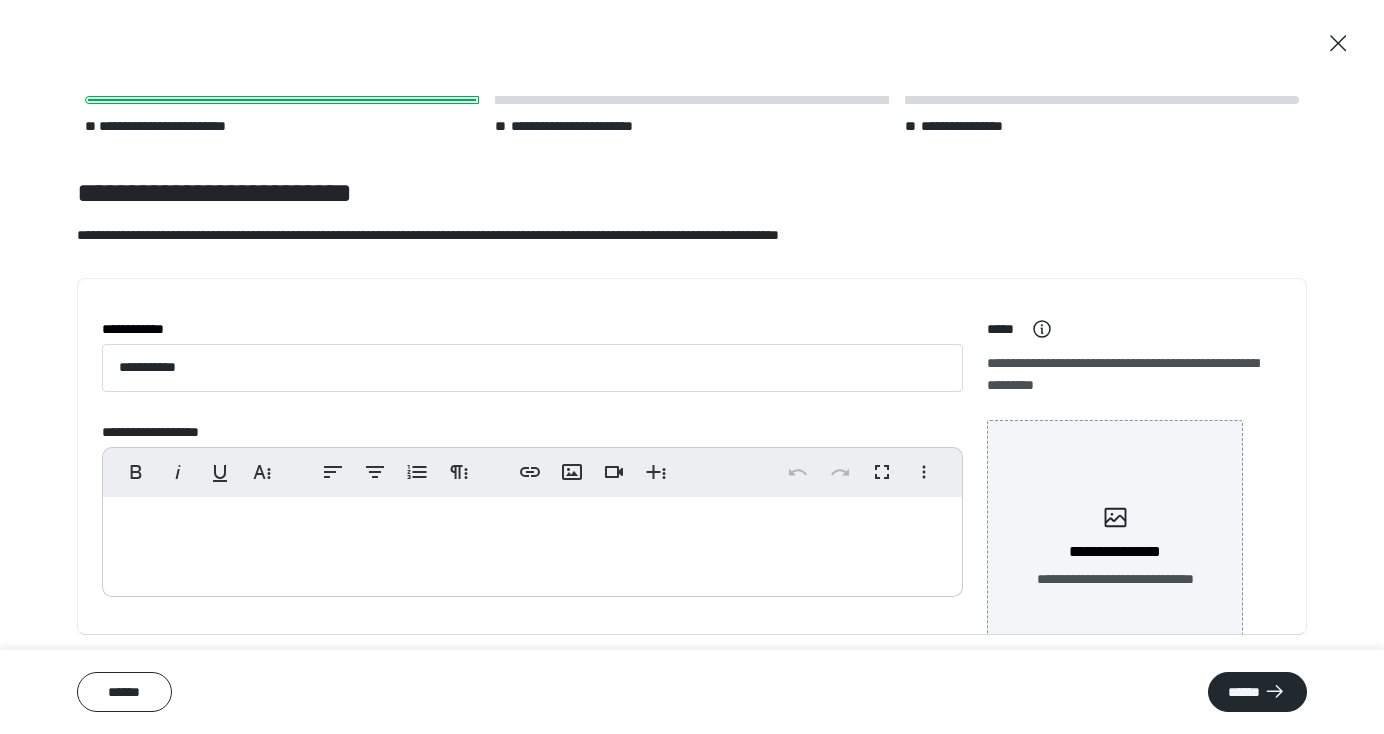 click at bounding box center (532, 542) 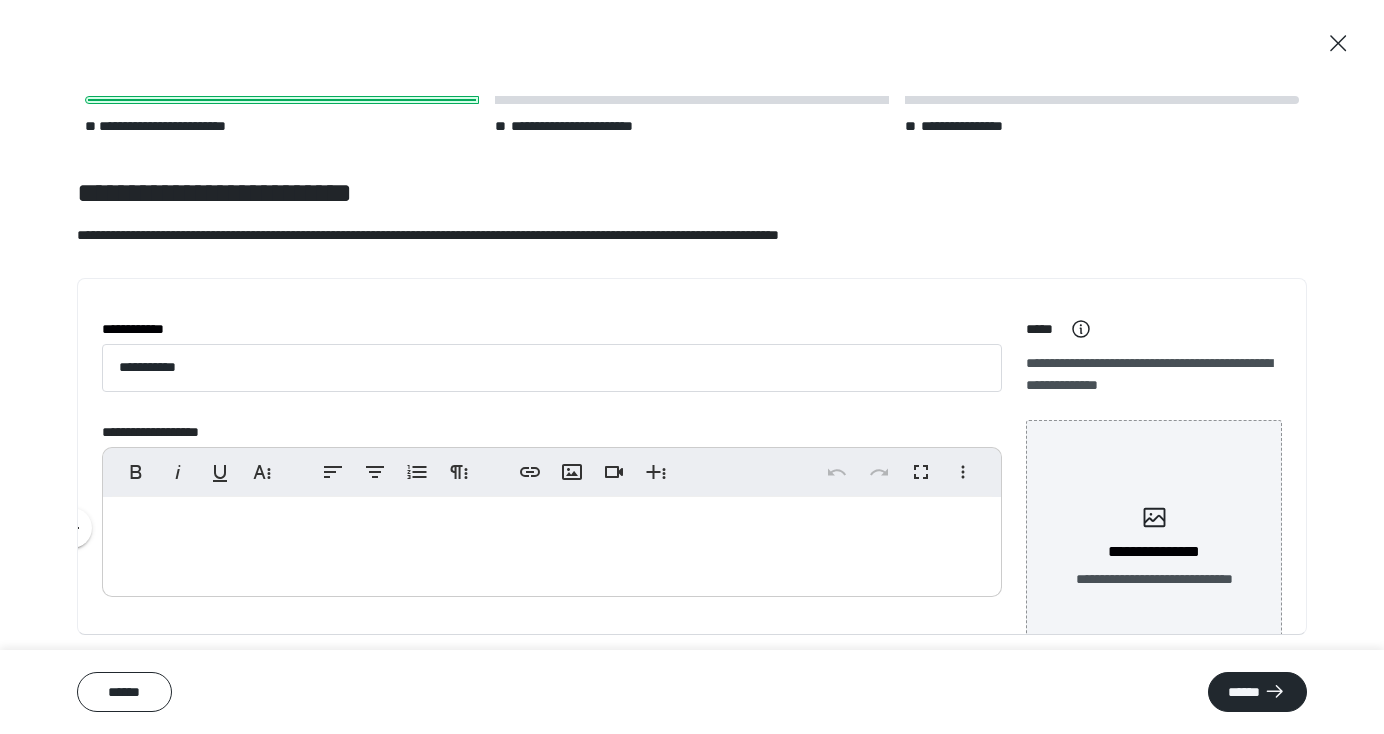 type 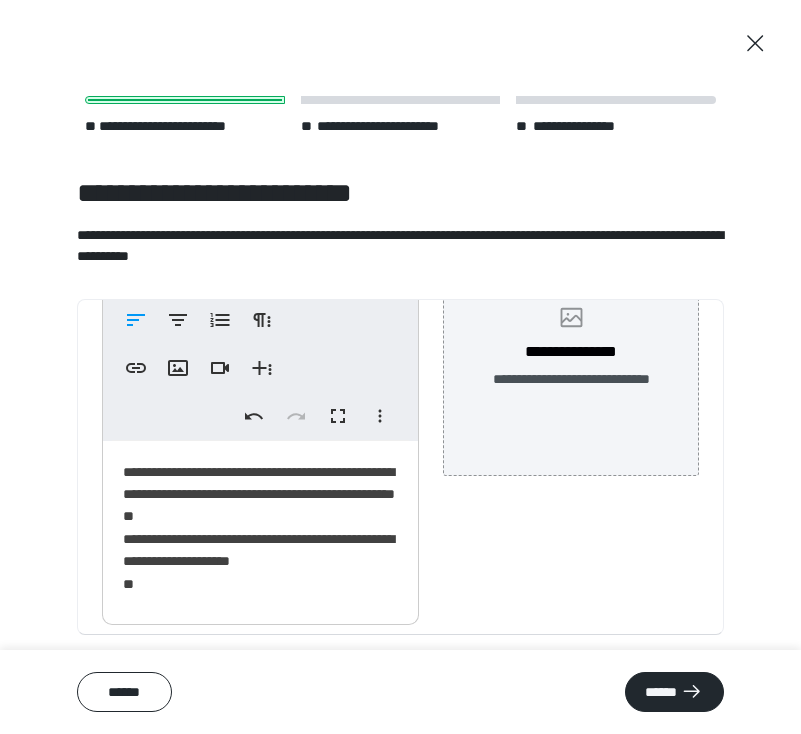 scroll, scrollTop: 252, scrollLeft: 0, axis: vertical 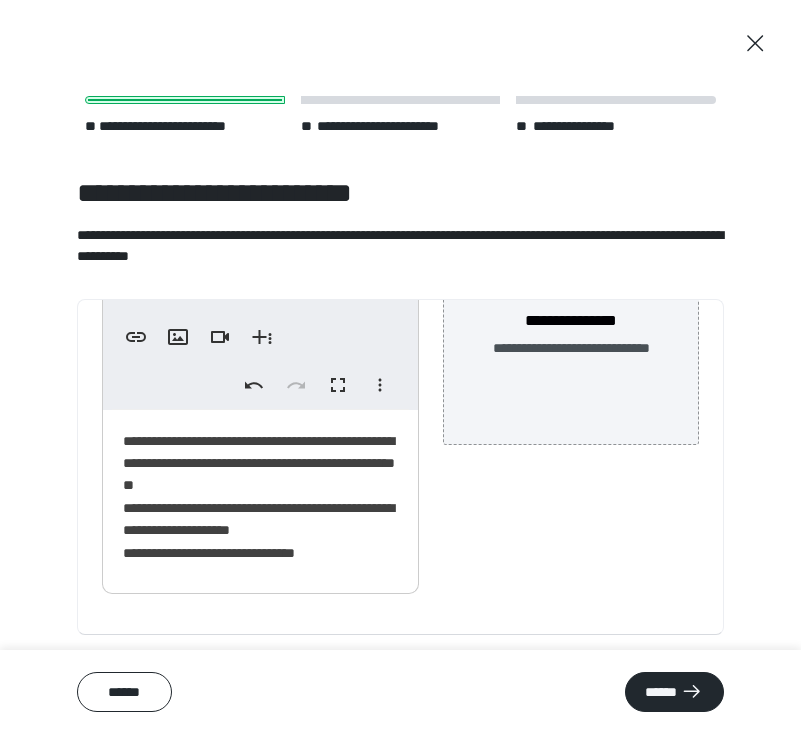 click on "**********" at bounding box center [260, 497] 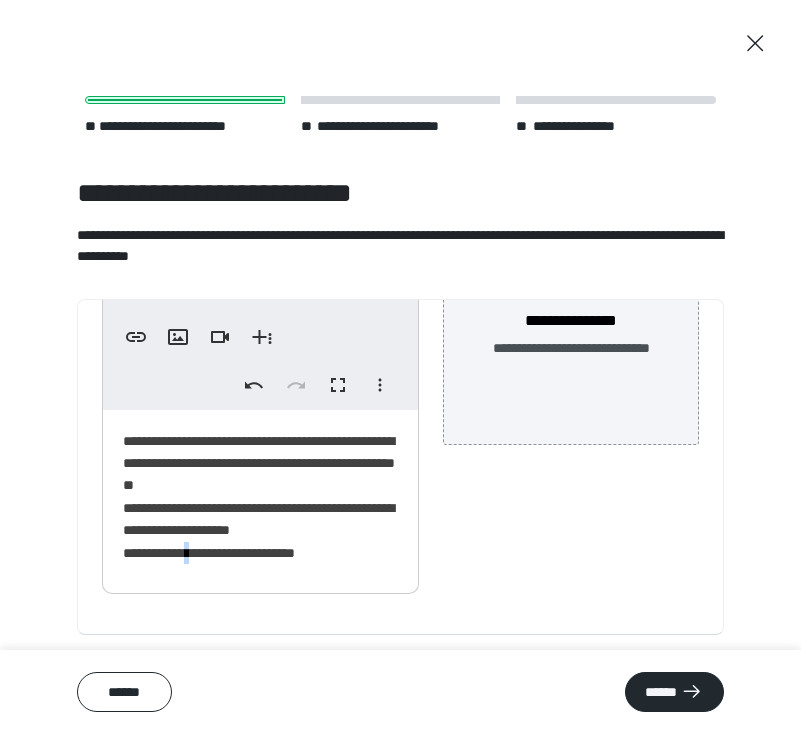 click on "**********" at bounding box center (260, 497) 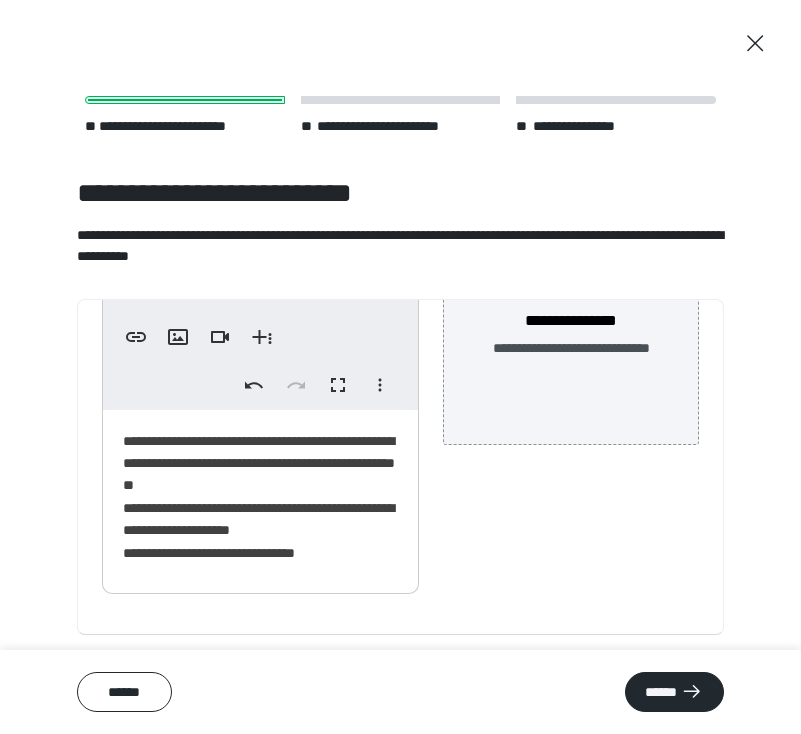 click on "**********" at bounding box center [260, 497] 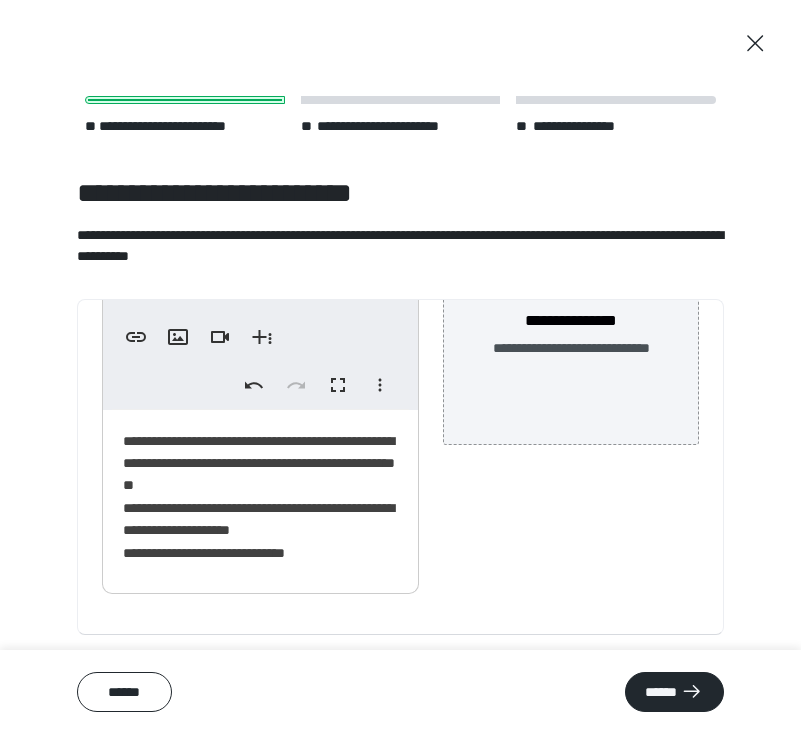 click on "**********" at bounding box center (260, 497) 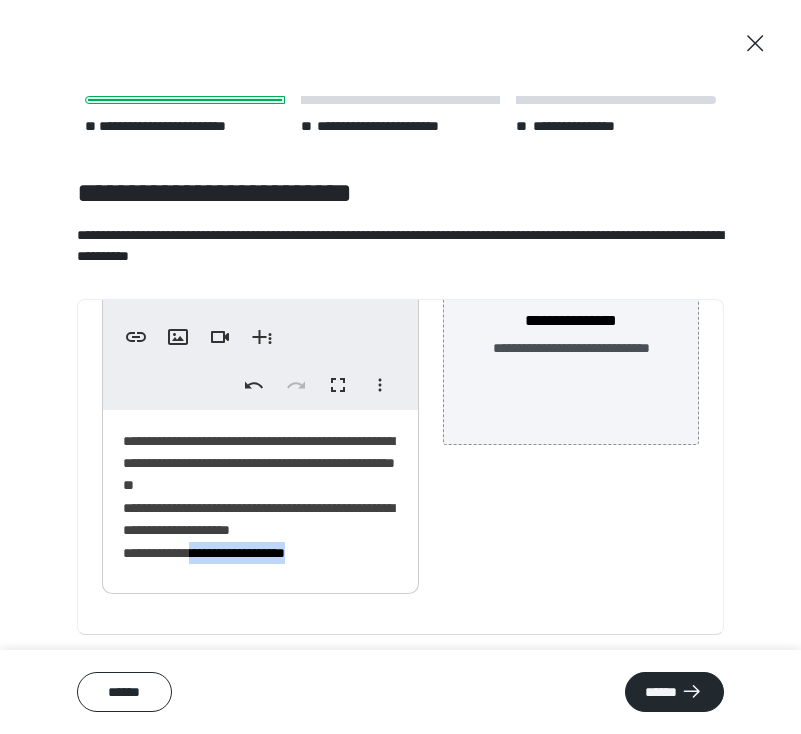 drag, startPoint x: 341, startPoint y: 555, endPoint x: 208, endPoint y: 557, distance: 133.01503 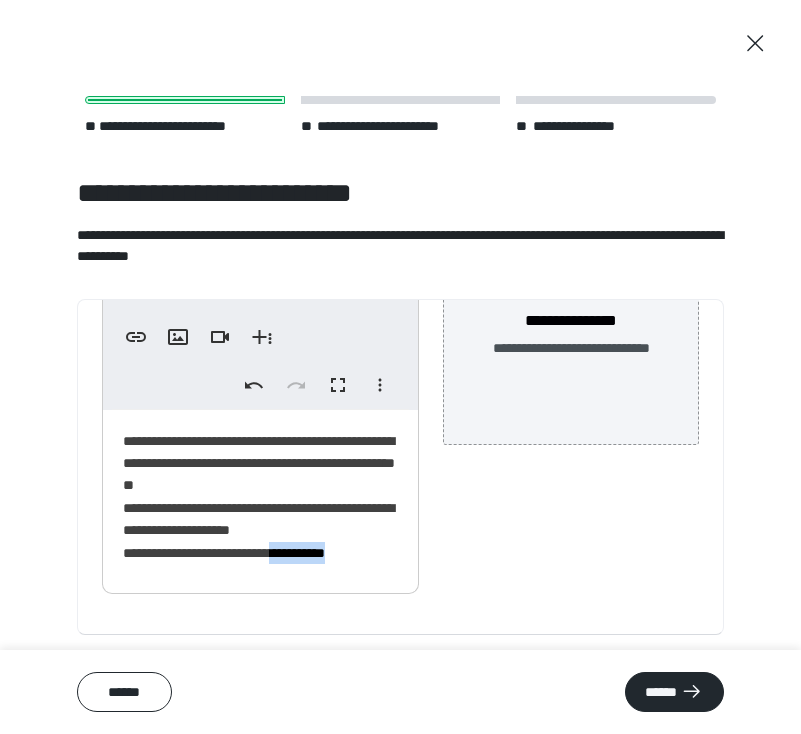 drag, startPoint x: 394, startPoint y: 547, endPoint x: 323, endPoint y: 553, distance: 71.25307 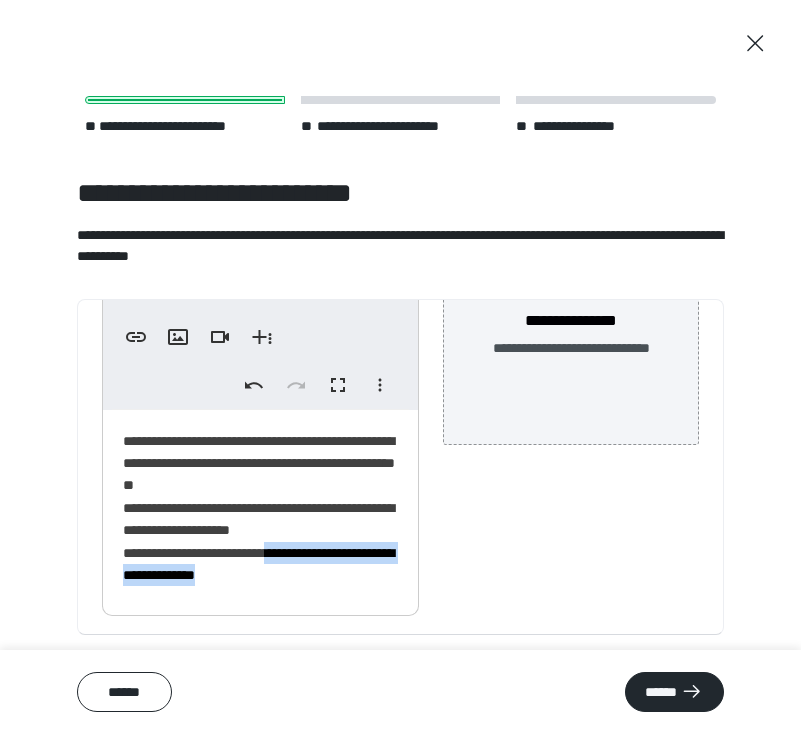 drag, startPoint x: 329, startPoint y: 575, endPoint x: 312, endPoint y: 549, distance: 31.06445 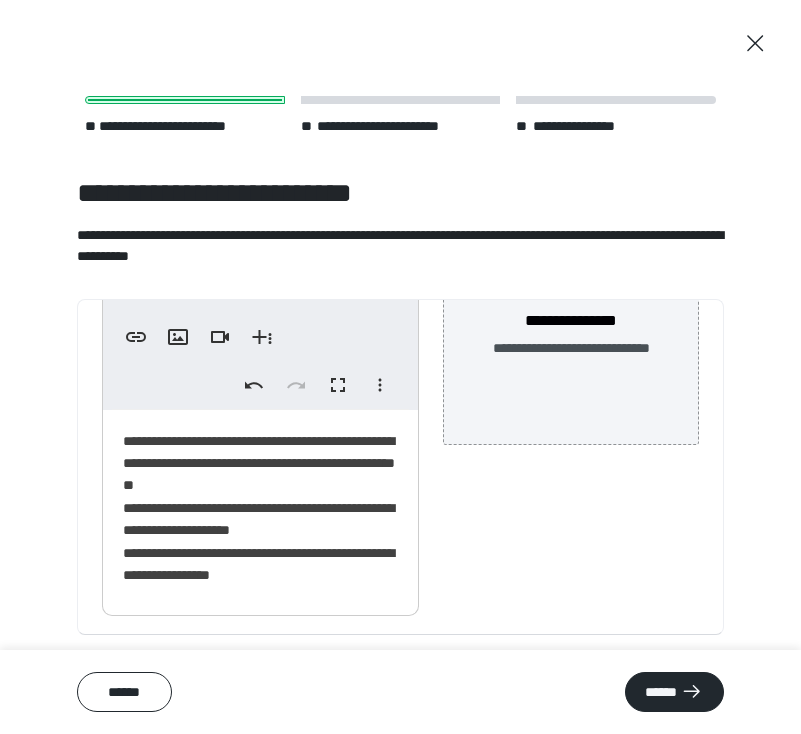 click on "**********" at bounding box center [260, 508] 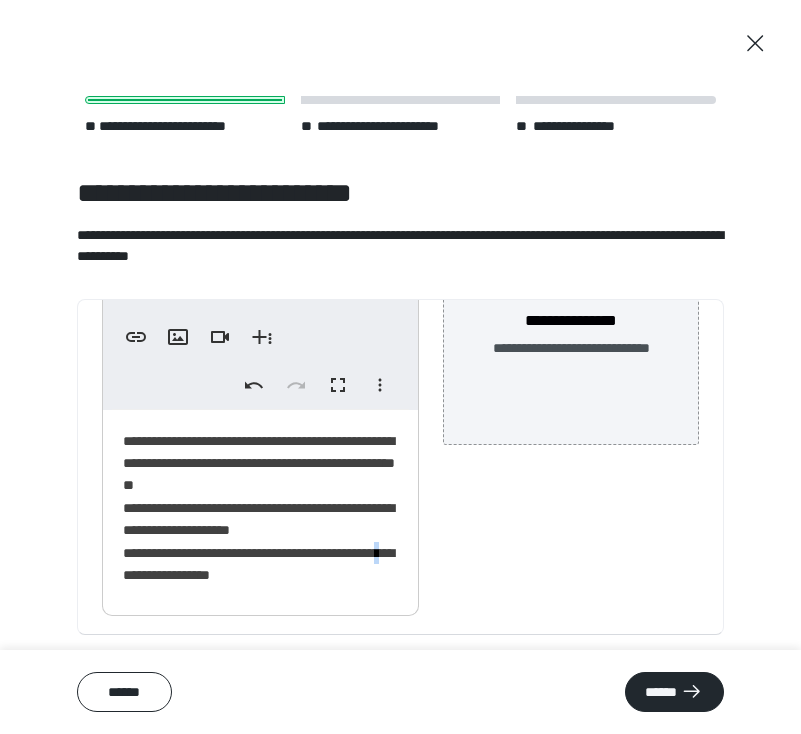 click on "**********" at bounding box center (260, 508) 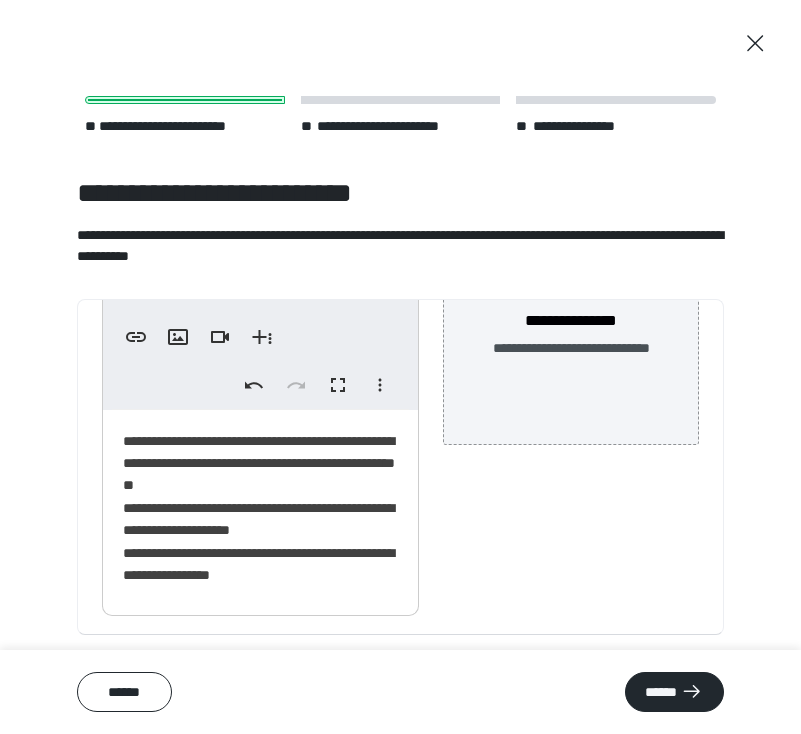 click on "**********" at bounding box center [260, 508] 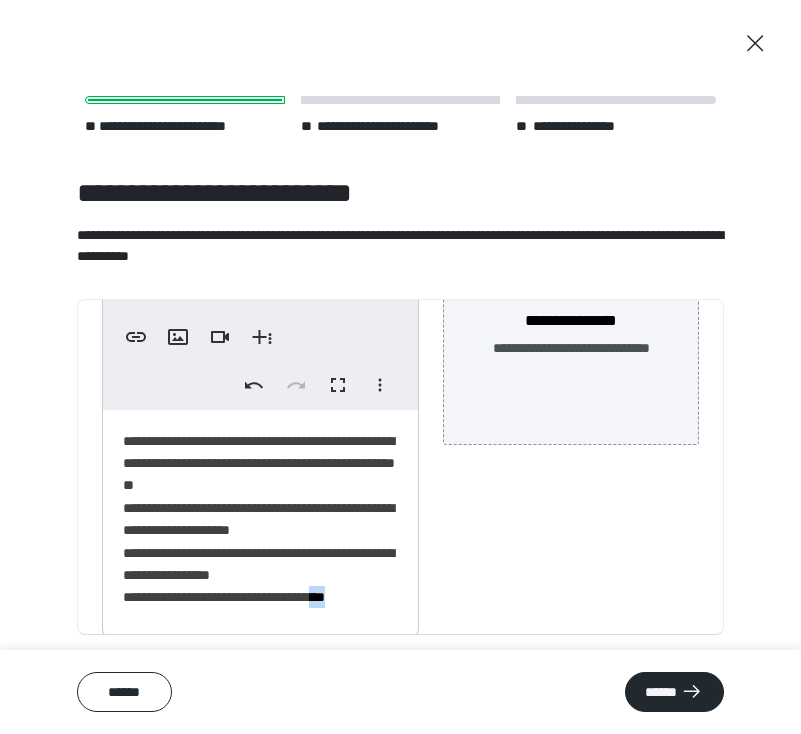 drag, startPoint x: 387, startPoint y: 606, endPoint x: 359, endPoint y: 597, distance: 29.410883 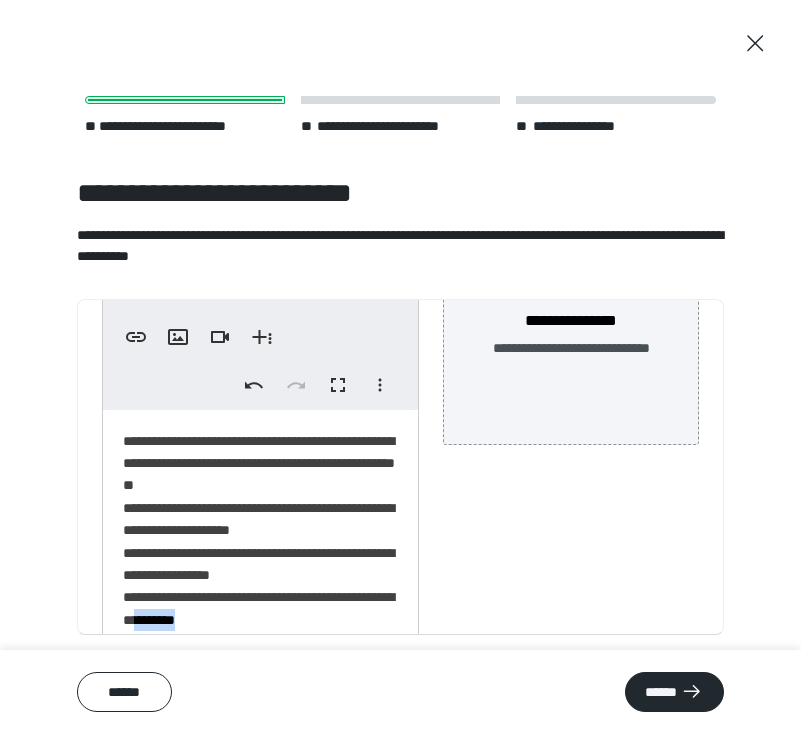 drag, startPoint x: 278, startPoint y: 622, endPoint x: 213, endPoint y: 621, distance: 65.00769 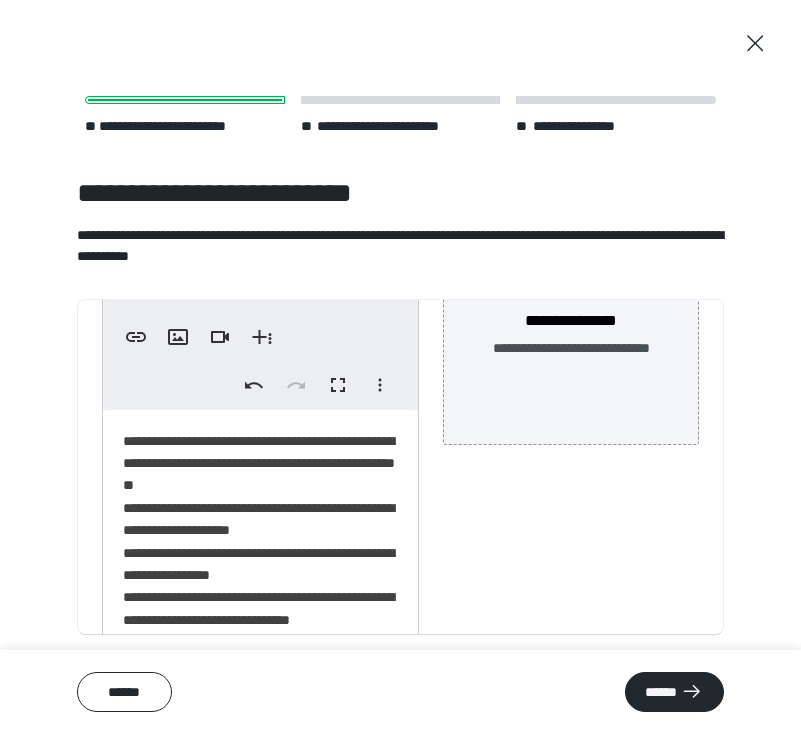 scroll, scrollTop: 268, scrollLeft: 0, axis: vertical 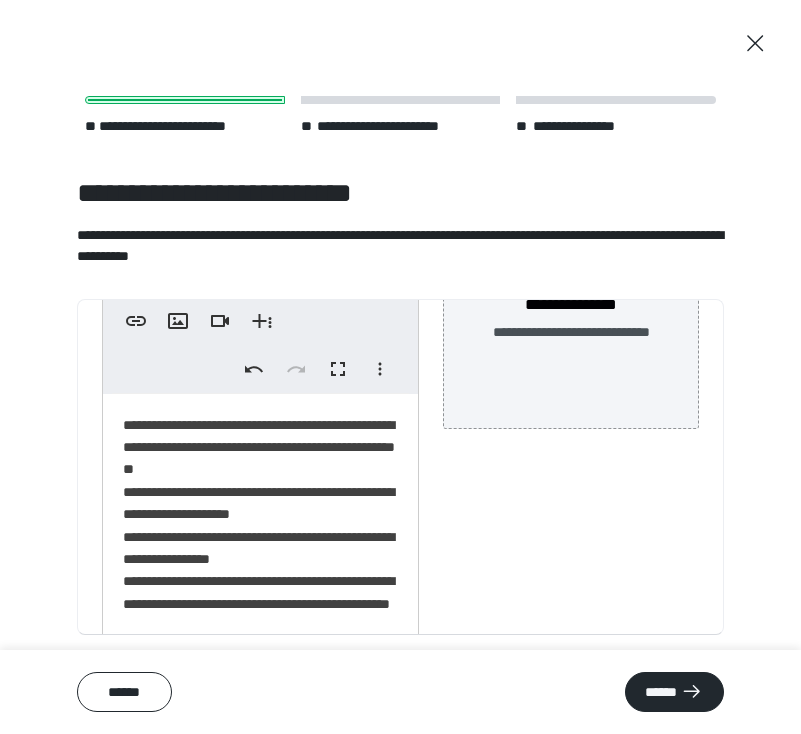 click on "**********" at bounding box center (260, 526) 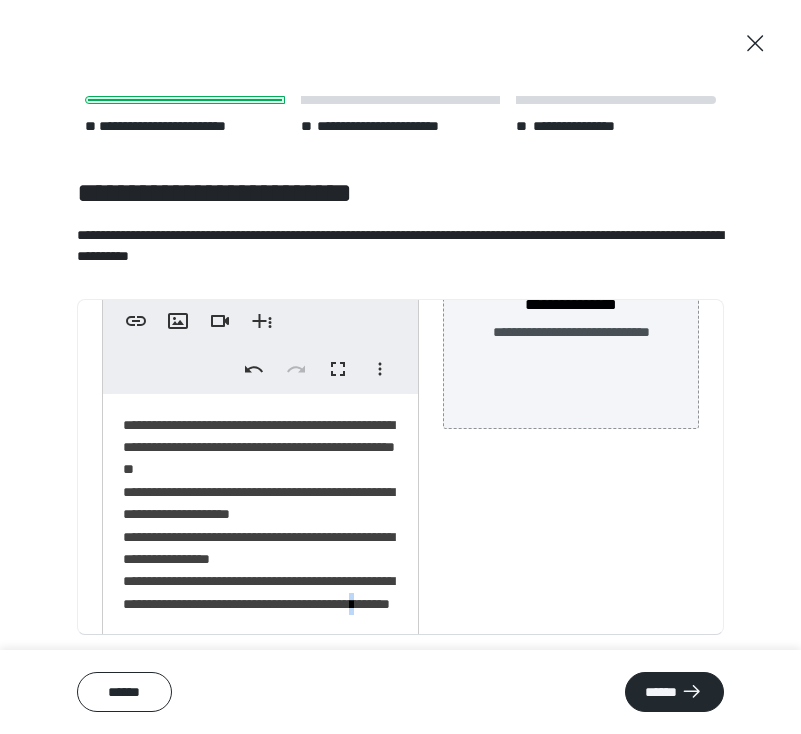 click on "**********" at bounding box center (260, 526) 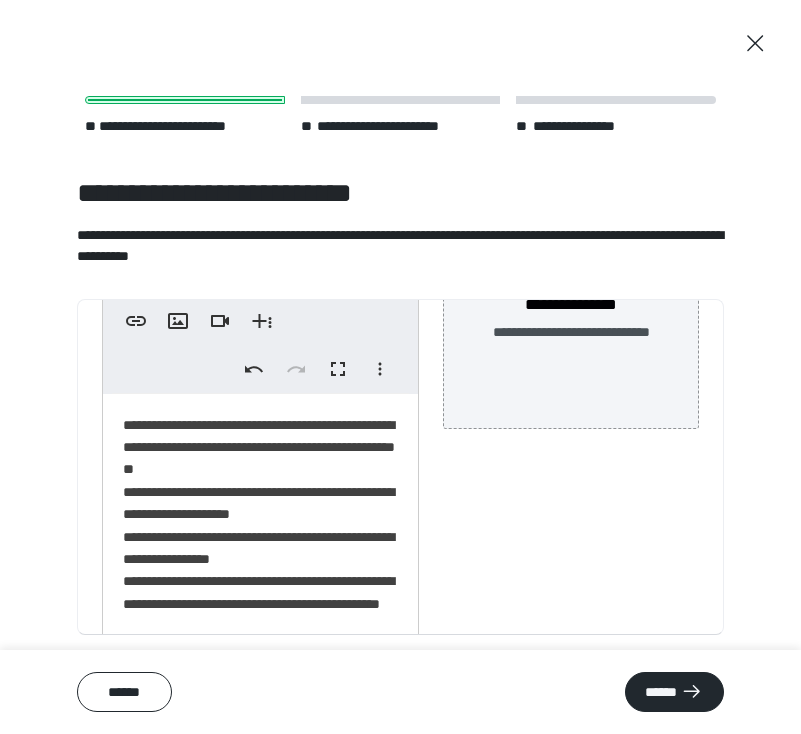 click on "**********" at bounding box center (260, 526) 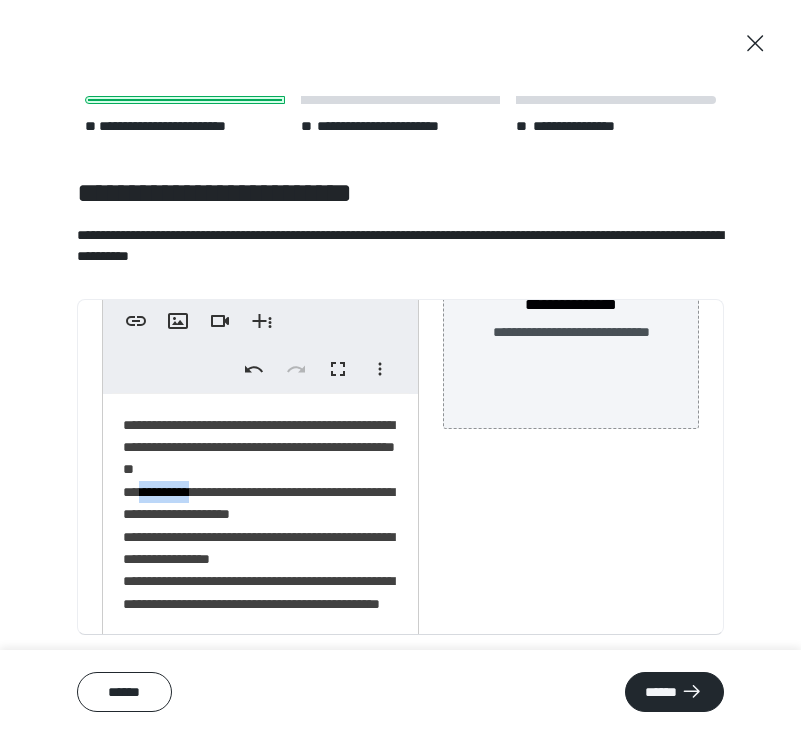 click on "**********" at bounding box center (260, 526) 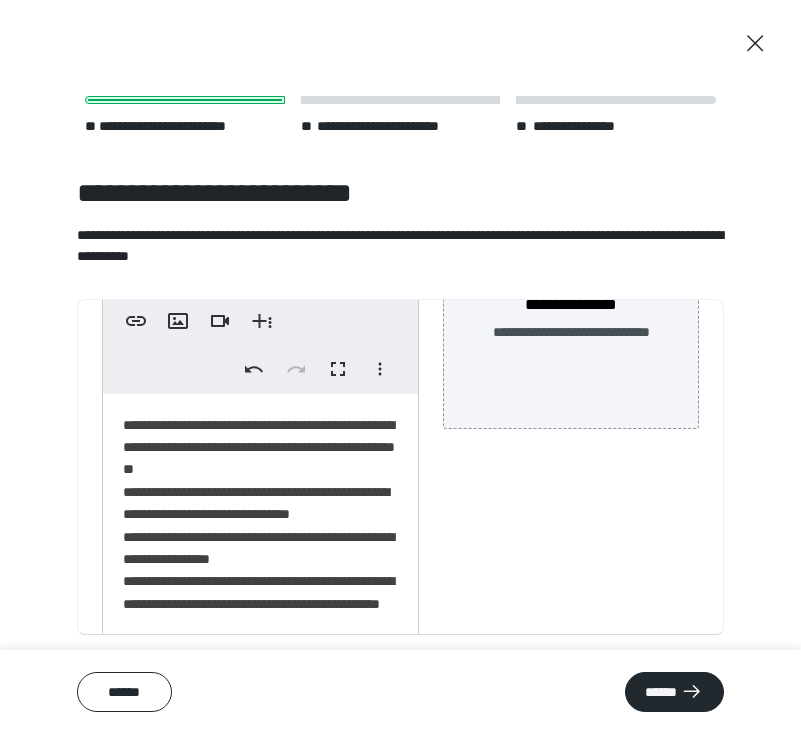 click on "**********" at bounding box center (260, 526) 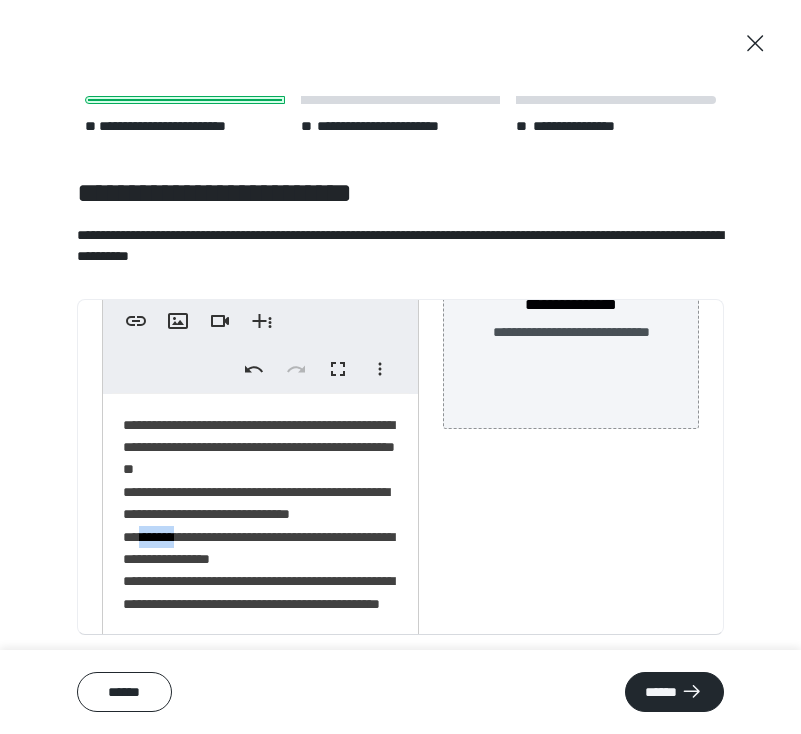 click on "**********" at bounding box center (260, 526) 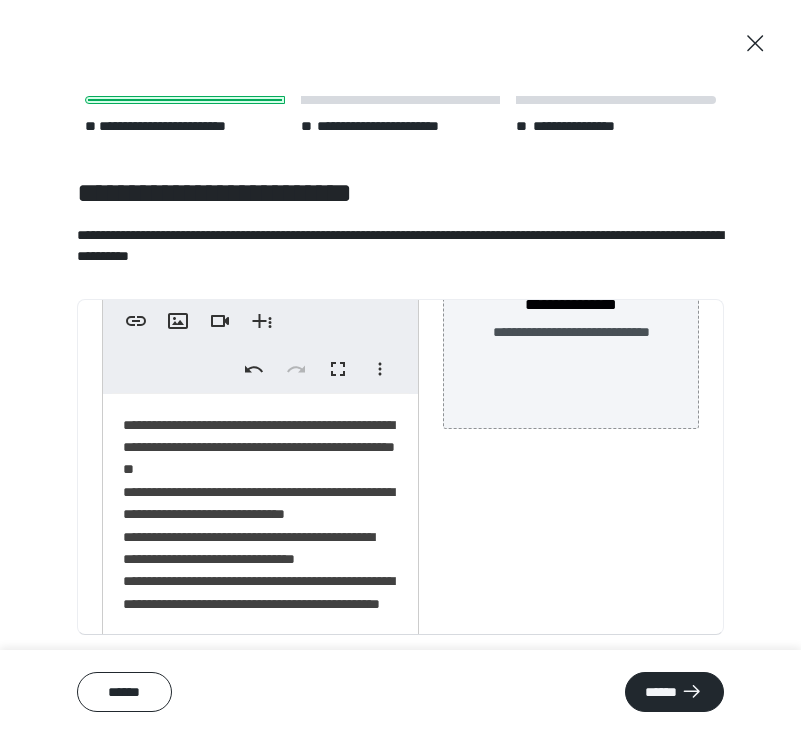 click on "**********" at bounding box center (260, 526) 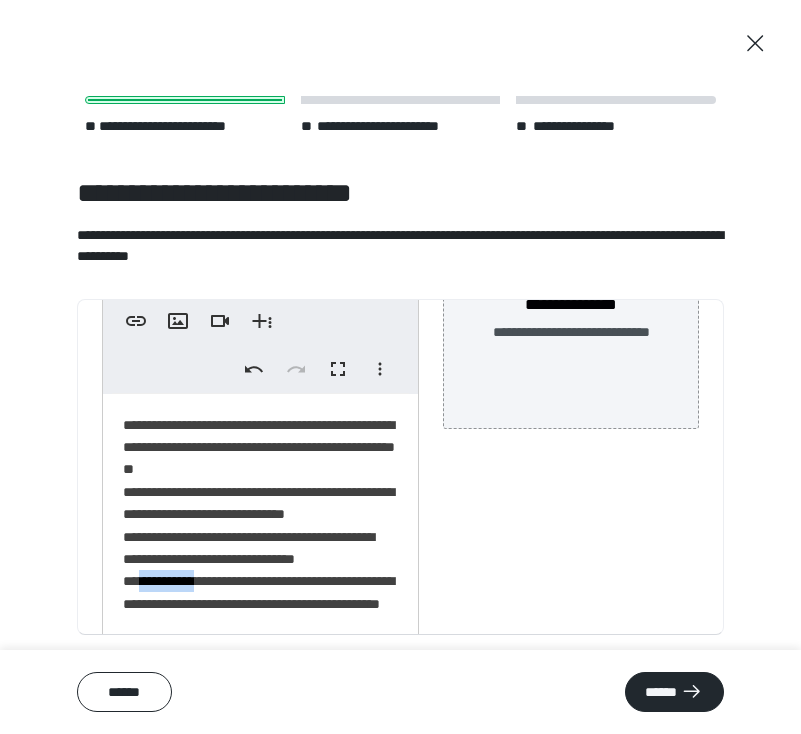 click on "**********" at bounding box center (260, 526) 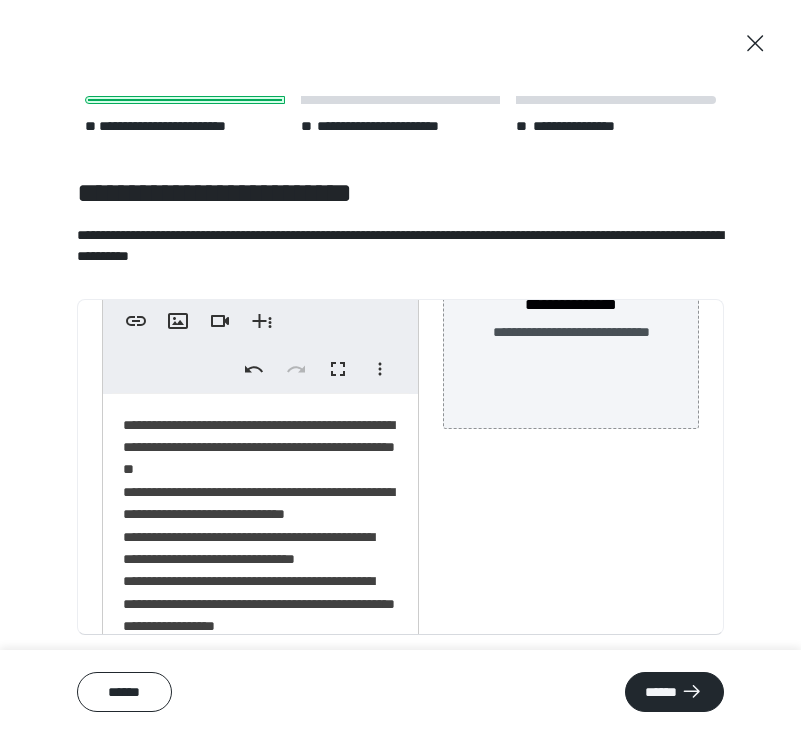 click on "**********" at bounding box center (260, 526) 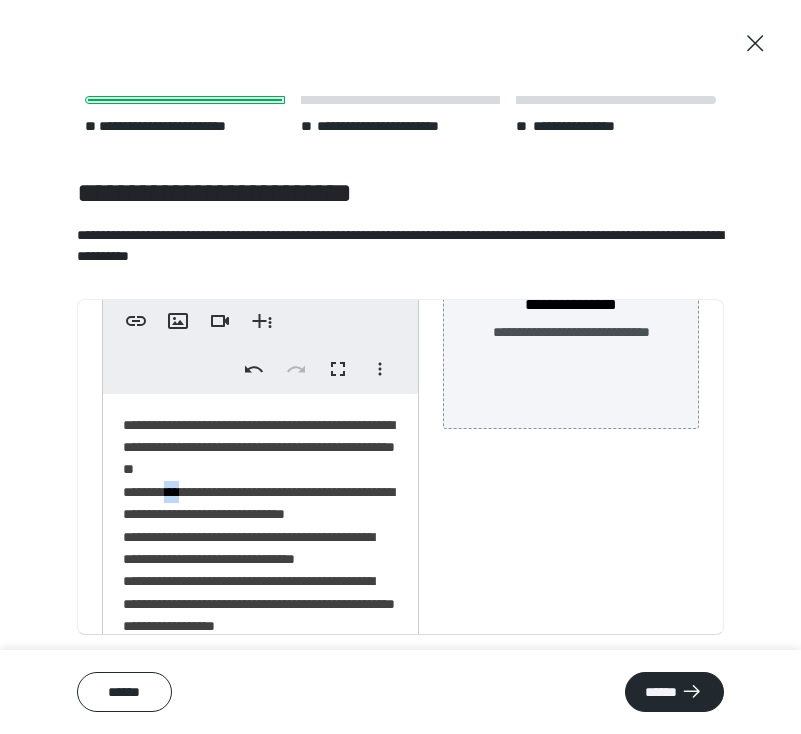 click on "**********" at bounding box center (260, 526) 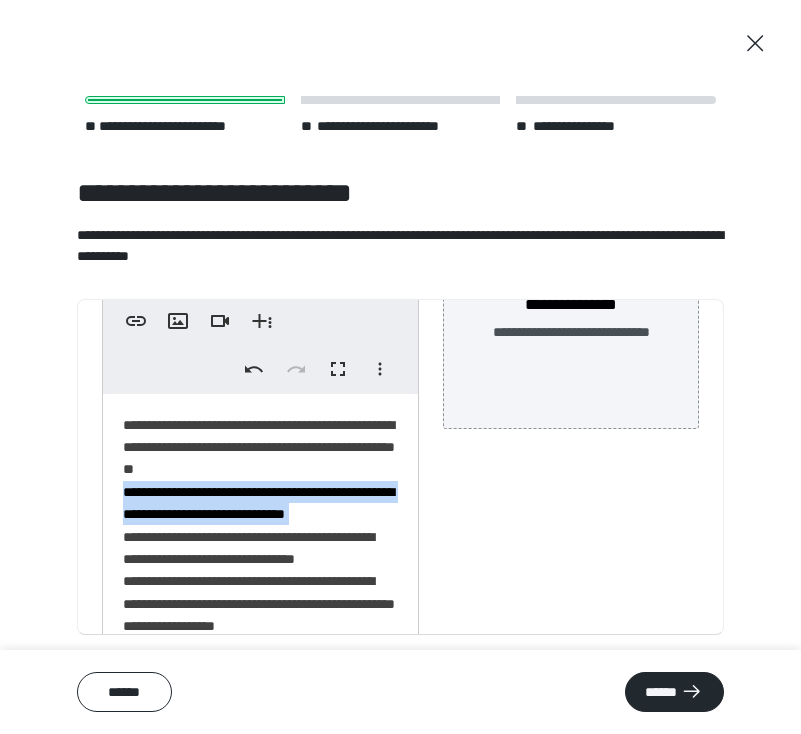 click on "**********" at bounding box center [260, 526] 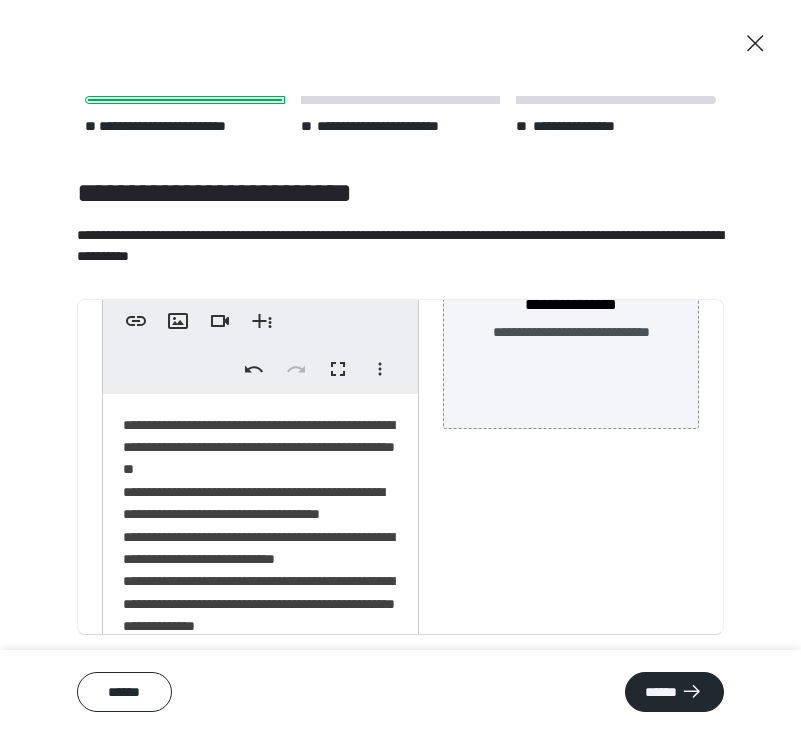 click on "**********" at bounding box center (260, 526) 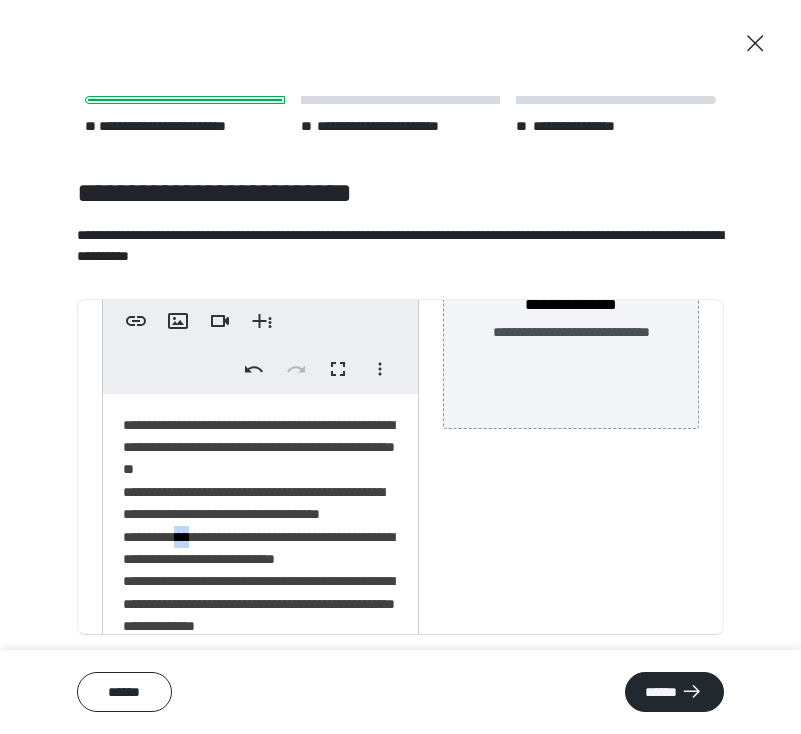 click on "**********" at bounding box center (260, 526) 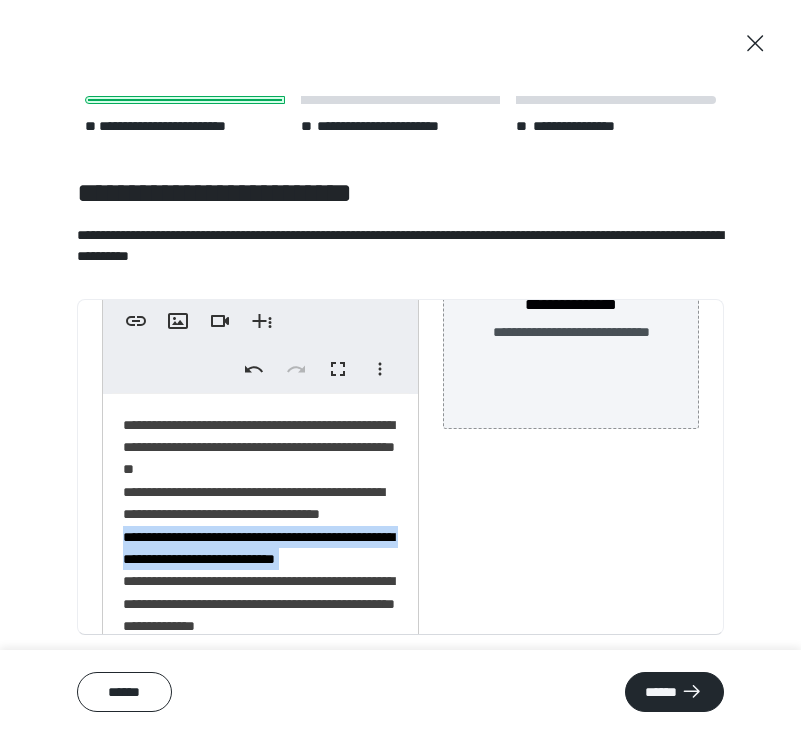 click on "**********" at bounding box center [260, 526] 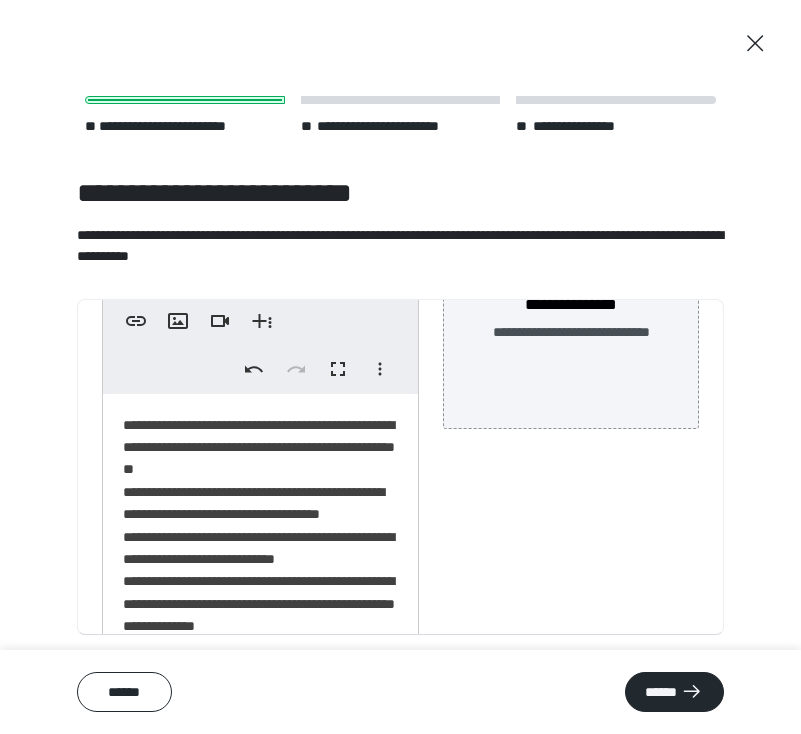 click on "**********" at bounding box center (260, 526) 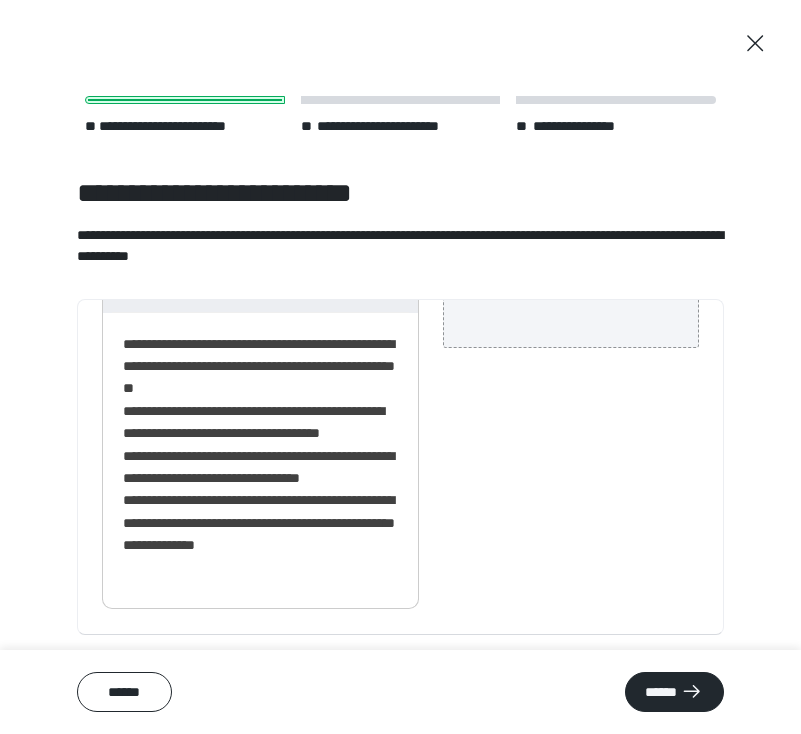 scroll, scrollTop: 353, scrollLeft: 0, axis: vertical 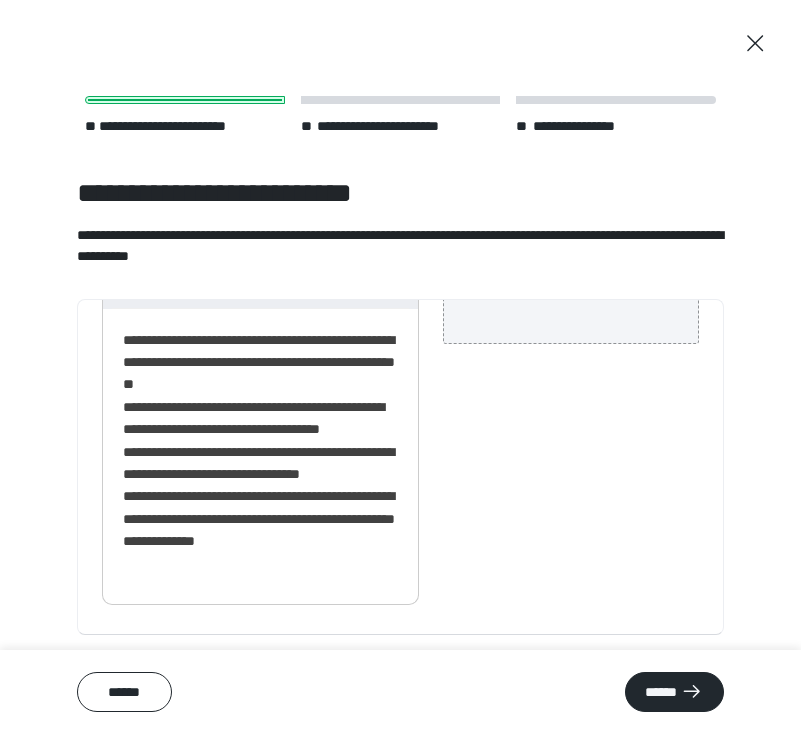 click on "**********" at bounding box center (260, 452) 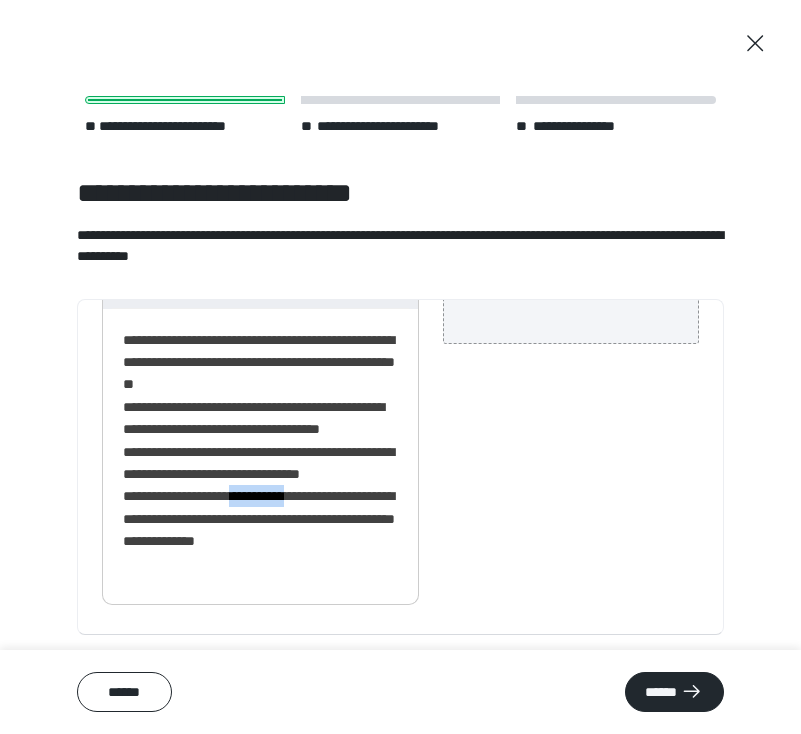 click on "**********" at bounding box center [260, 452] 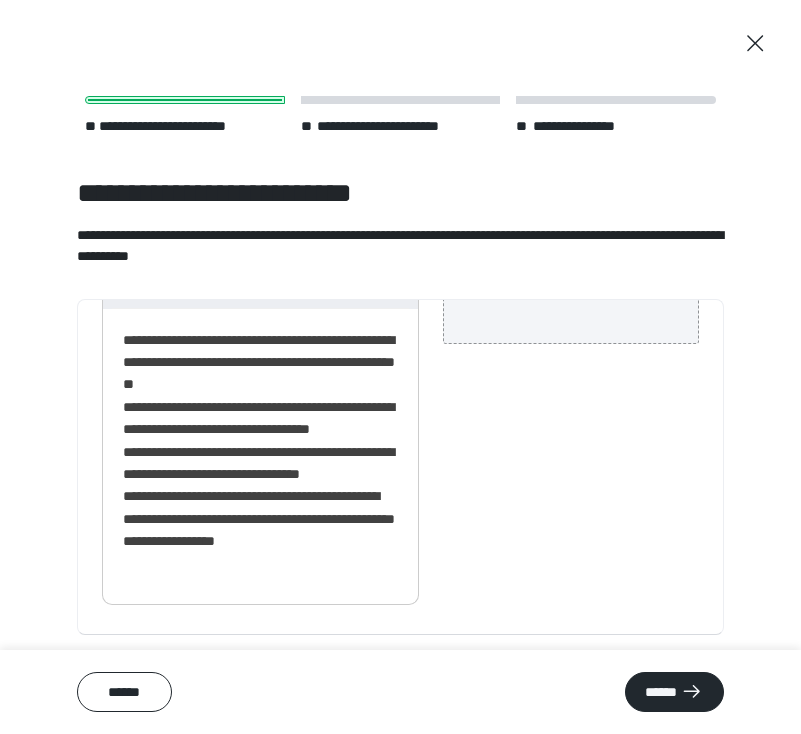 click on "**********" at bounding box center (260, 452) 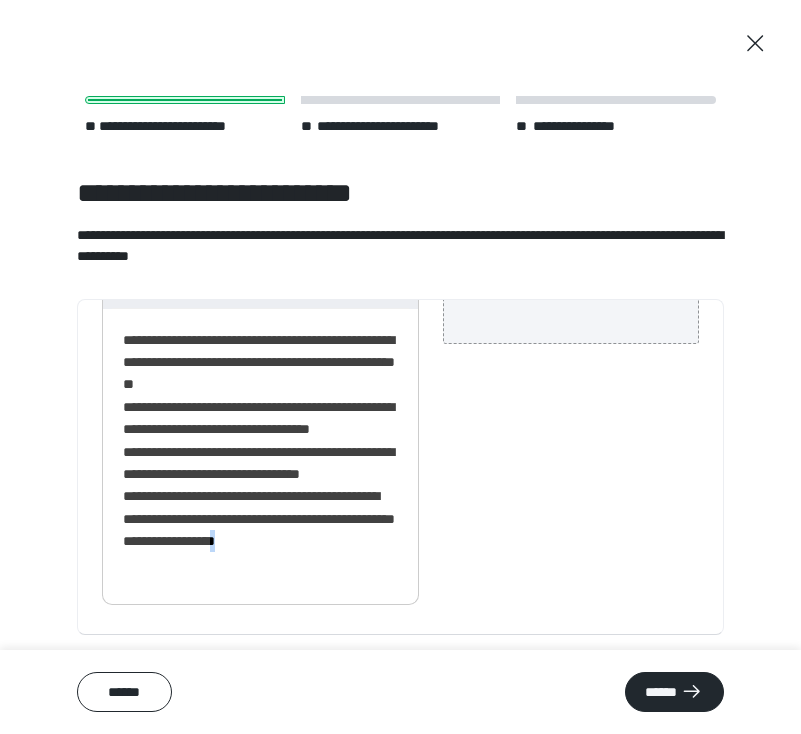 click on "**********" at bounding box center (260, 452) 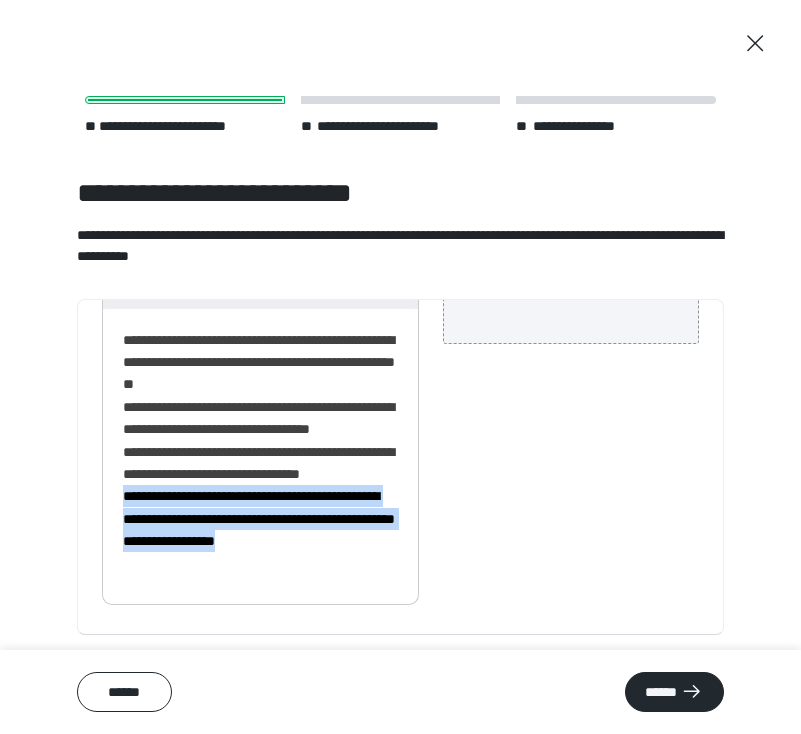 click on "**********" at bounding box center (260, 452) 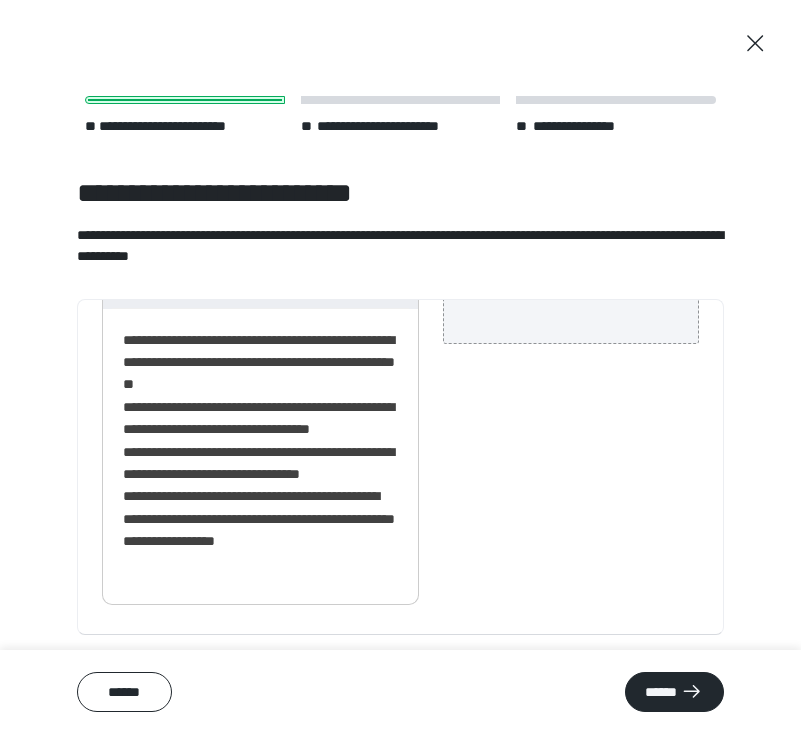 click on "**********" at bounding box center (260, 452) 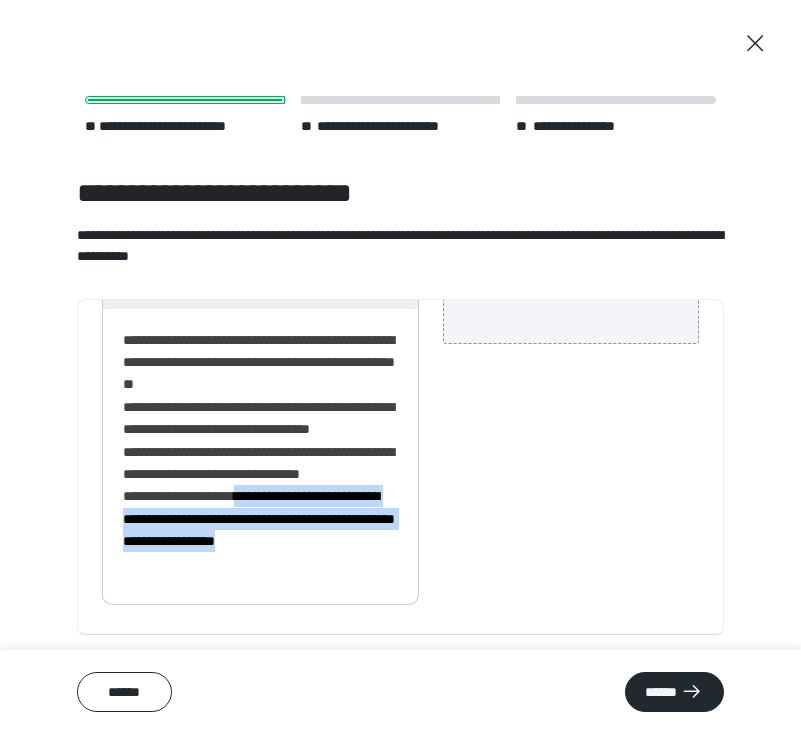 drag, startPoint x: 397, startPoint y: 560, endPoint x: 378, endPoint y: 539, distance: 28.319605 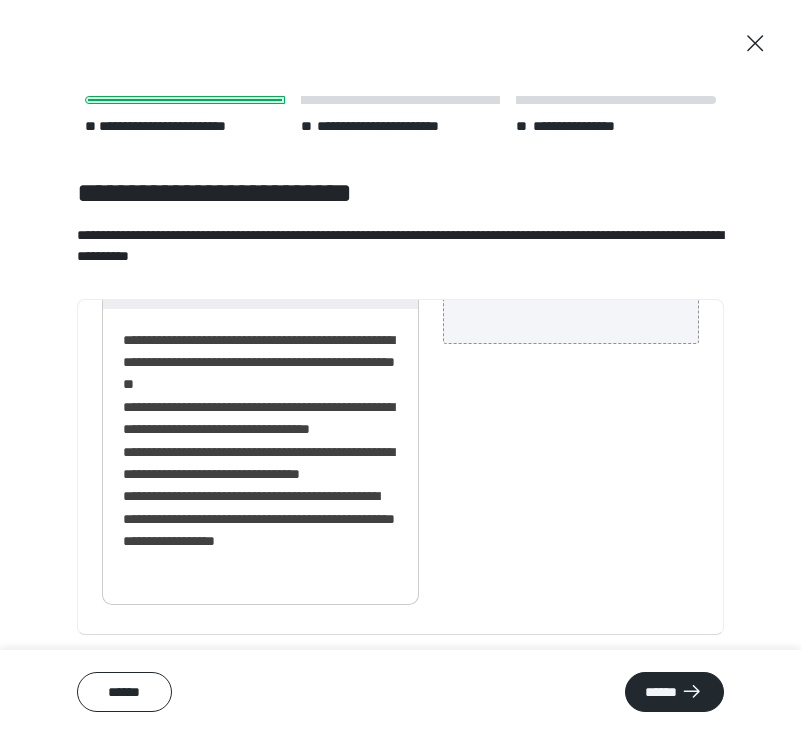 click on "**********" at bounding box center (260, 452) 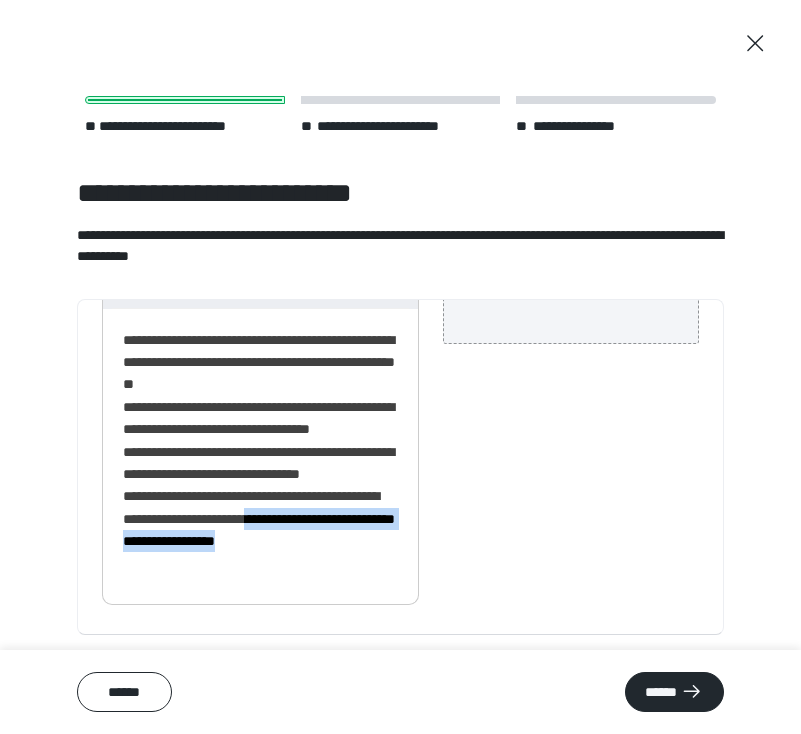 drag, startPoint x: 398, startPoint y: 563, endPoint x: 372, endPoint y: 541, distance: 34.058773 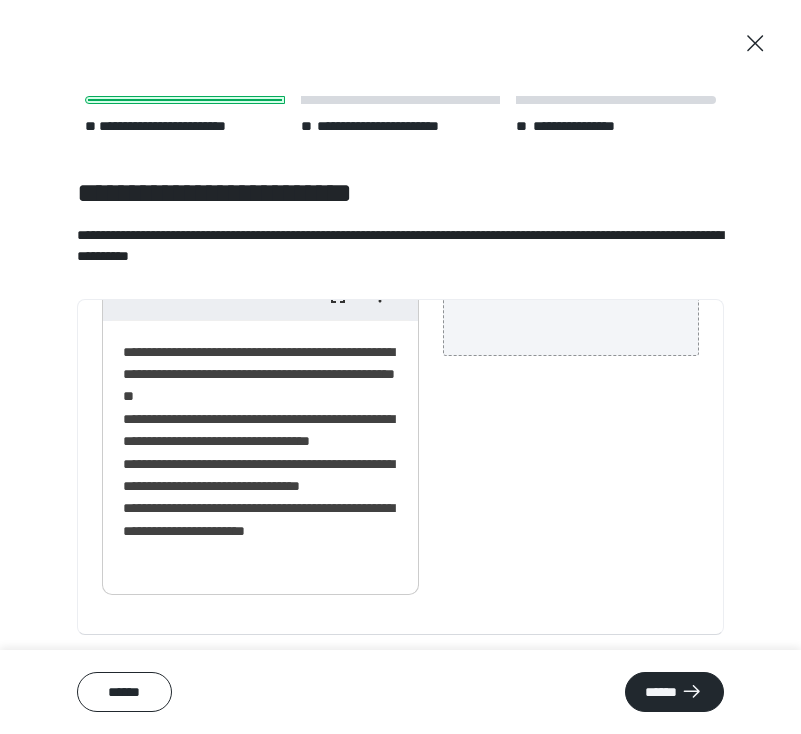 scroll, scrollTop: 353, scrollLeft: 0, axis: vertical 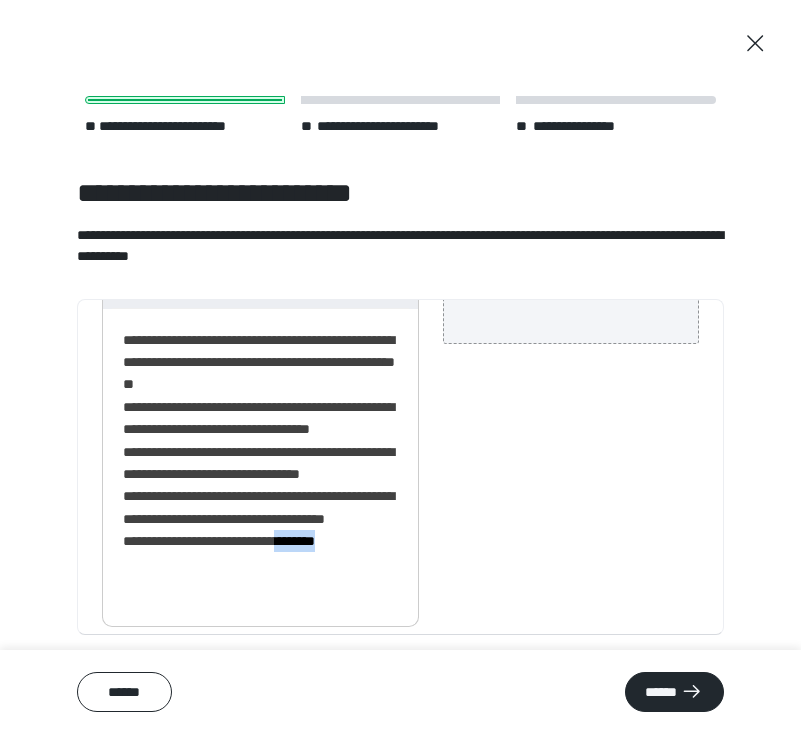 drag, startPoint x: 372, startPoint y: 584, endPoint x: 321, endPoint y: 585, distance: 51.009804 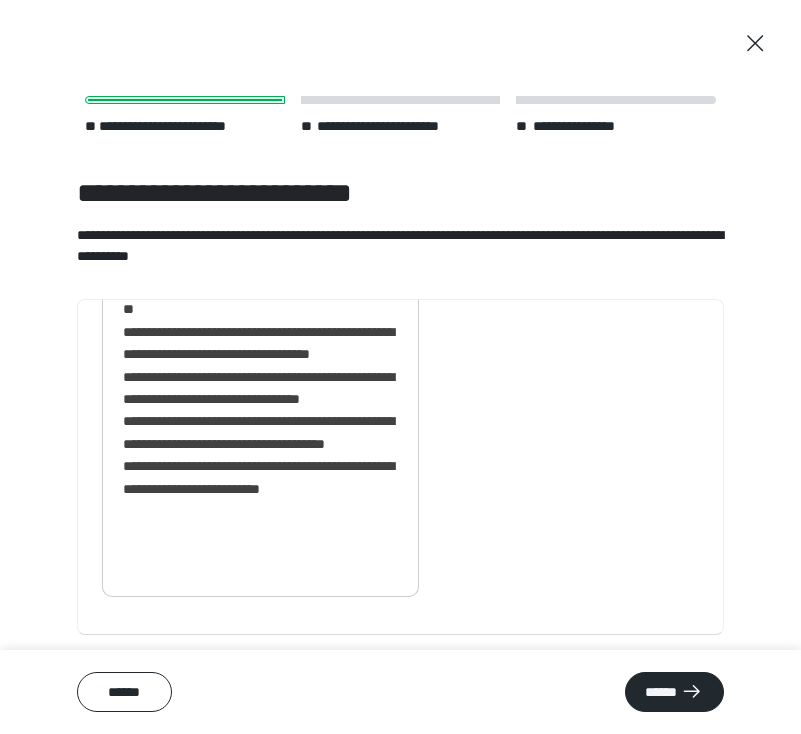 scroll, scrollTop: 431, scrollLeft: 0, axis: vertical 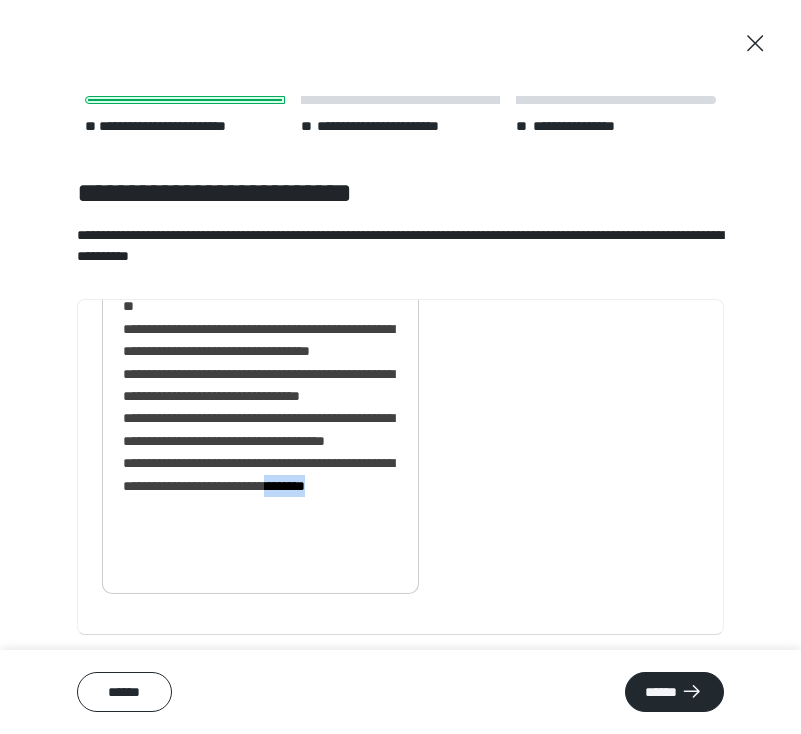 drag, startPoint x: 249, startPoint y: 552, endPoint x: 197, endPoint y: 555, distance: 52.086468 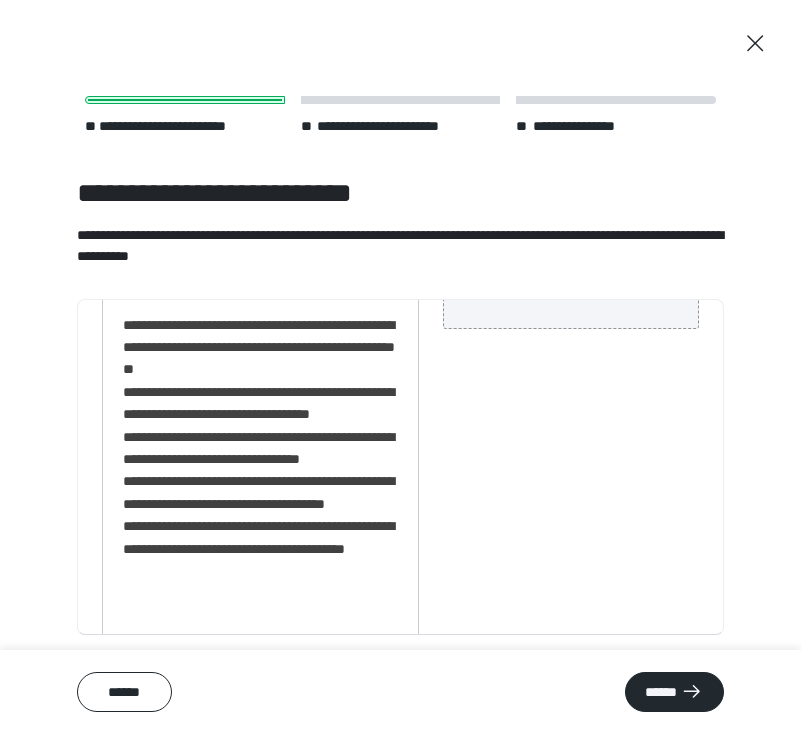 scroll, scrollTop: 358, scrollLeft: 0, axis: vertical 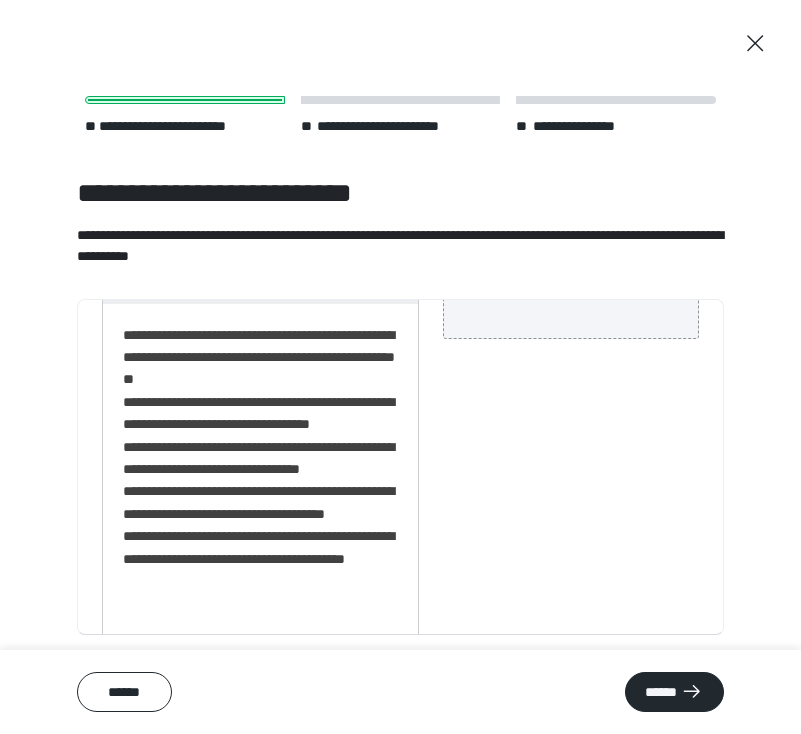 click on "**********" at bounding box center [260, 481] 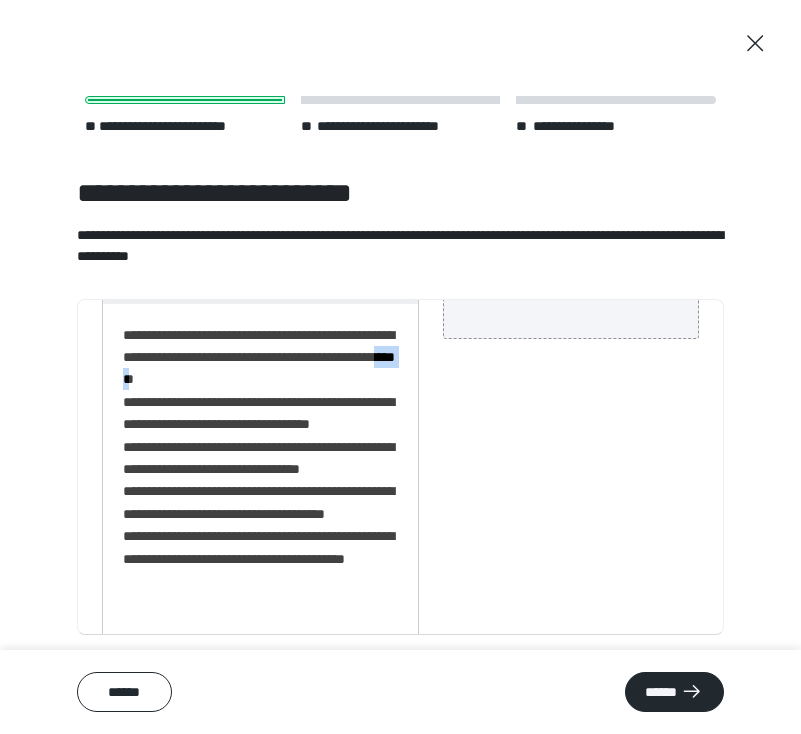 click on "**********" at bounding box center (260, 481) 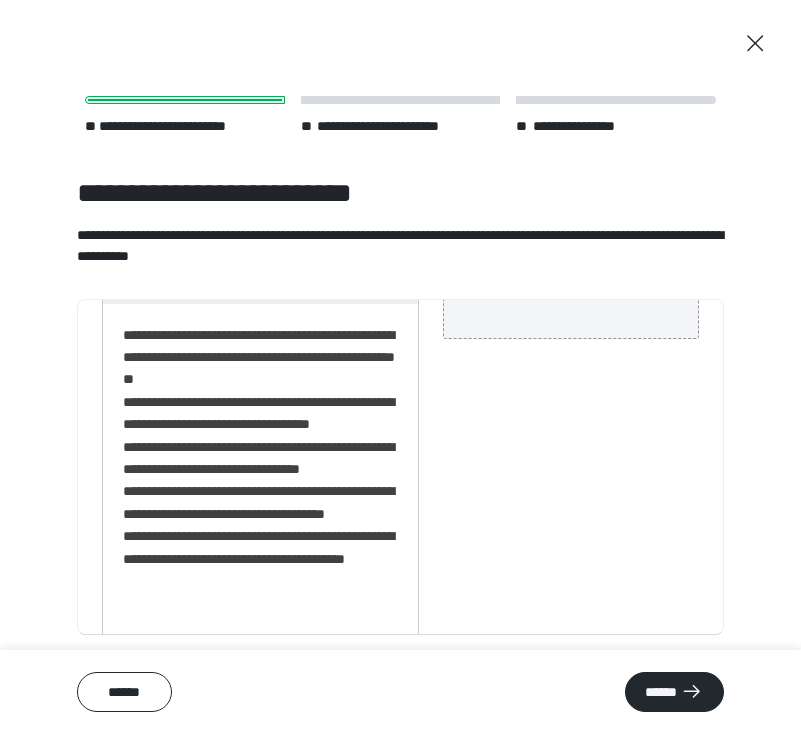 click on "**********" at bounding box center [260, 481] 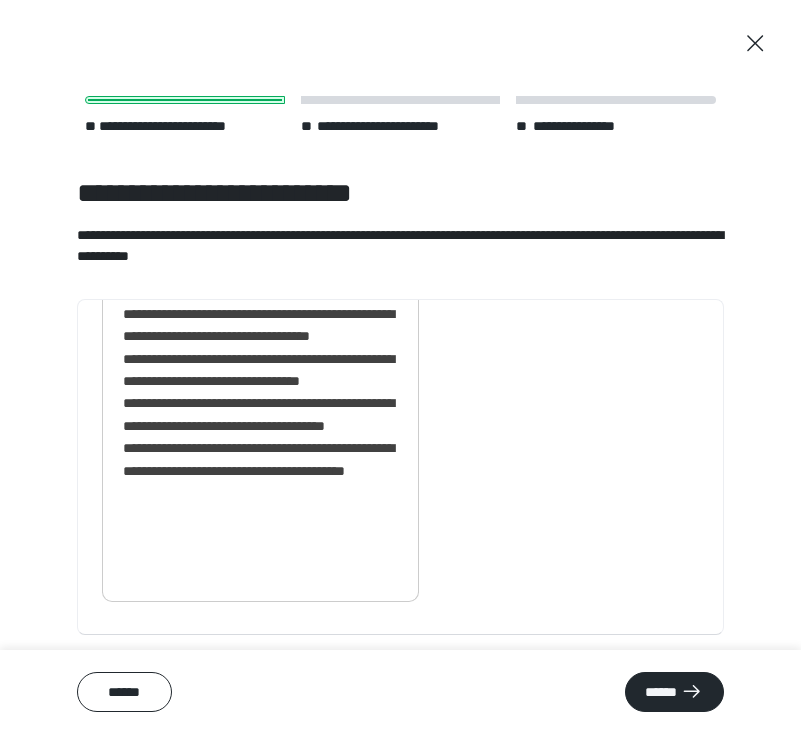 scroll, scrollTop: 448, scrollLeft: 0, axis: vertical 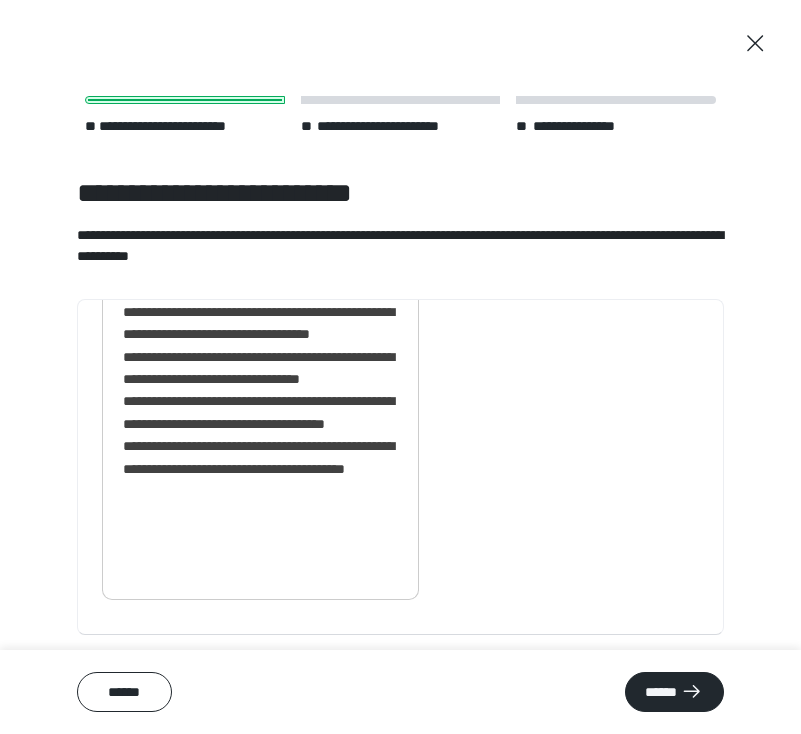 click on "**********" at bounding box center (260, 402) 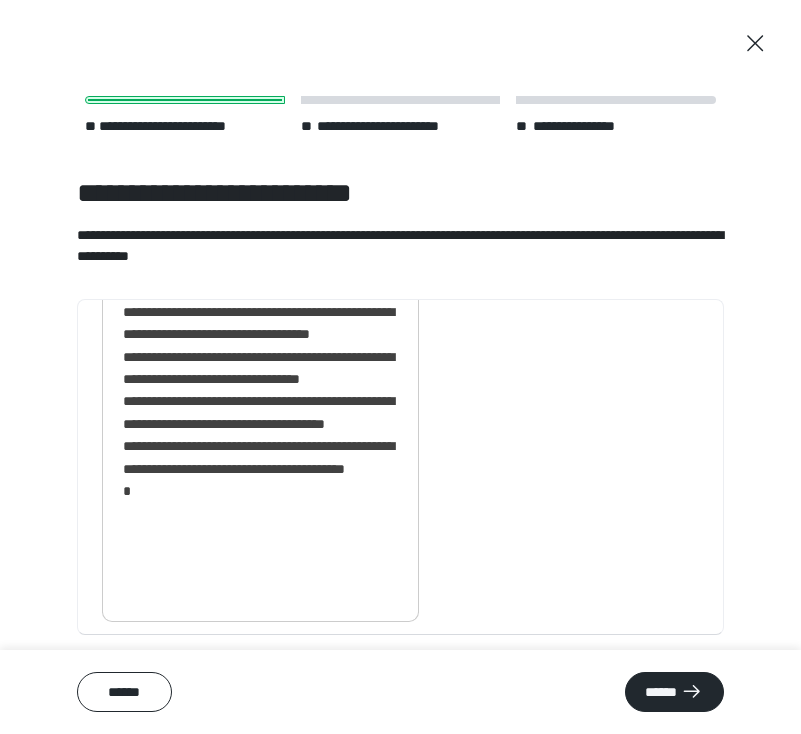 click on "**********" at bounding box center [260, 413] 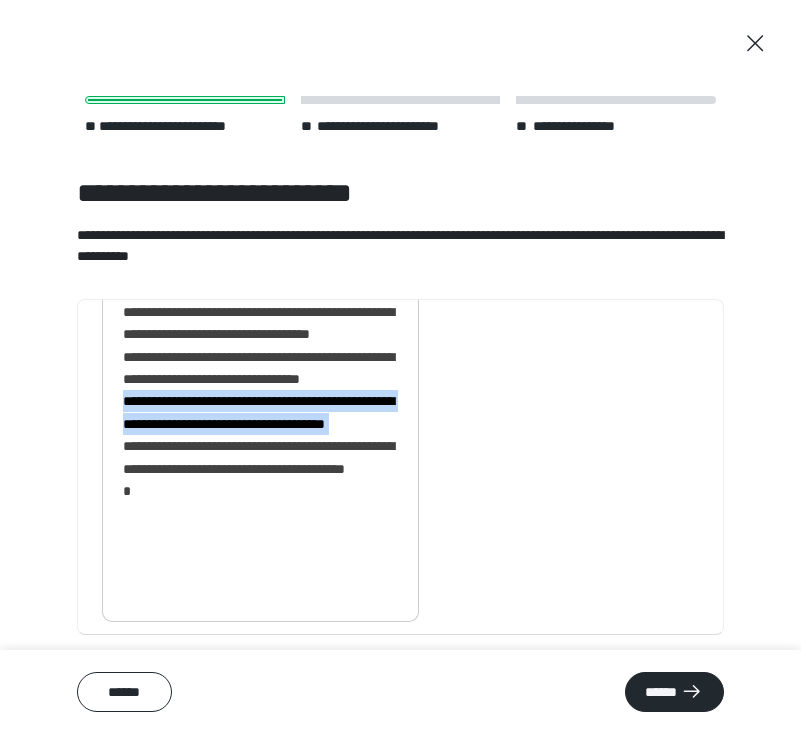 click on "**********" at bounding box center [260, 413] 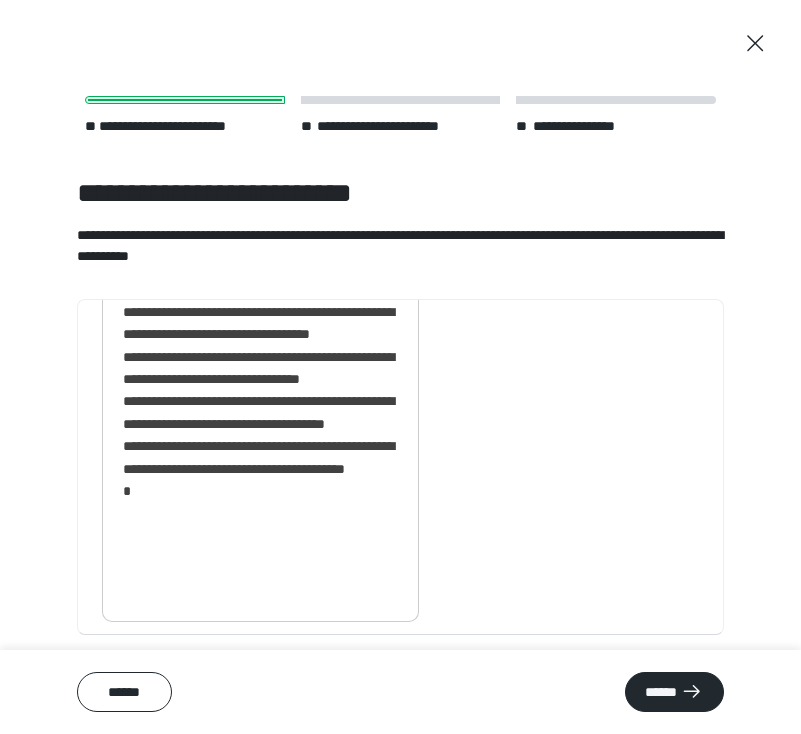 click on "**********" at bounding box center (260, 413) 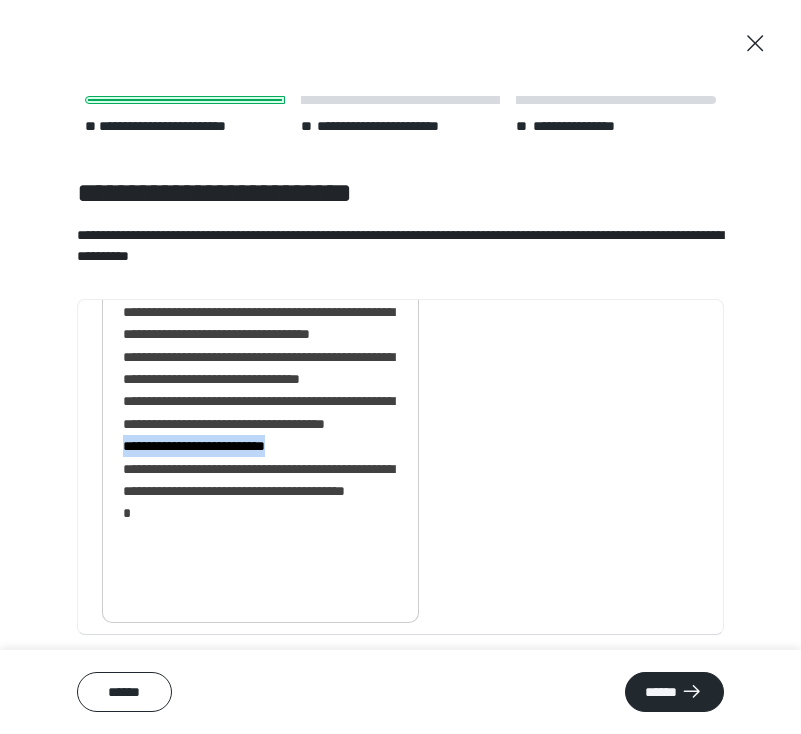 drag, startPoint x: 326, startPoint y: 513, endPoint x: 123, endPoint y: 511, distance: 203.00986 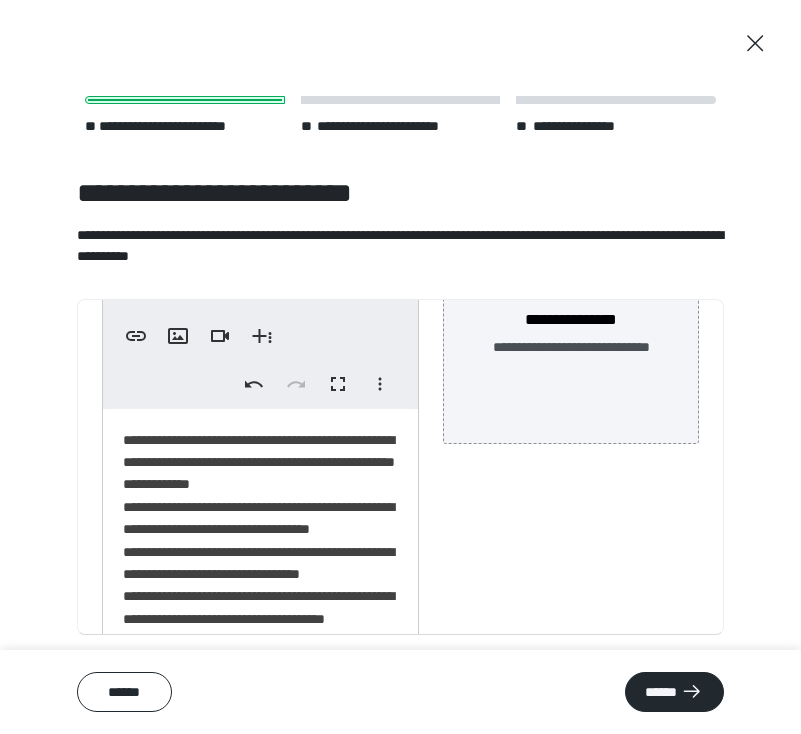 scroll, scrollTop: 271, scrollLeft: 0, axis: vertical 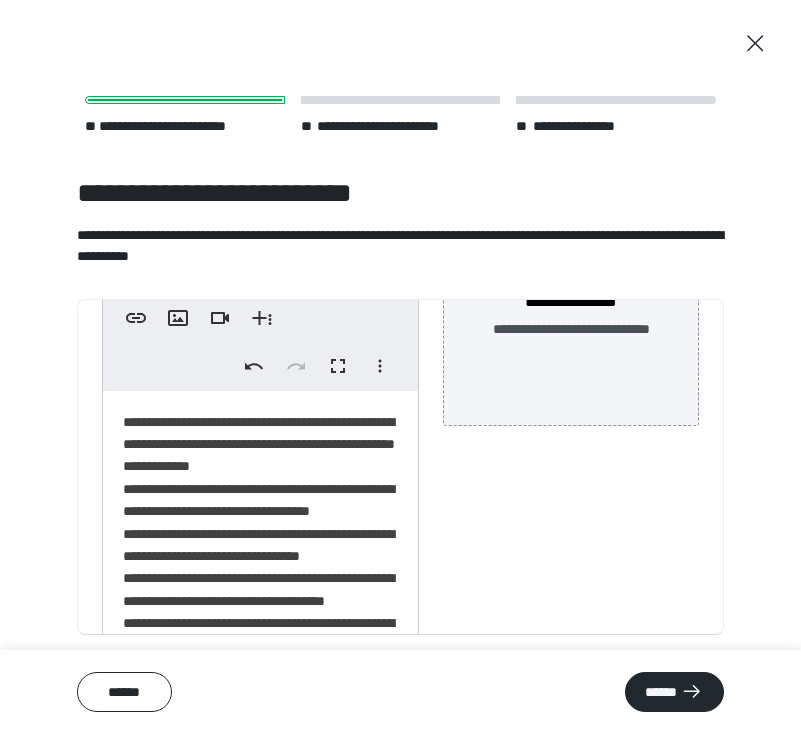 click on "**********" at bounding box center [260, 590] 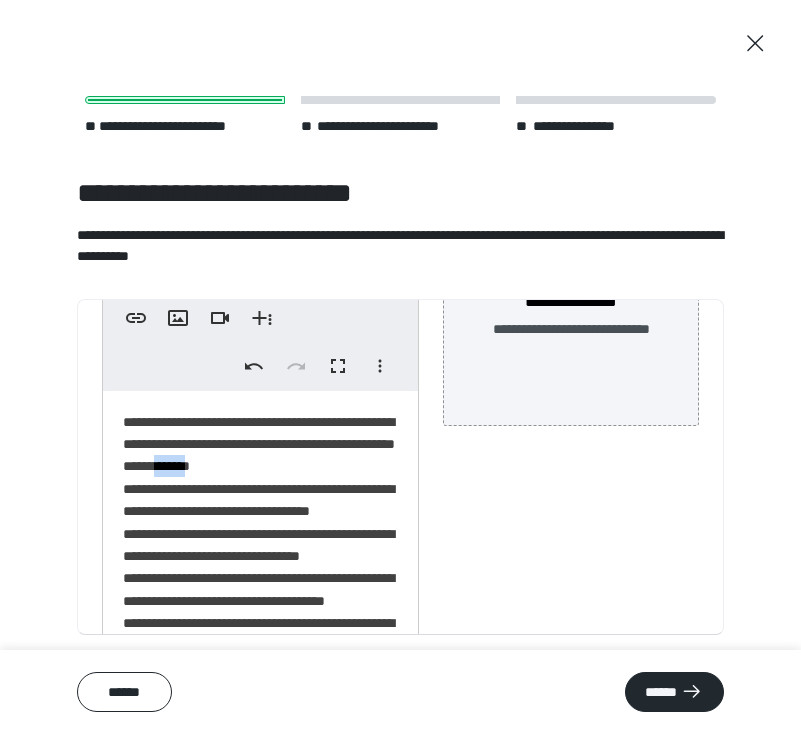 click on "**********" at bounding box center [260, 590] 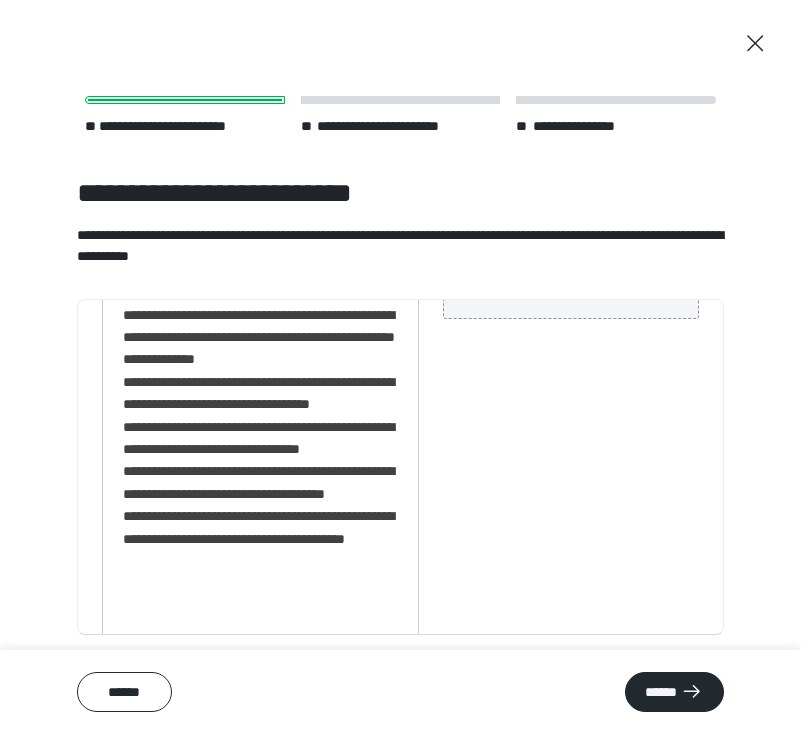 scroll, scrollTop: 398, scrollLeft: 0, axis: vertical 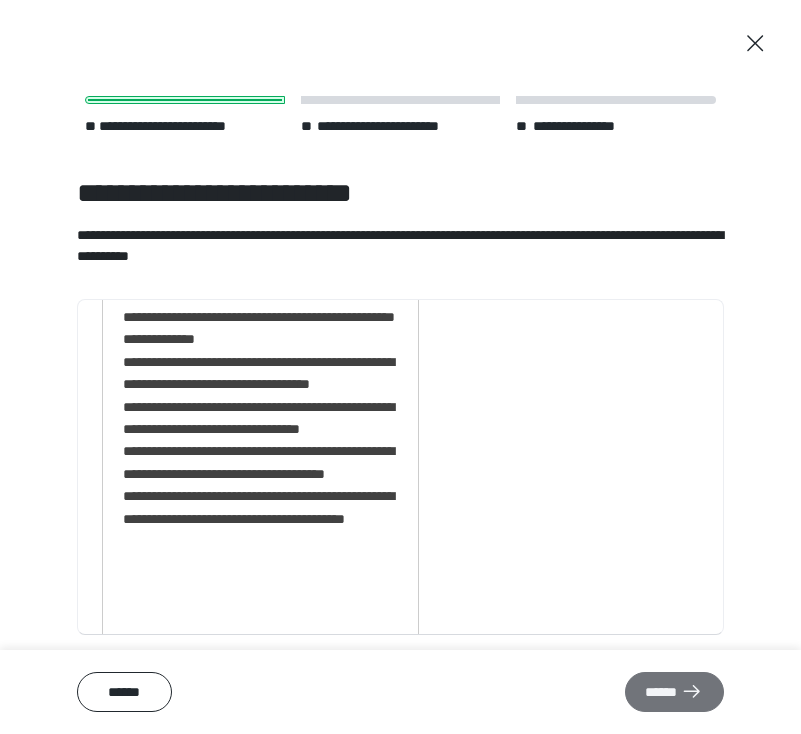click on "******" at bounding box center (674, 692) 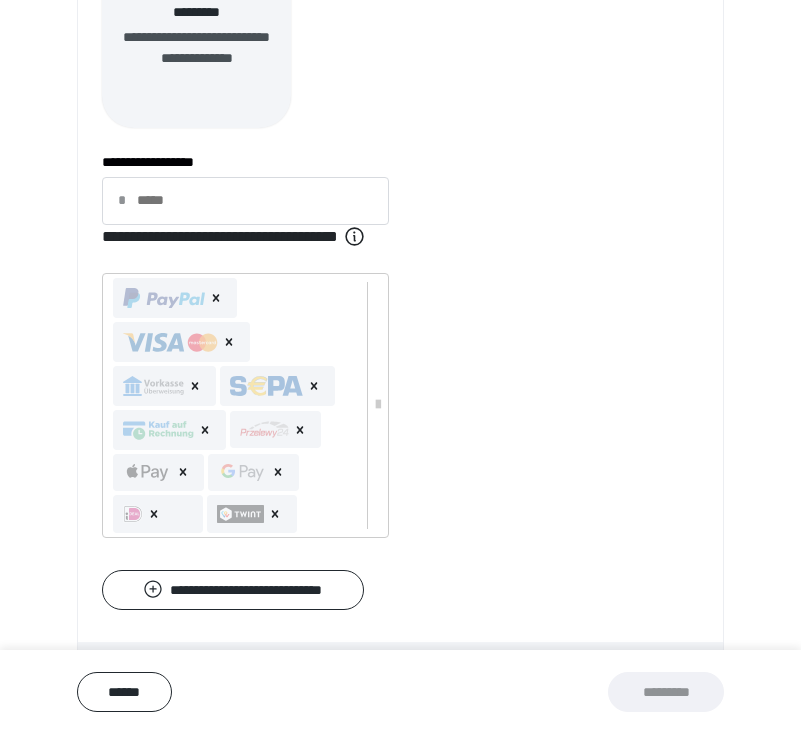 scroll, scrollTop: 846, scrollLeft: 0, axis: vertical 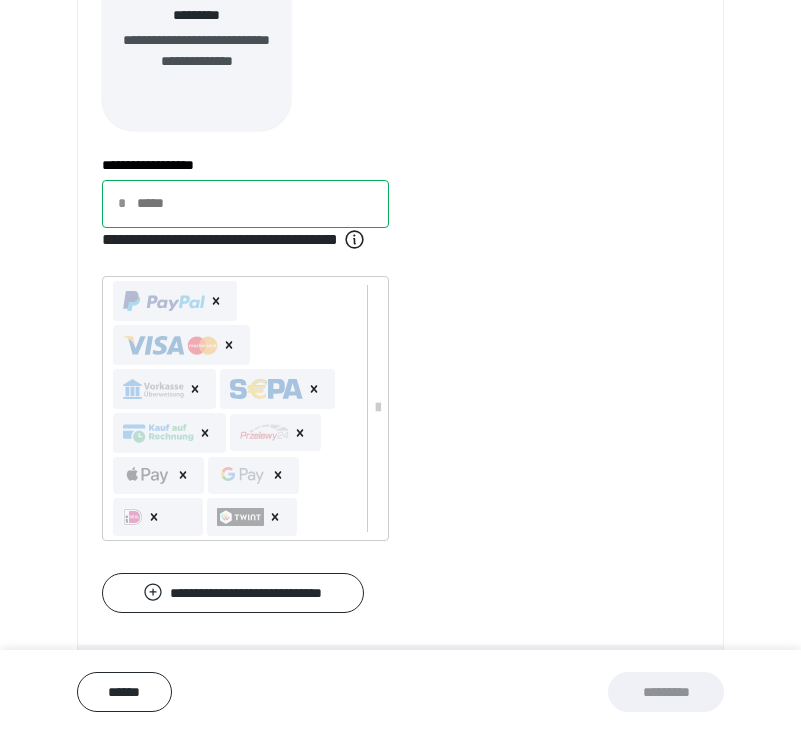 click on "**********" at bounding box center [245, 204] 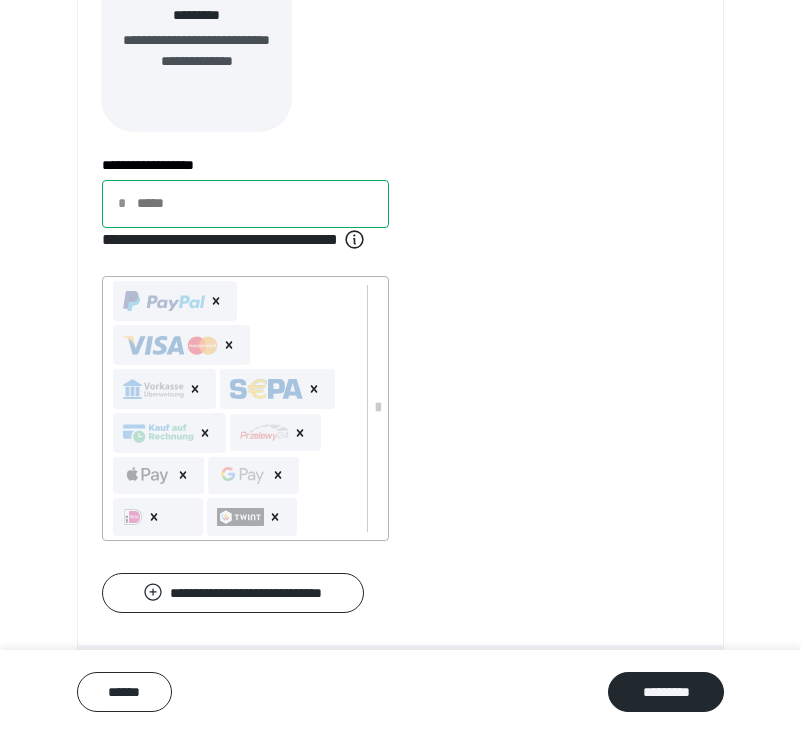 type on "***" 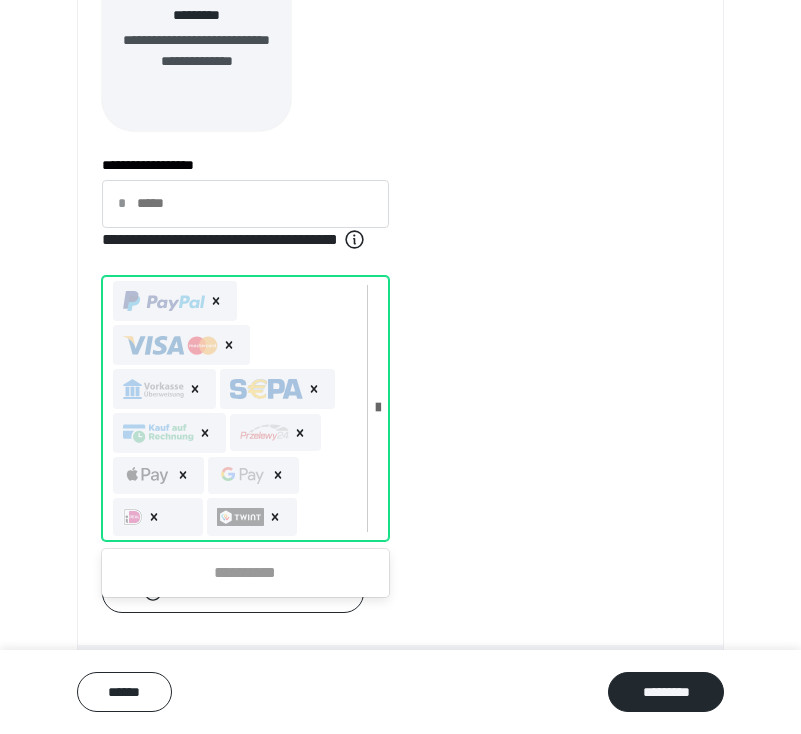 click at bounding box center [164, 301] 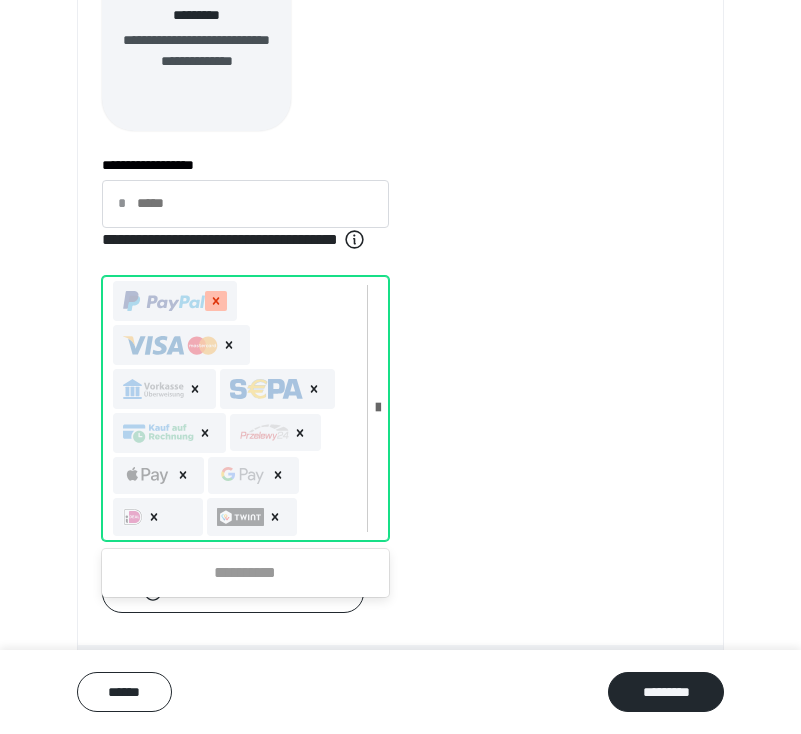 click 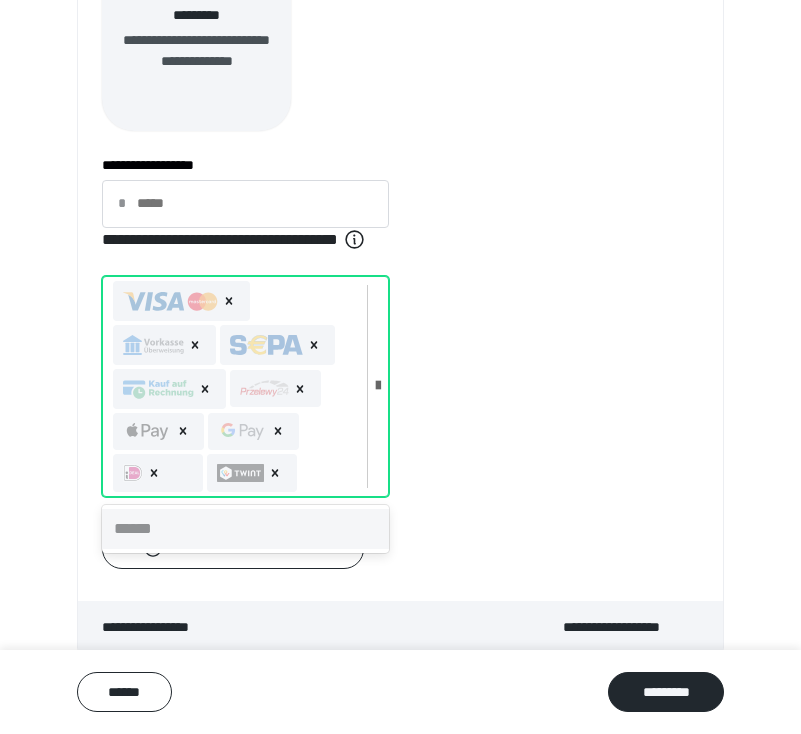 scroll, scrollTop: 880, scrollLeft: 0, axis: vertical 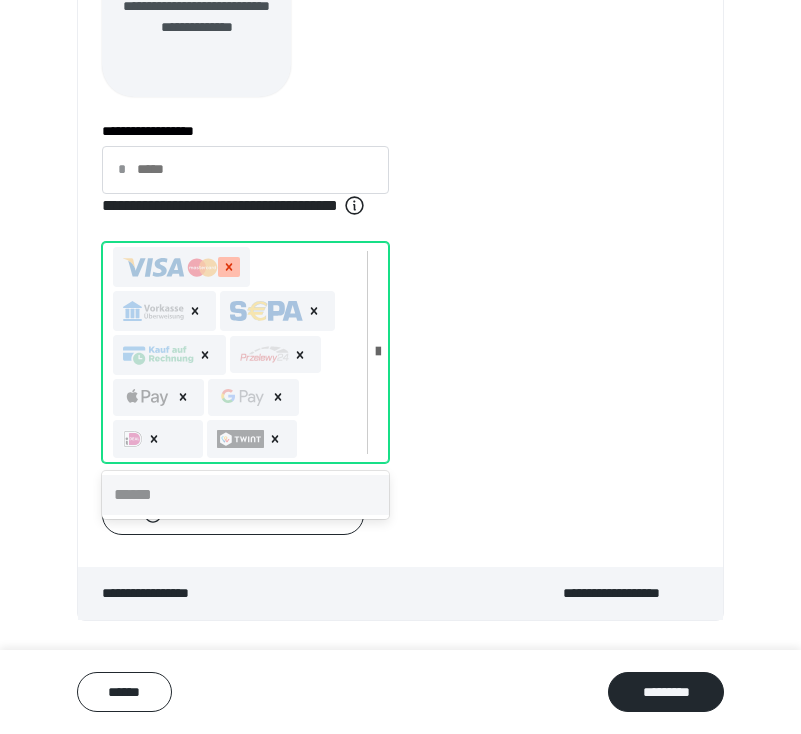 click 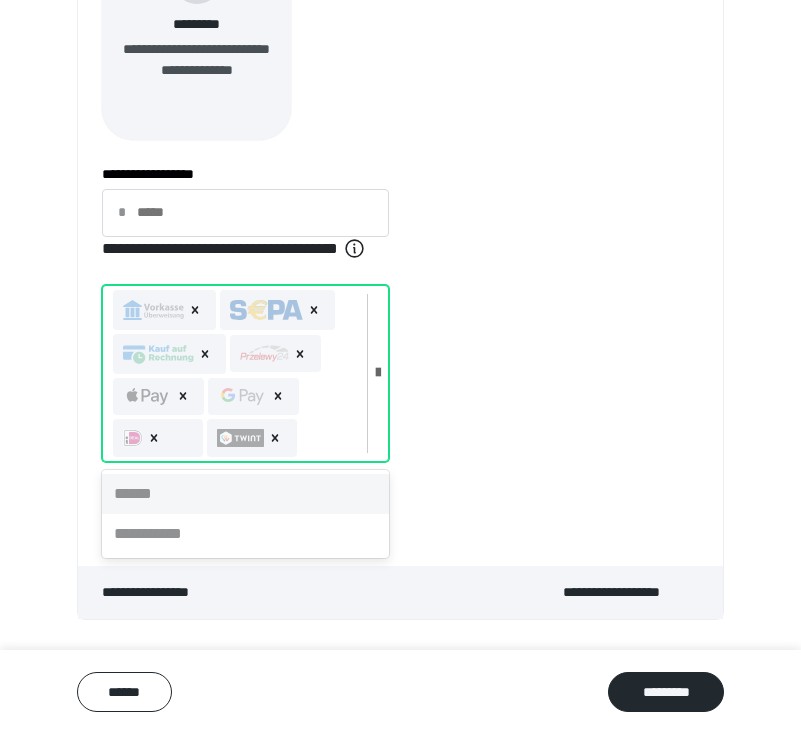 scroll, scrollTop: 836, scrollLeft: 0, axis: vertical 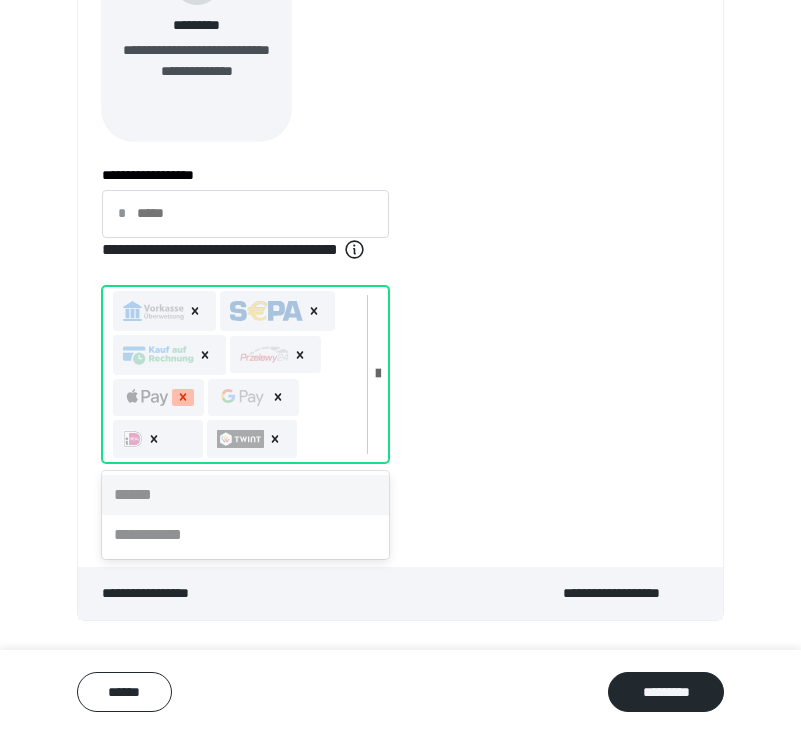 click 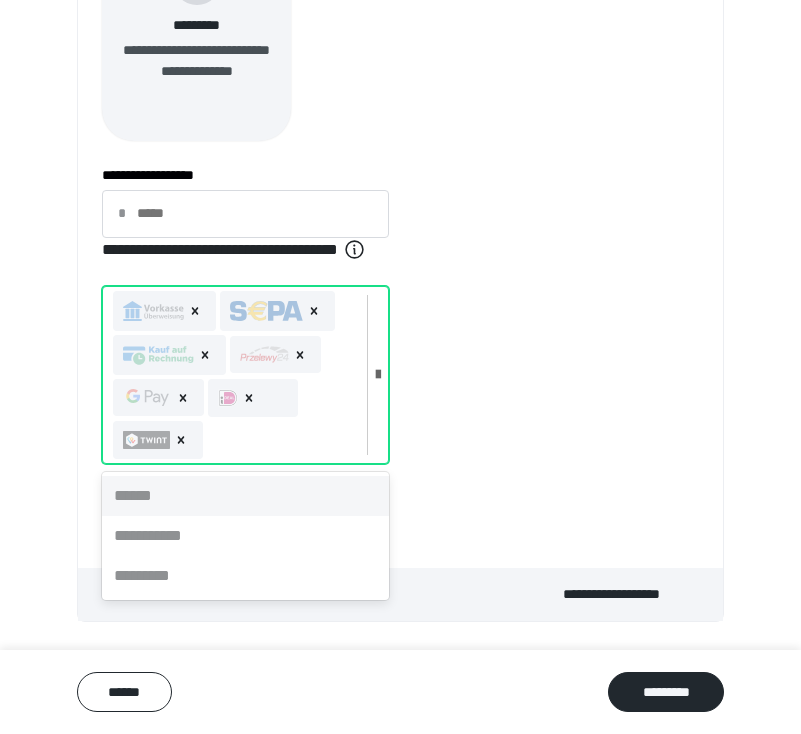 scroll, scrollTop: 837, scrollLeft: 0, axis: vertical 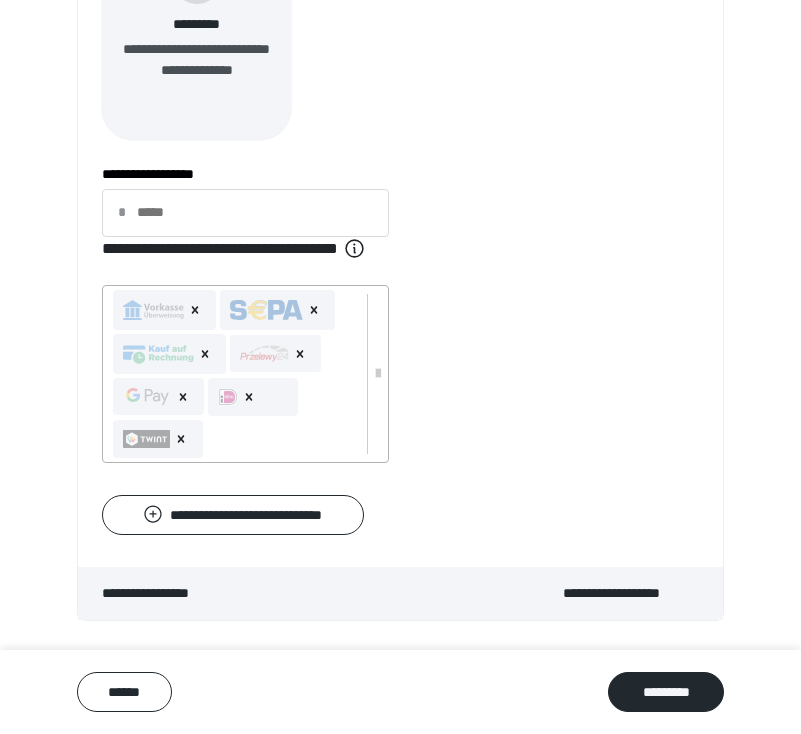 click on "**********" at bounding box center [400, 317] 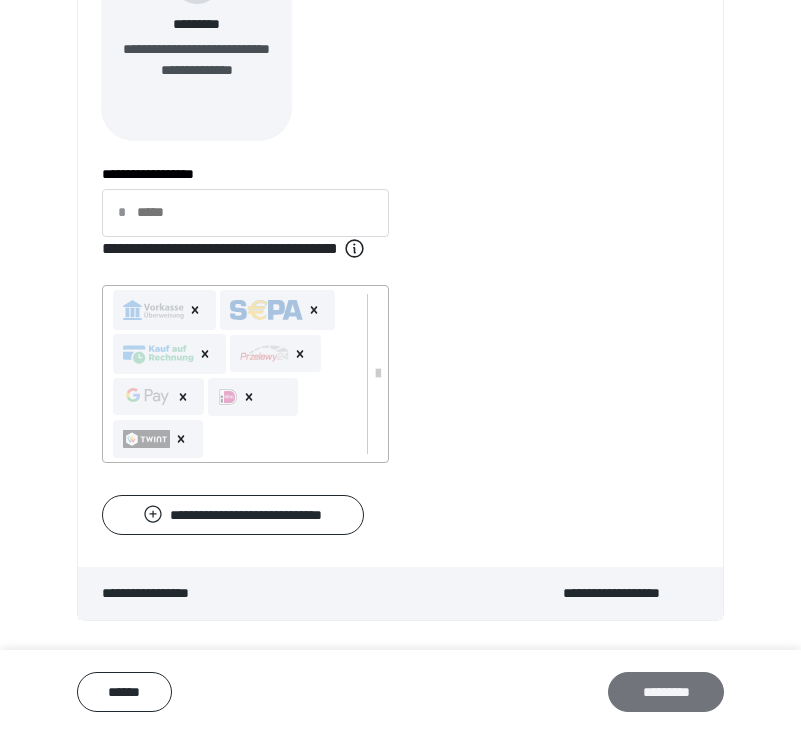 click on "*********" at bounding box center (666, 692) 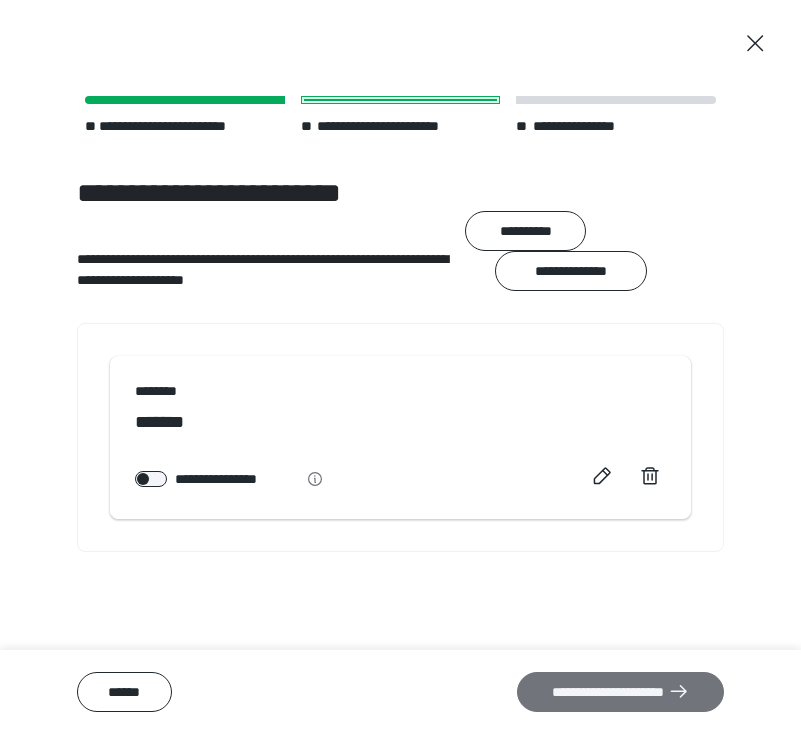 click on "**********" at bounding box center [620, 692] 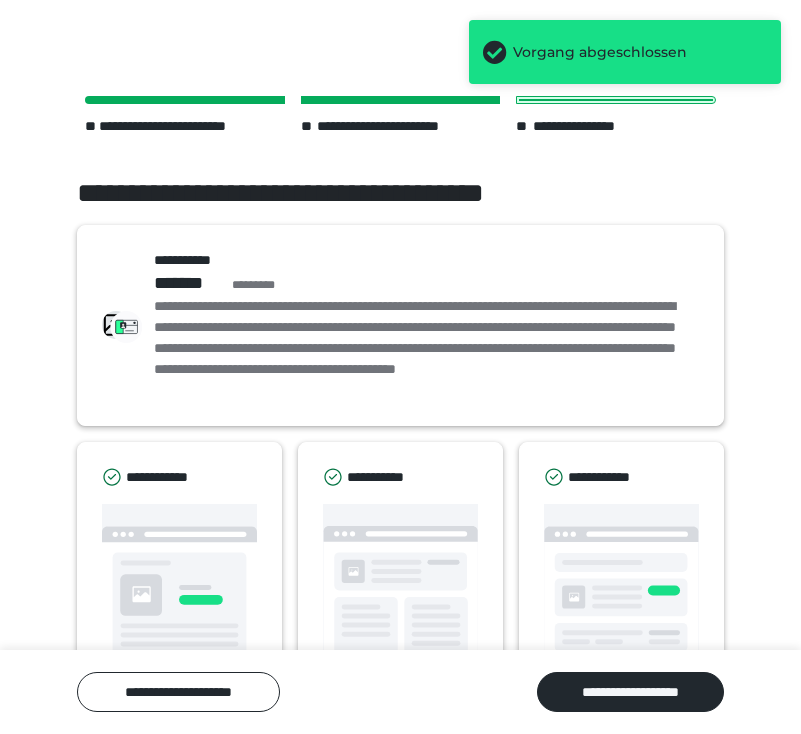 scroll, scrollTop: 109, scrollLeft: 0, axis: vertical 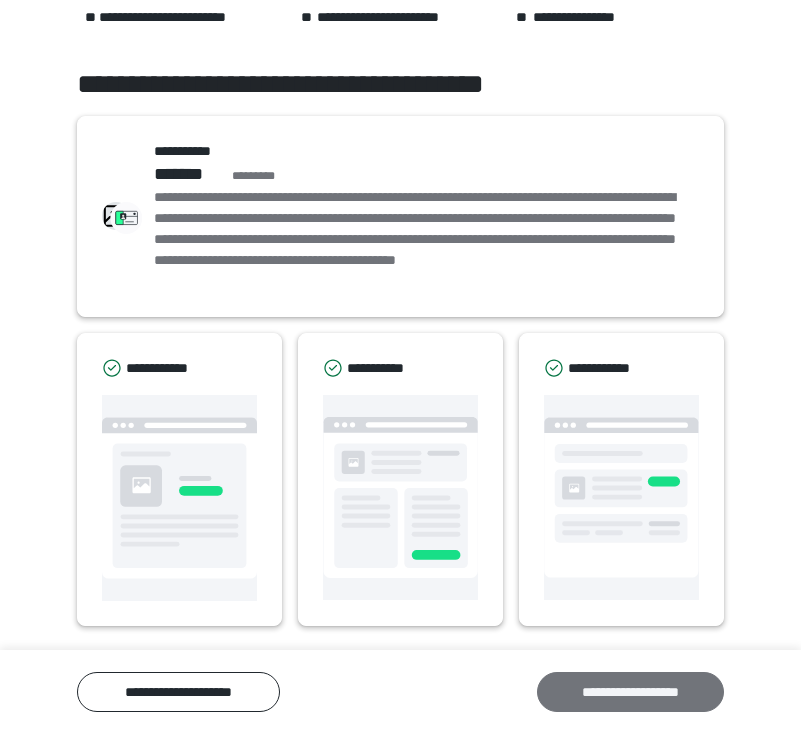 click on "**********" at bounding box center [630, 692] 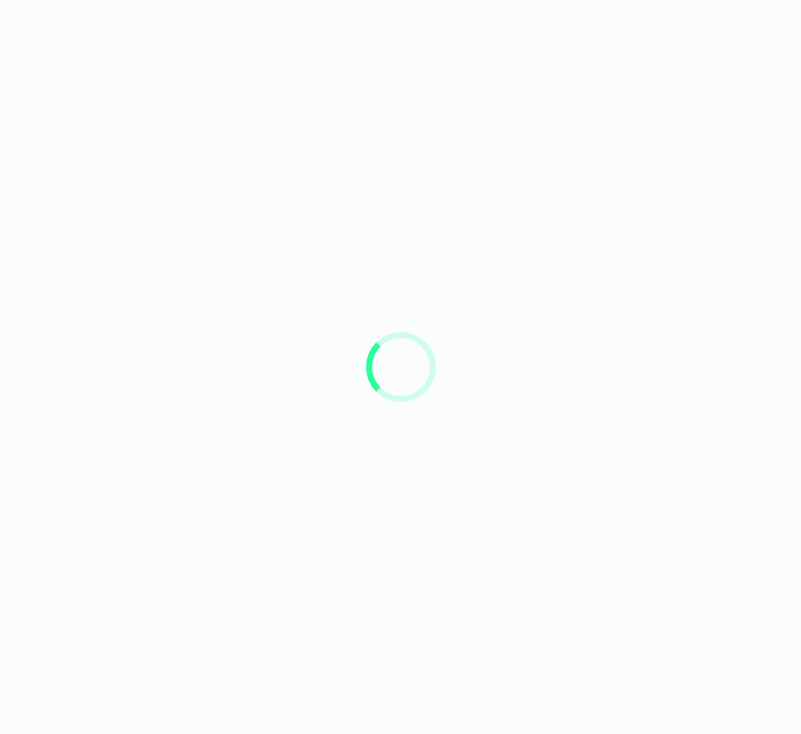 scroll, scrollTop: 0, scrollLeft: 0, axis: both 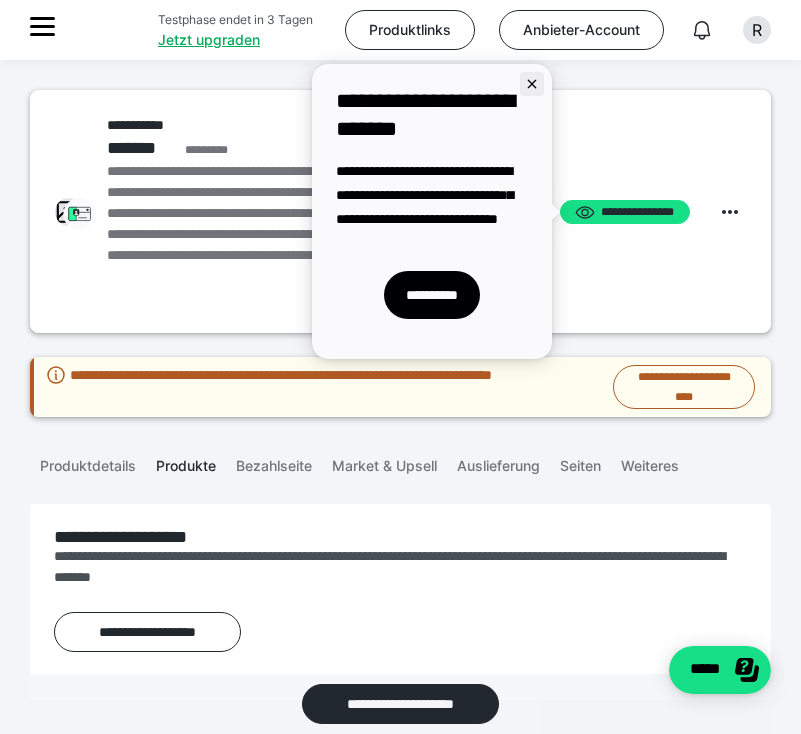 click 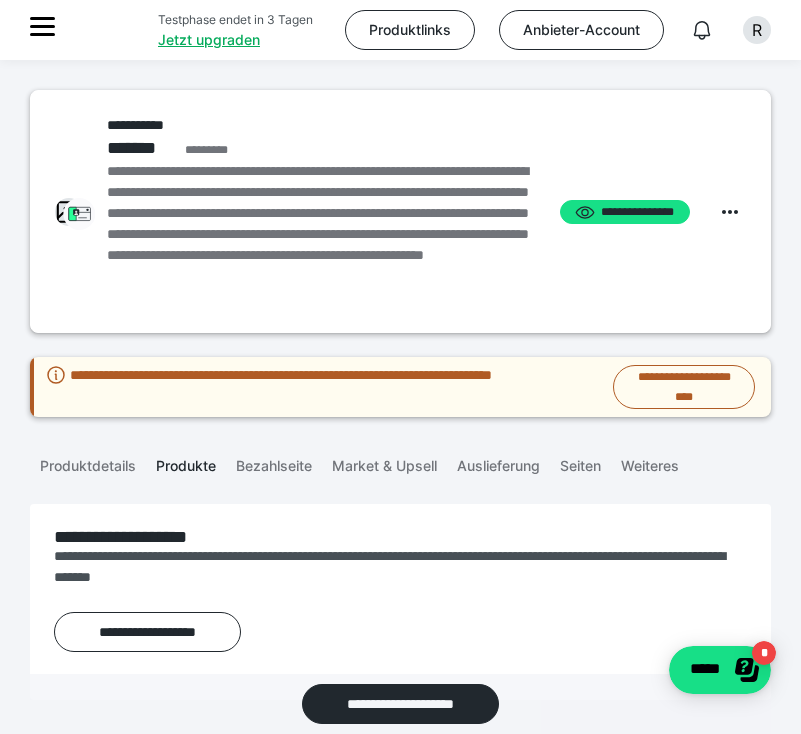 scroll, scrollTop: 0, scrollLeft: 0, axis: both 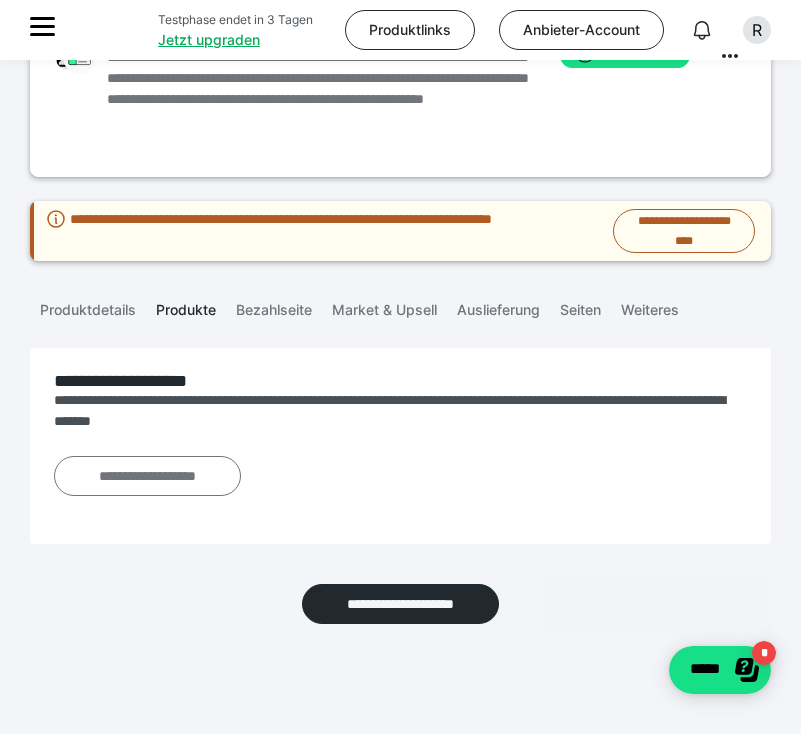 click on "**********" at bounding box center [147, 476] 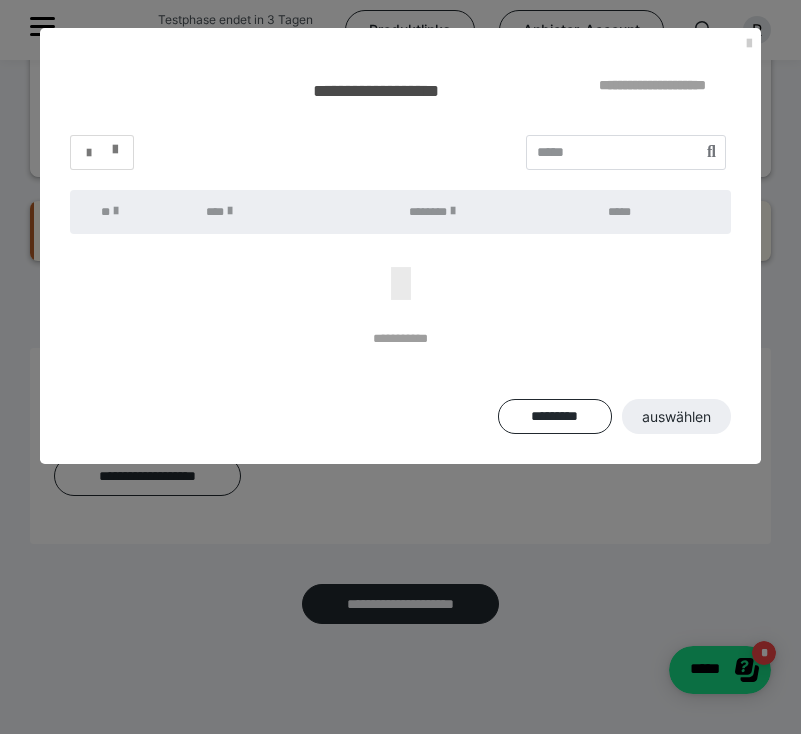 click at bounding box center (102, 153) 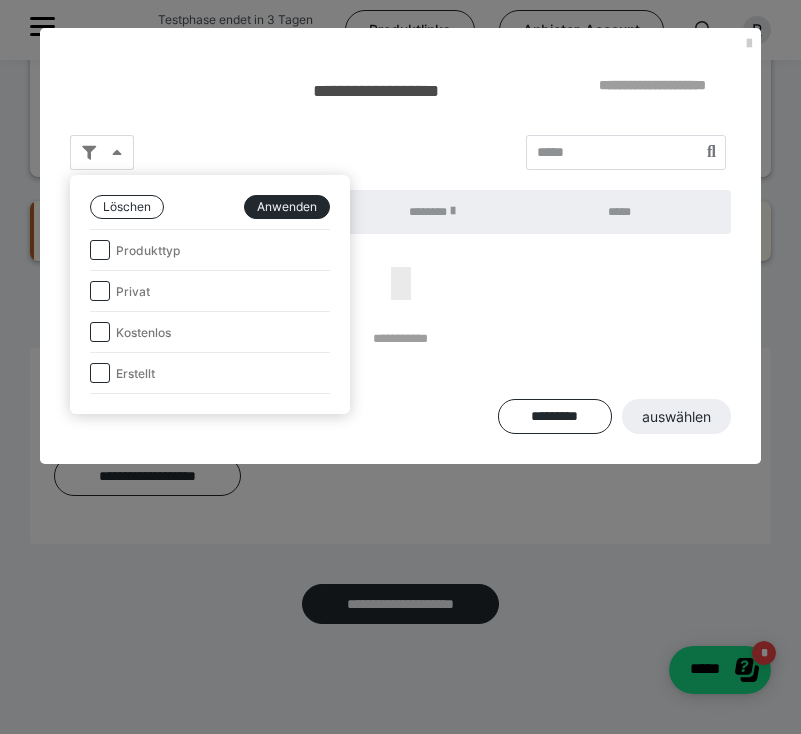 click at bounding box center [100, 250] 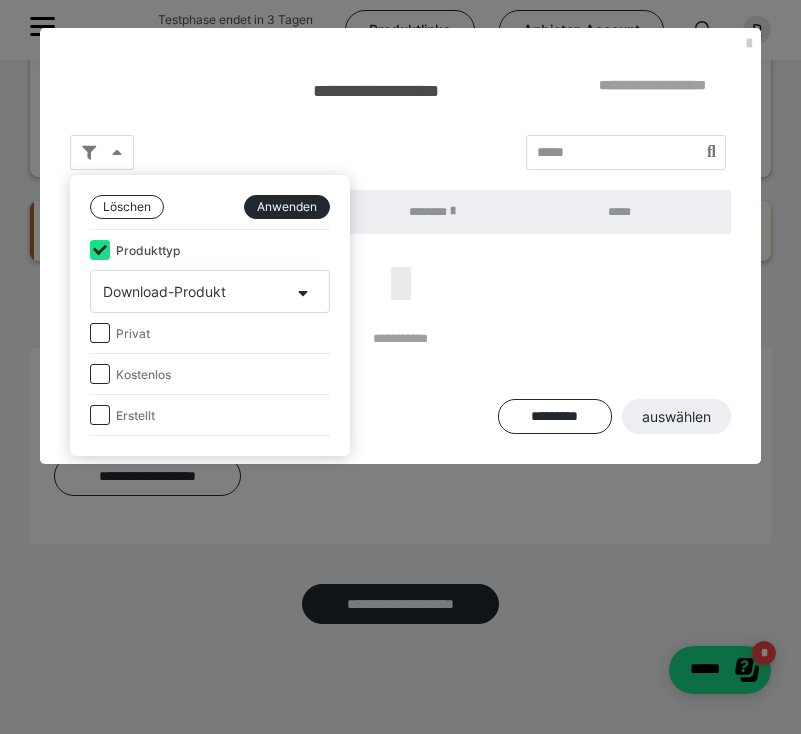 click at bounding box center [100, 250] 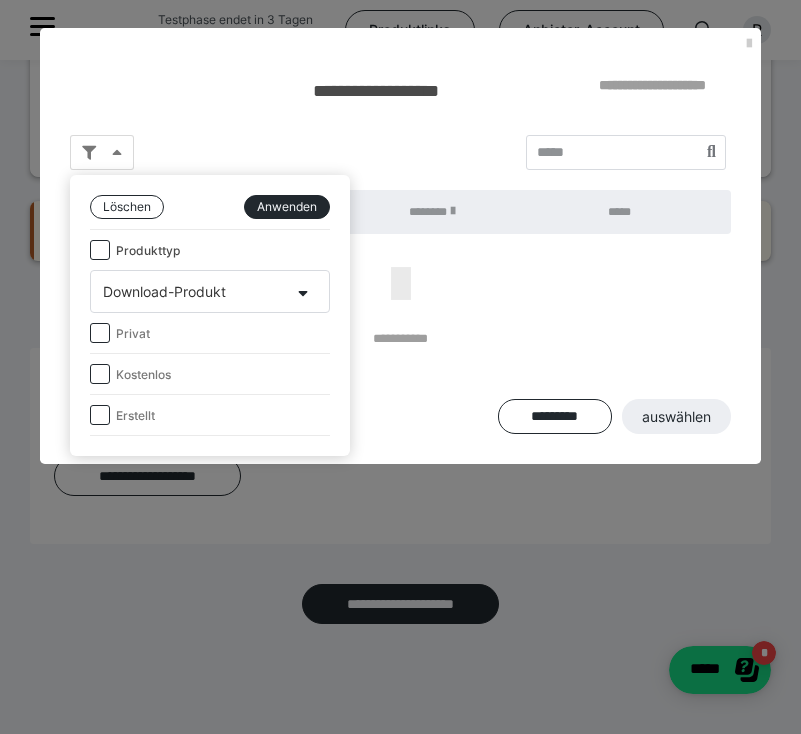 checkbox on "false" 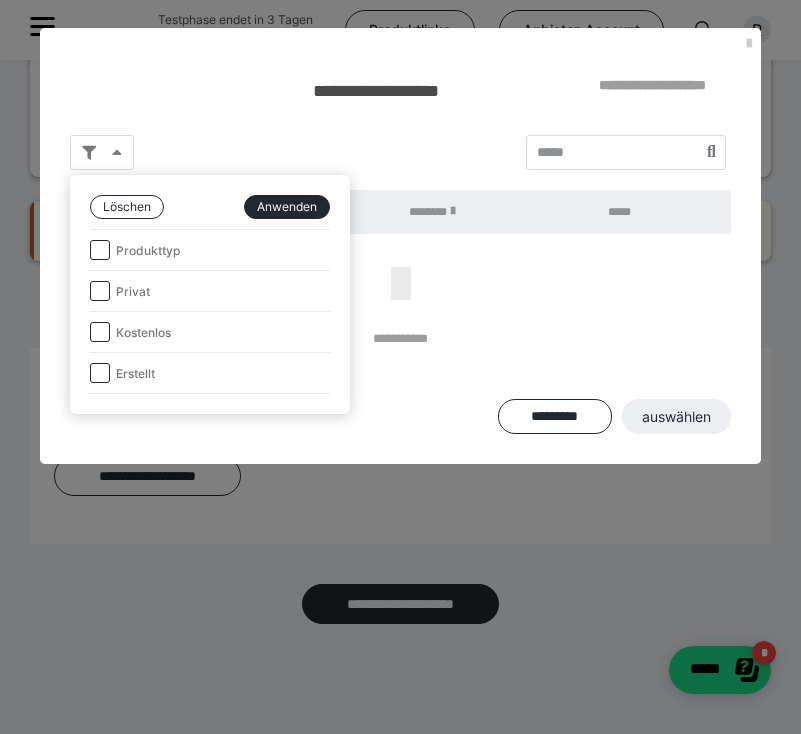 click at bounding box center (100, 291) 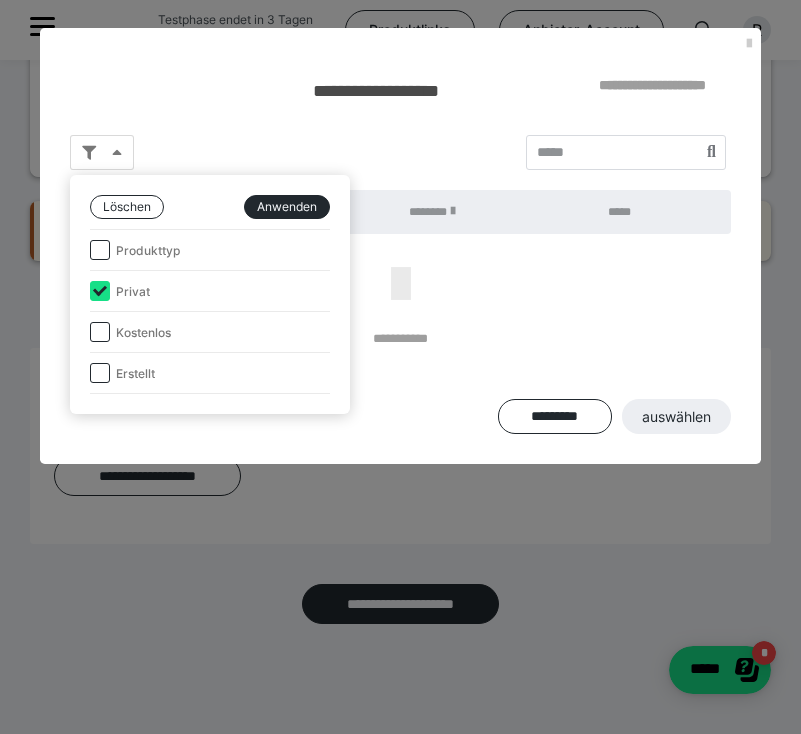 checkbox on "true" 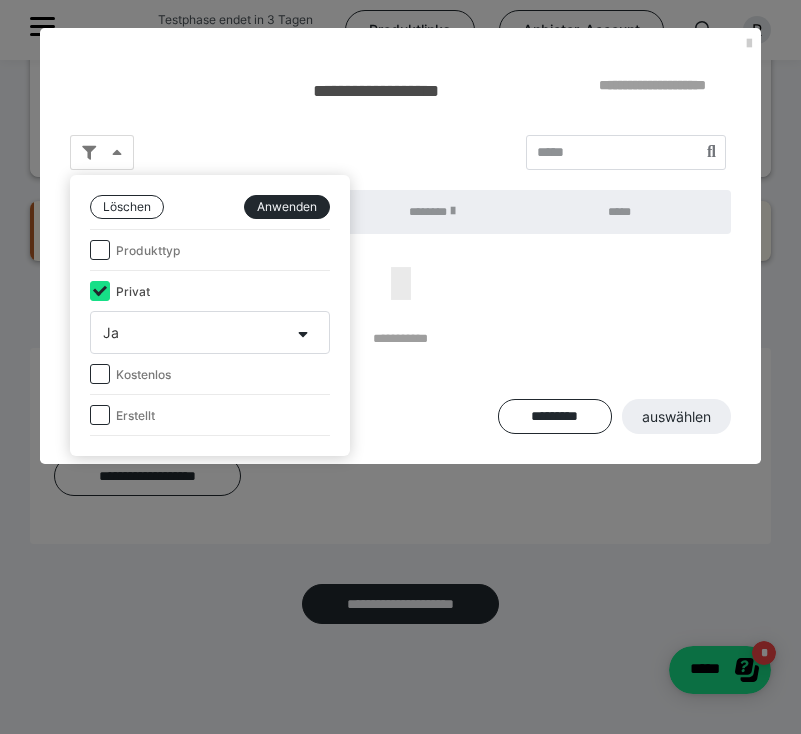 click at bounding box center [100, 250] 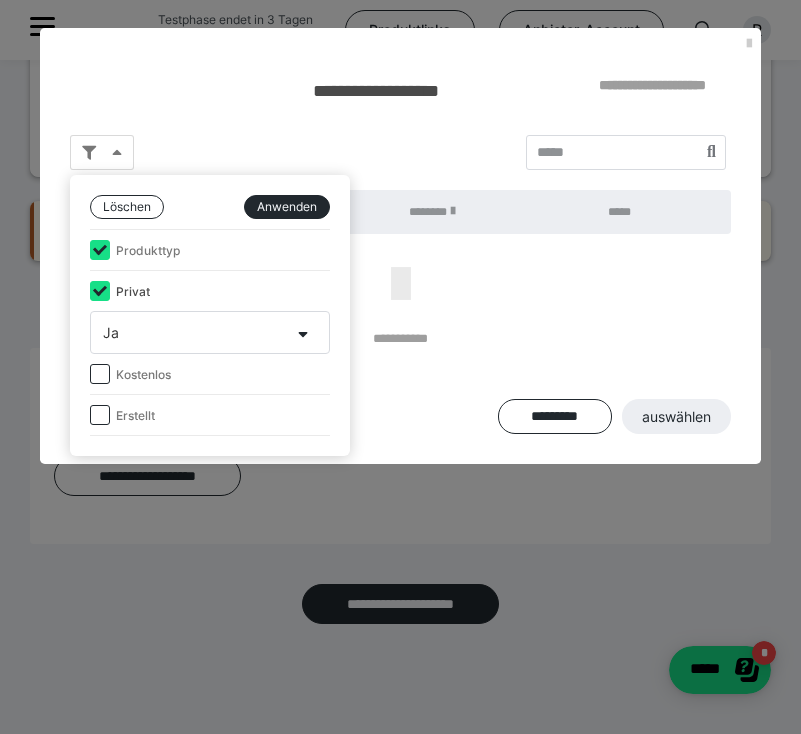 checkbox on "true" 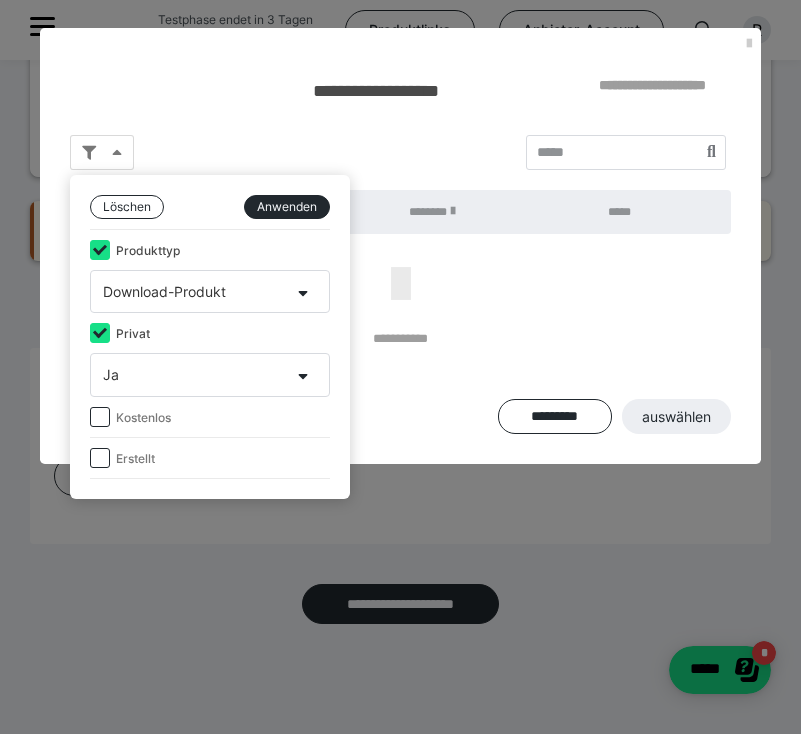 click on "Download-Produkt" at bounding box center [164, 291] 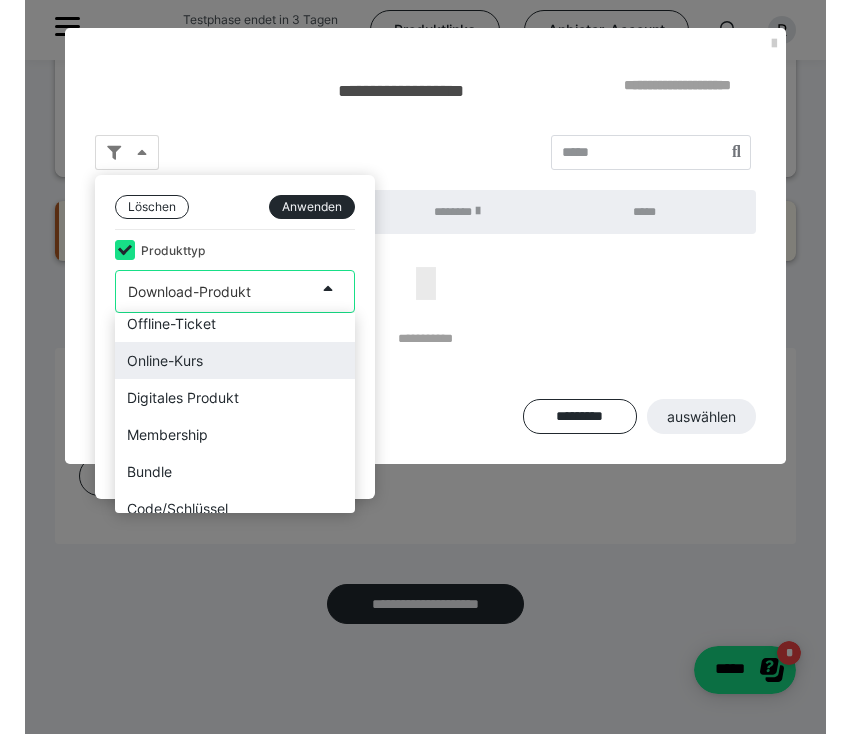 scroll, scrollTop: 96, scrollLeft: 0, axis: vertical 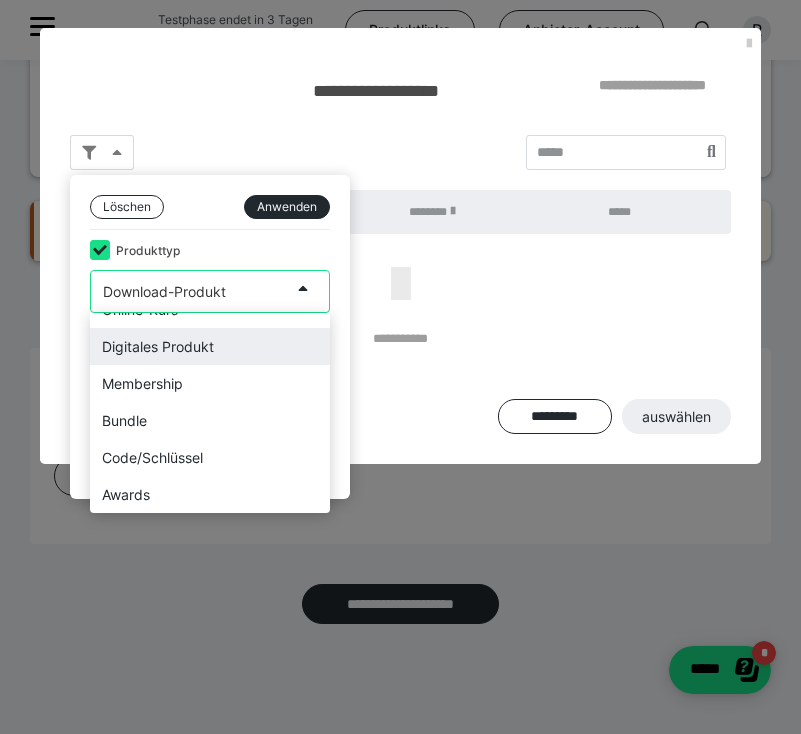 click on "Digitales Produkt" at bounding box center [210, 346] 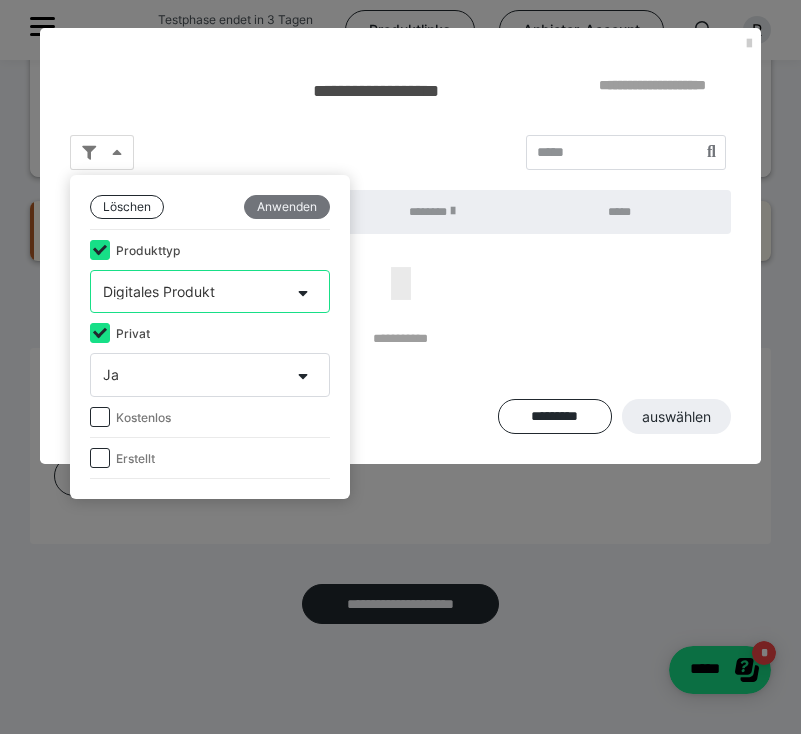 click on "Anwenden" at bounding box center (287, 207) 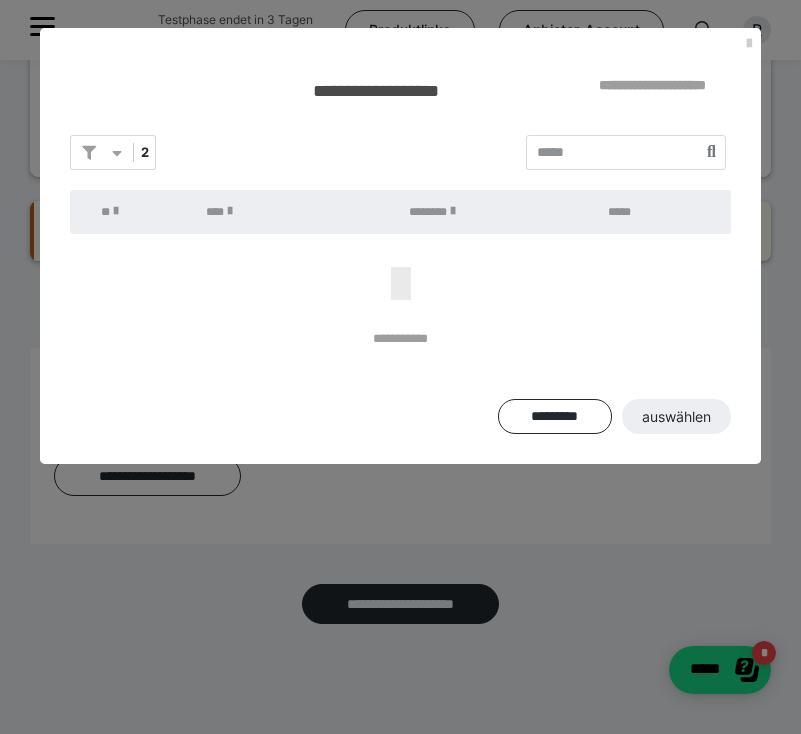 click at bounding box center [230, 211] 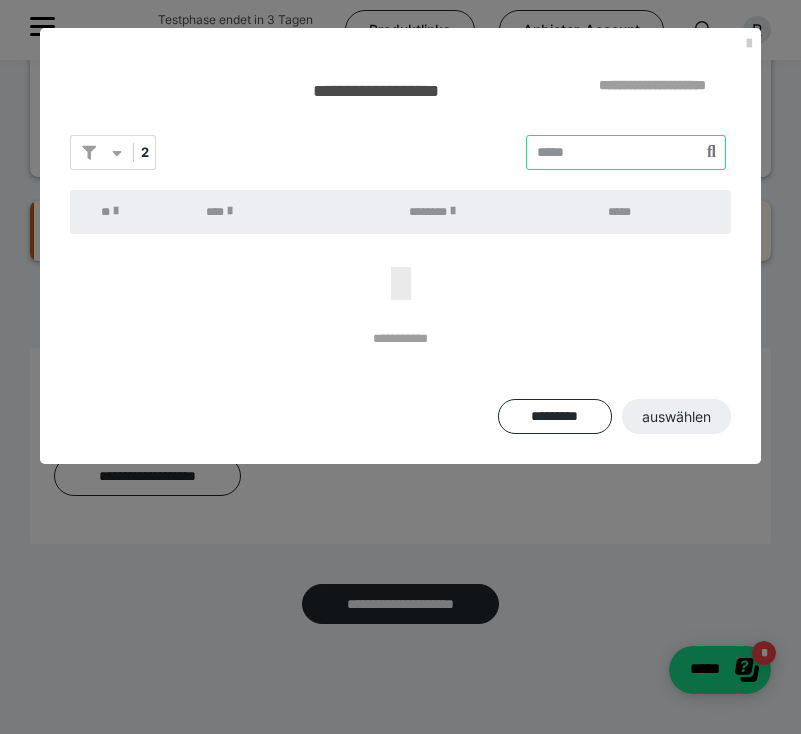 click at bounding box center (626, 152) 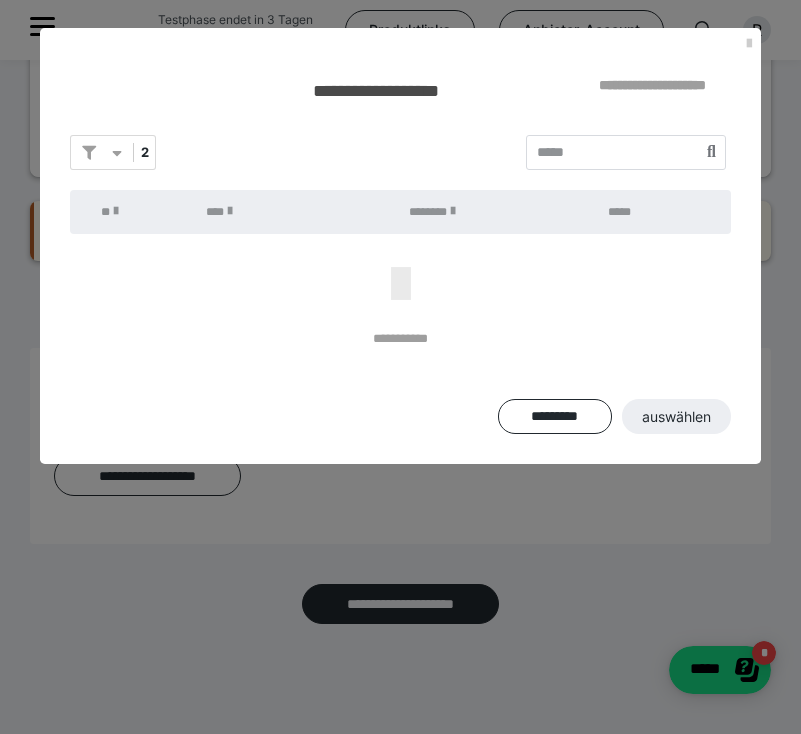 click on "********* auswählen" at bounding box center (400, 417) 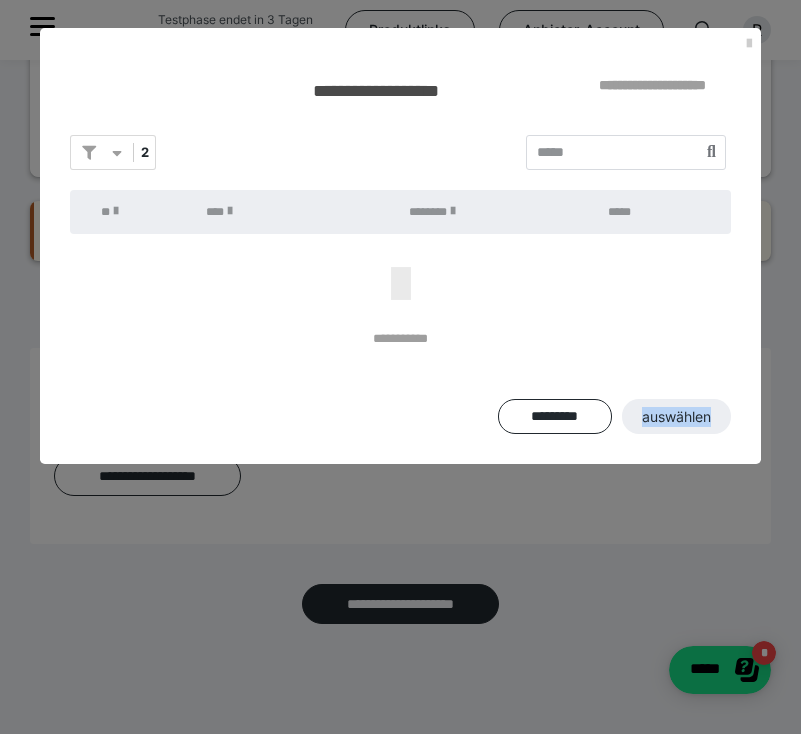 click on "********* auswählen" at bounding box center (400, 417) 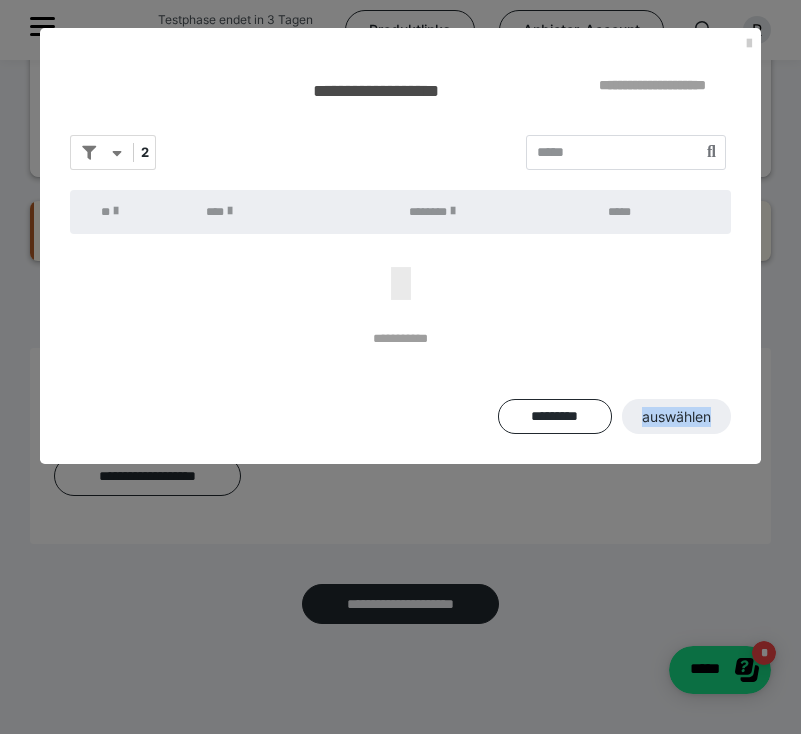 click at bounding box center (89, 153) 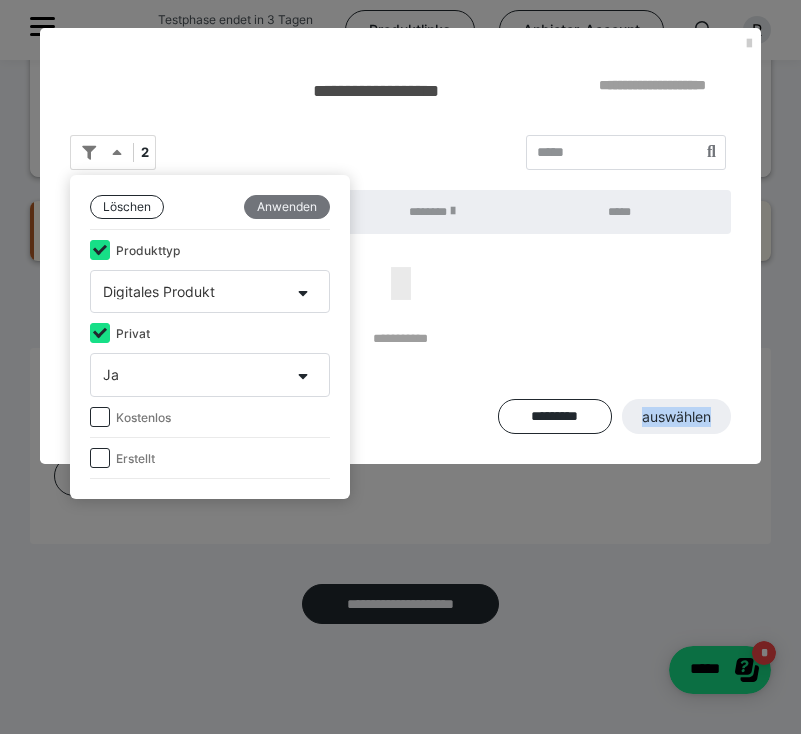 click on "Anwenden" at bounding box center [287, 207] 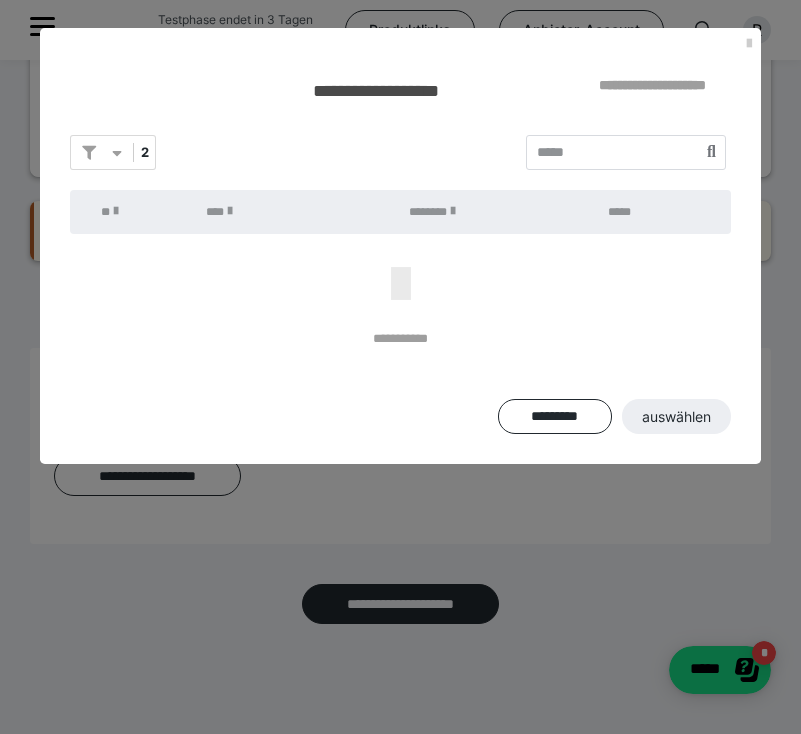 click on "**********" at bounding box center [400, 339] 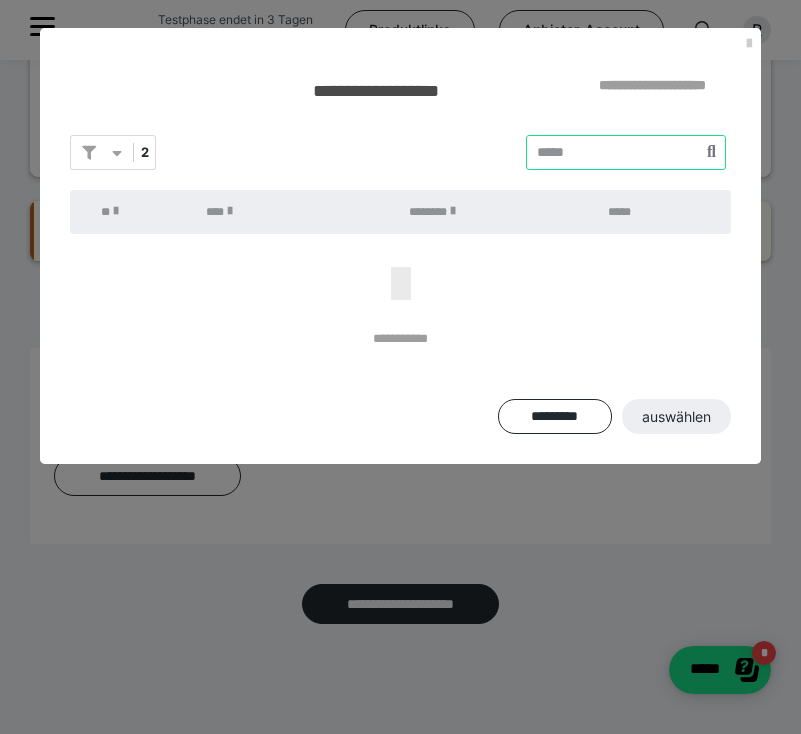 click at bounding box center [626, 152] 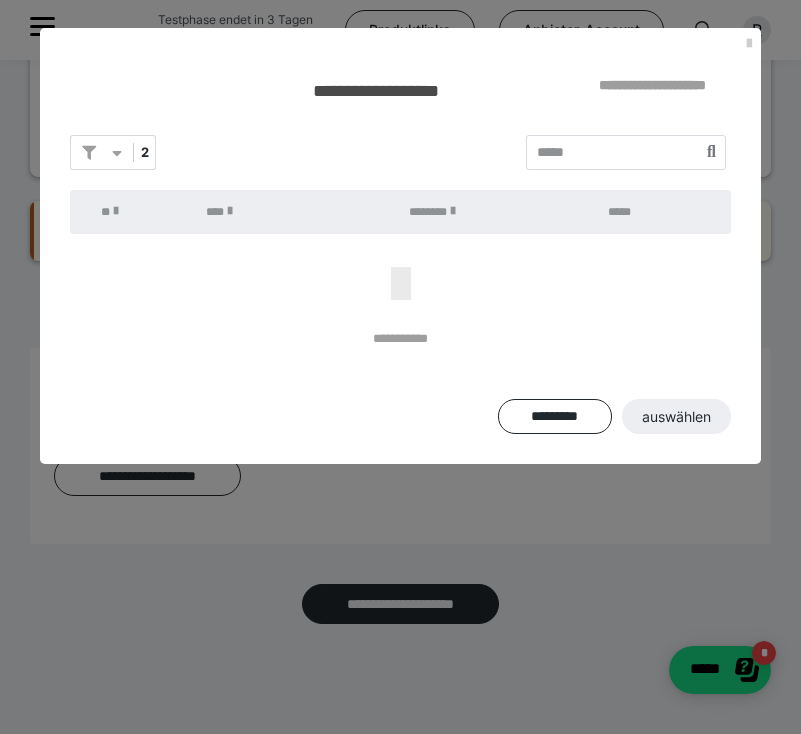 click at bounding box center [749, 44] 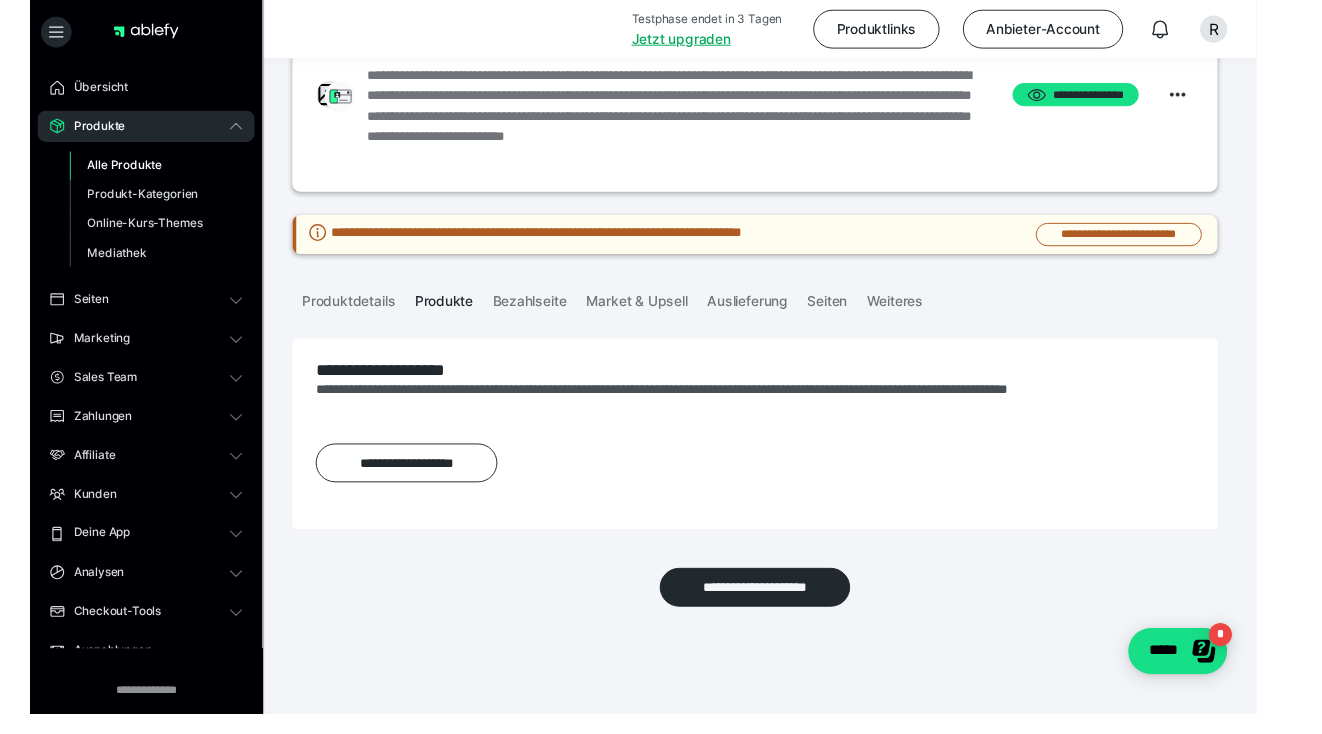 scroll, scrollTop: 52, scrollLeft: 0, axis: vertical 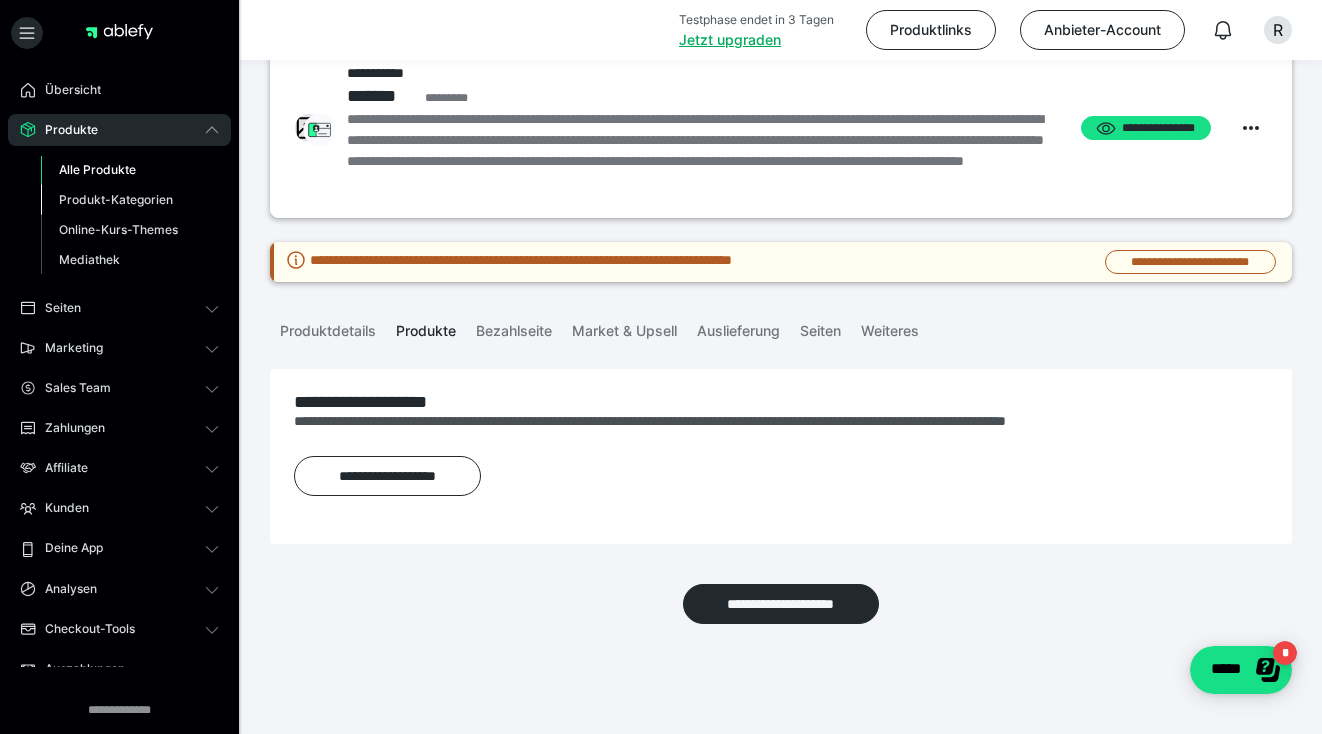 click on "Produkt-Kategorien" at bounding box center (116, 199) 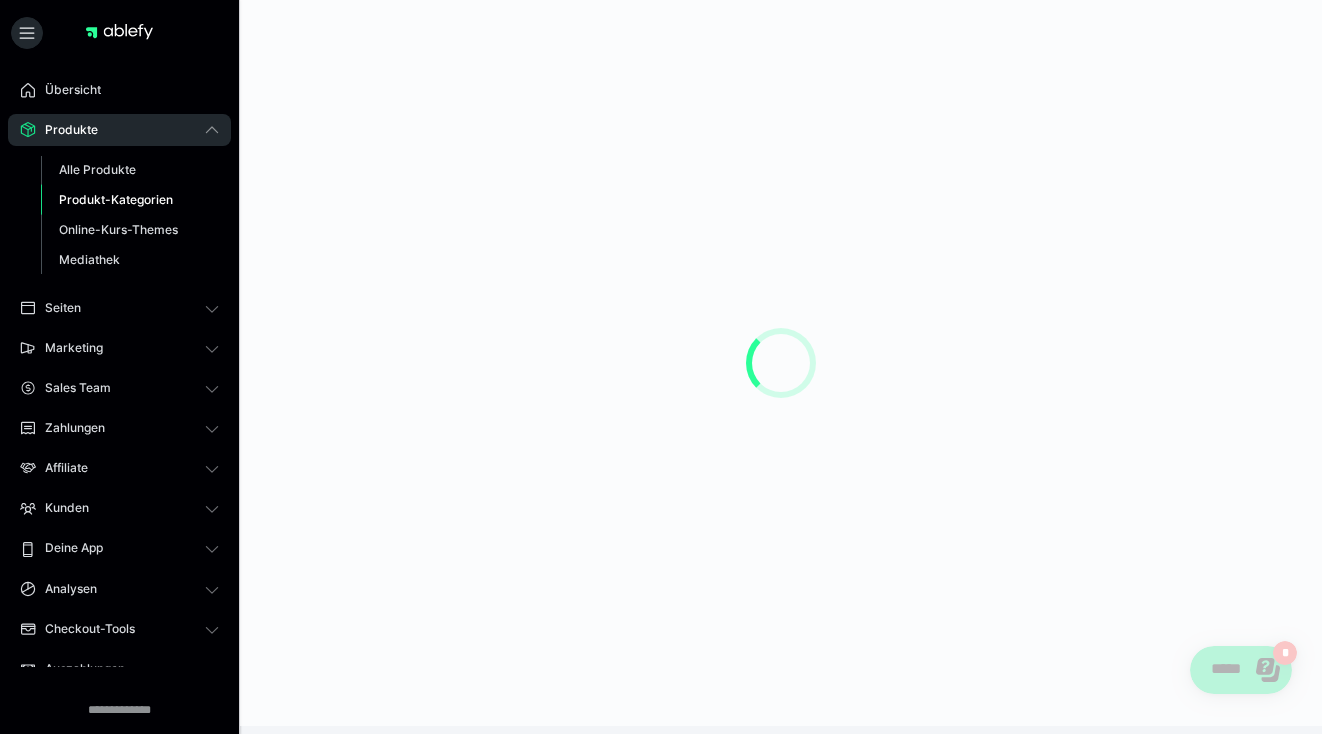 scroll, scrollTop: 0, scrollLeft: 0, axis: both 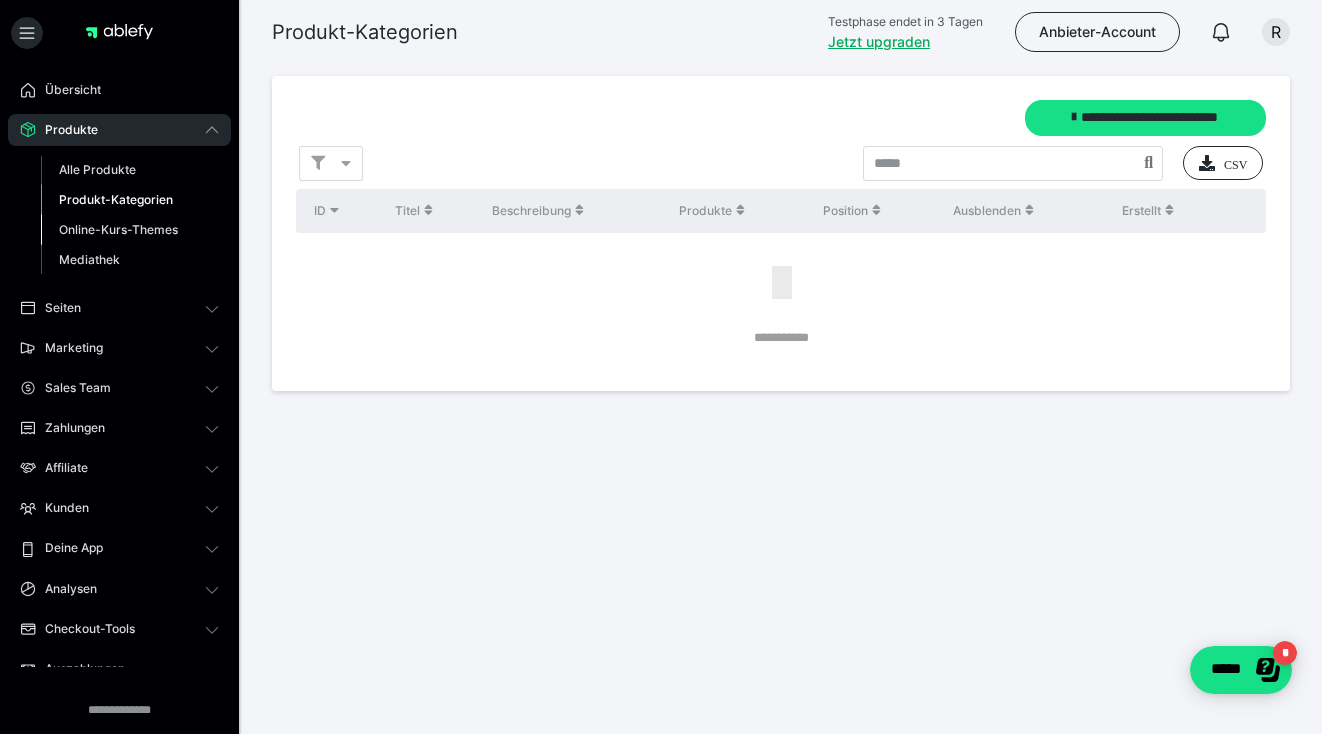 click on "Online-Kurs-Themes" at bounding box center [118, 229] 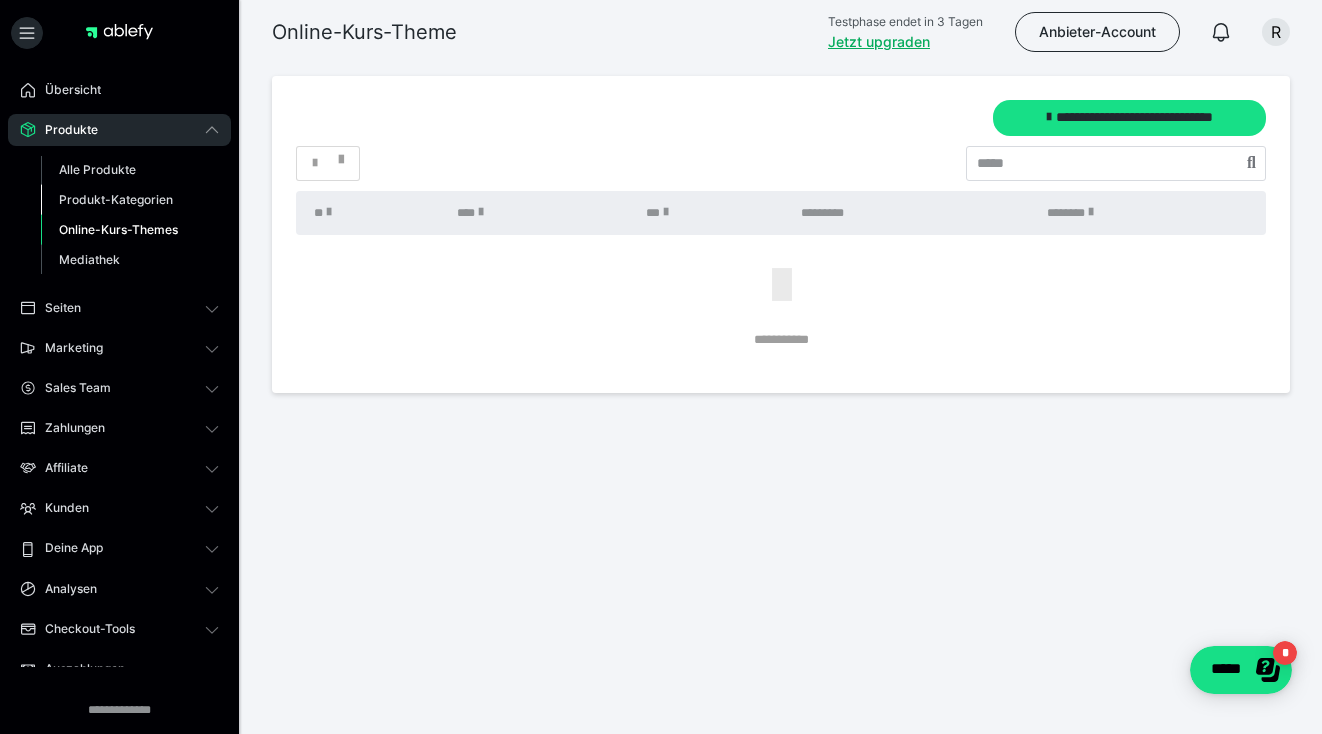click on "Produkt-Kategorien" at bounding box center [116, 199] 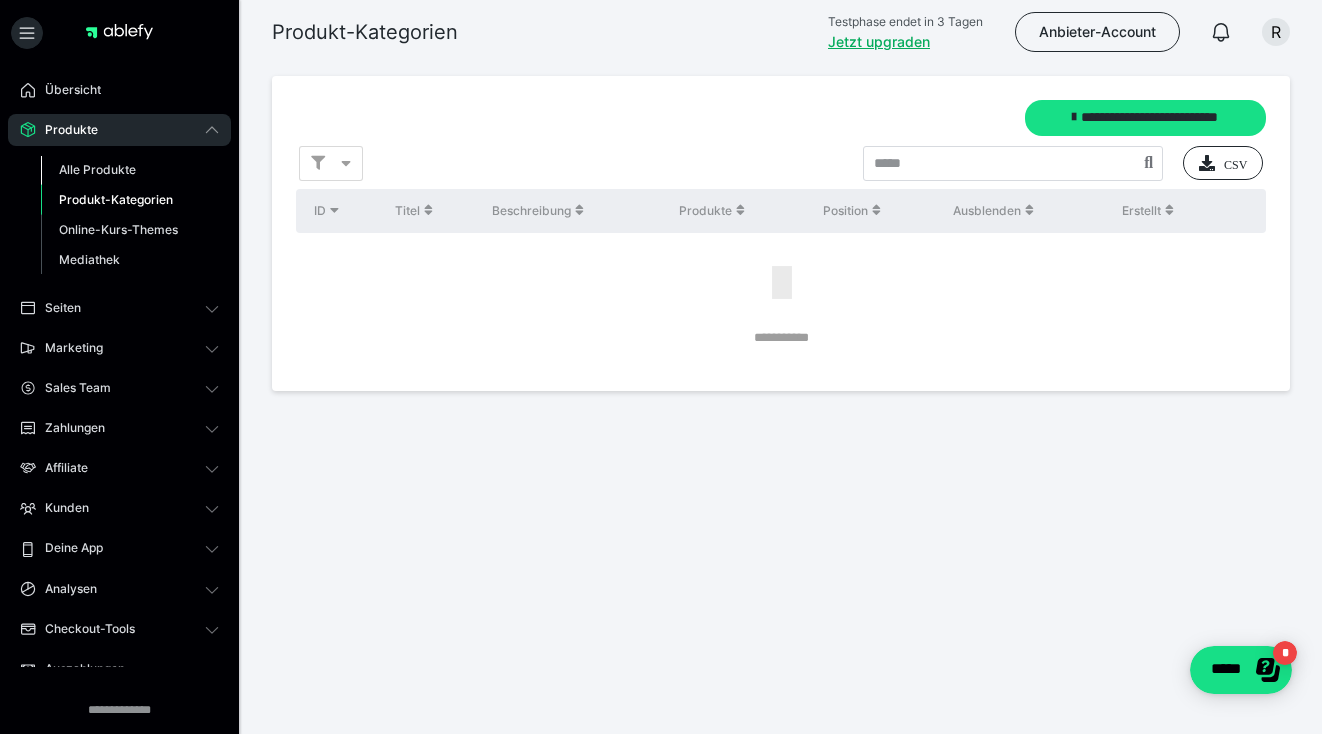 click on "Alle Produkte" at bounding box center (97, 169) 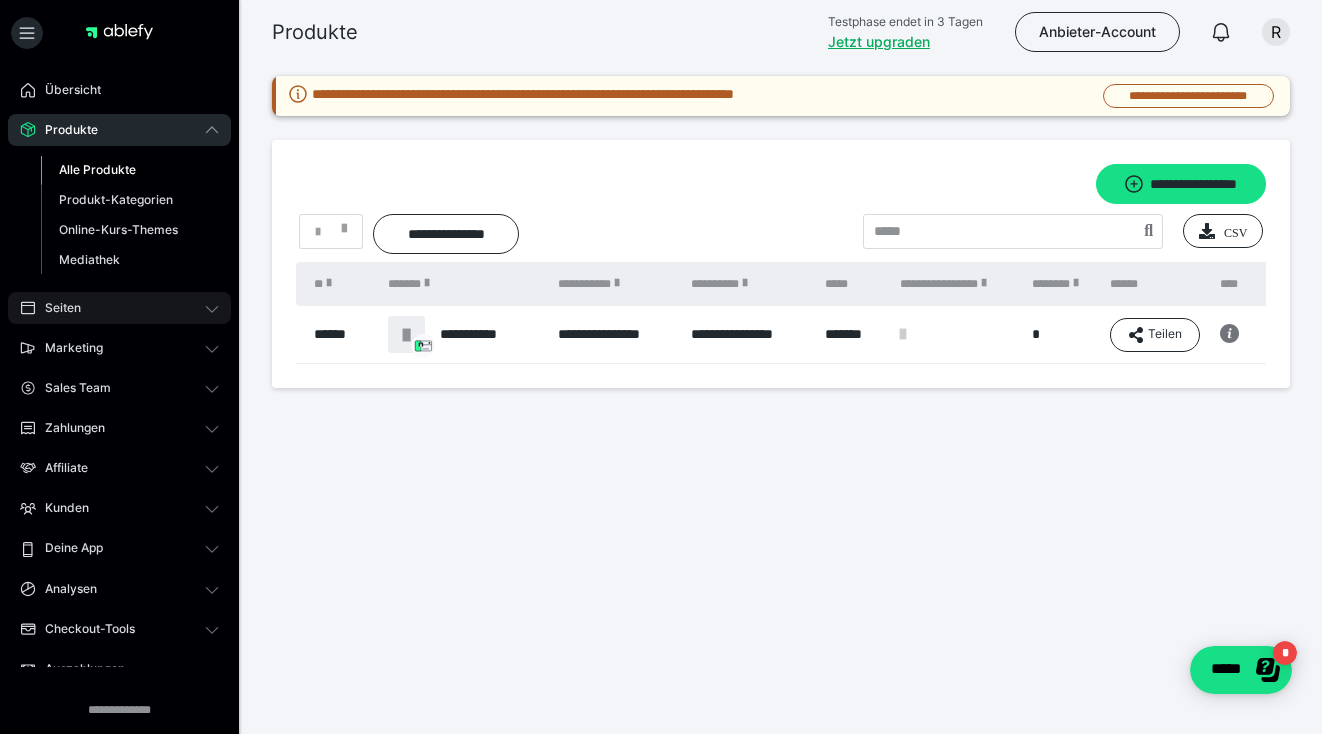click on "Seiten" at bounding box center (119, 308) 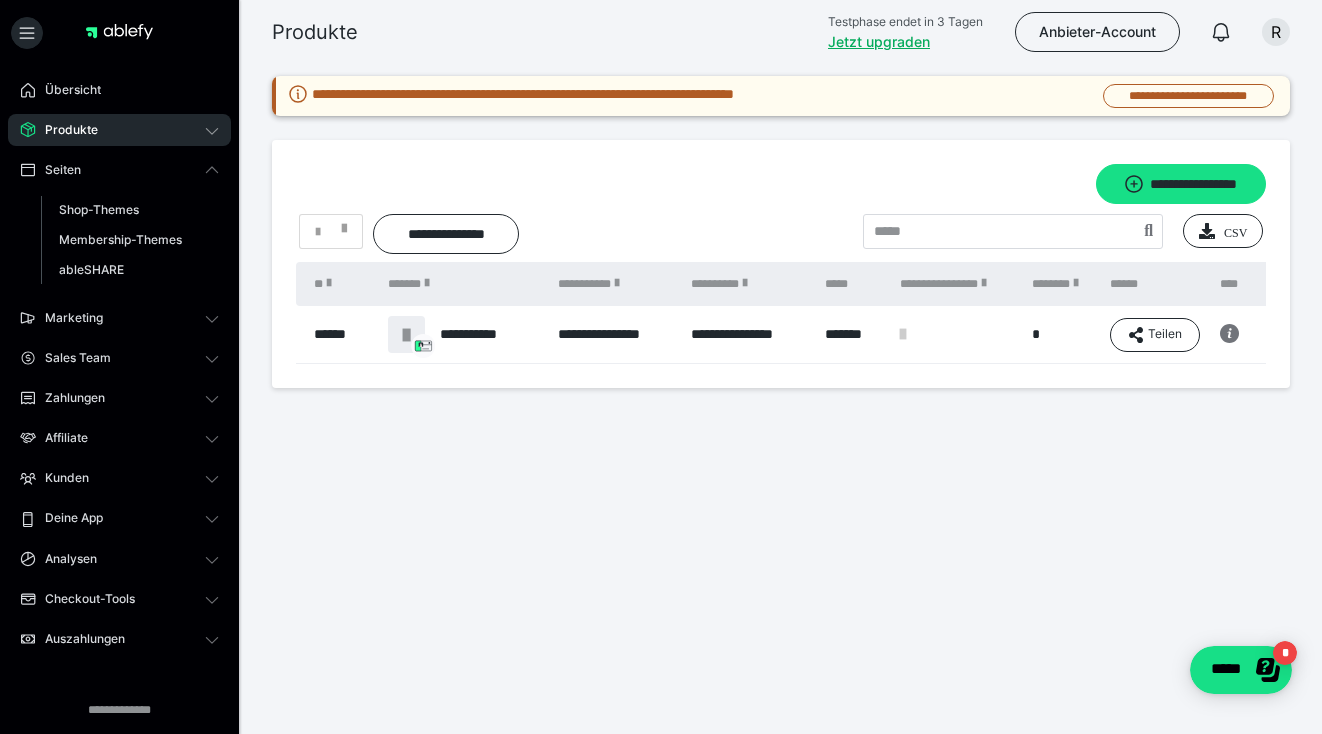 click 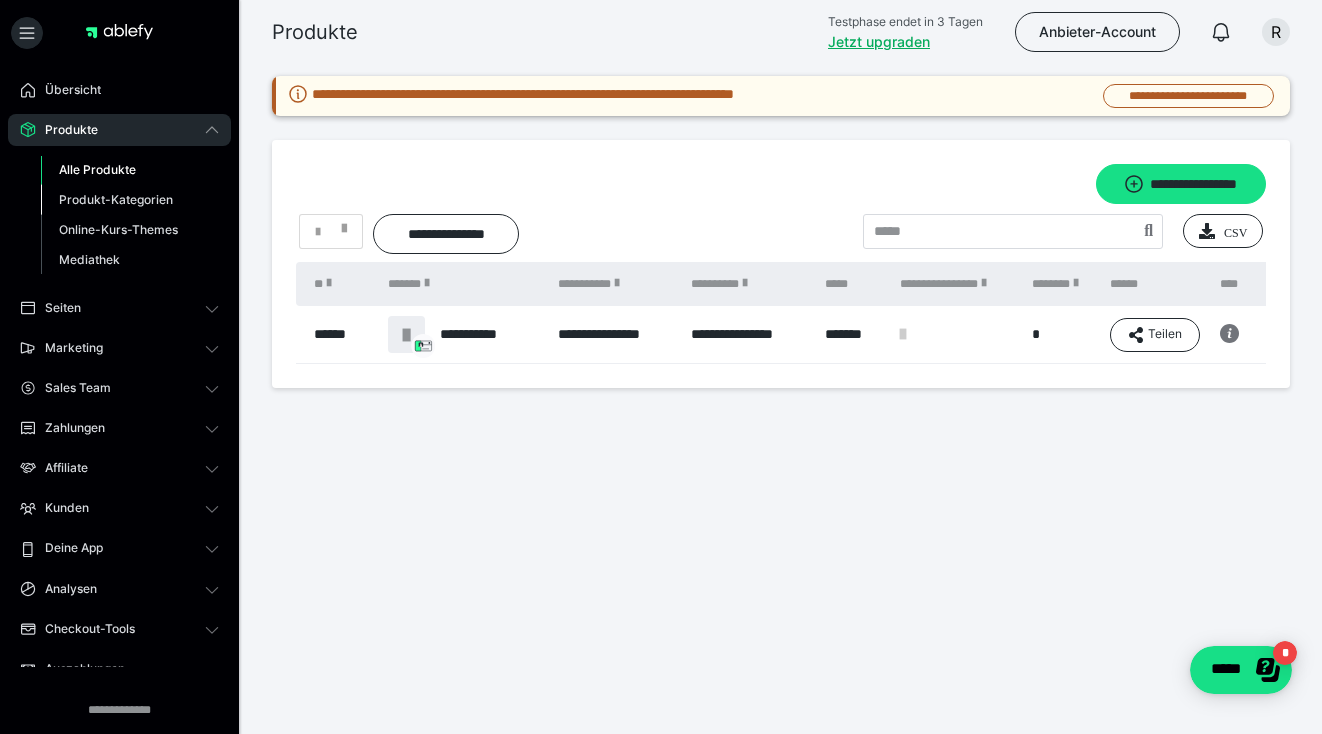 click on "Produkt-Kategorien" at bounding box center (116, 199) 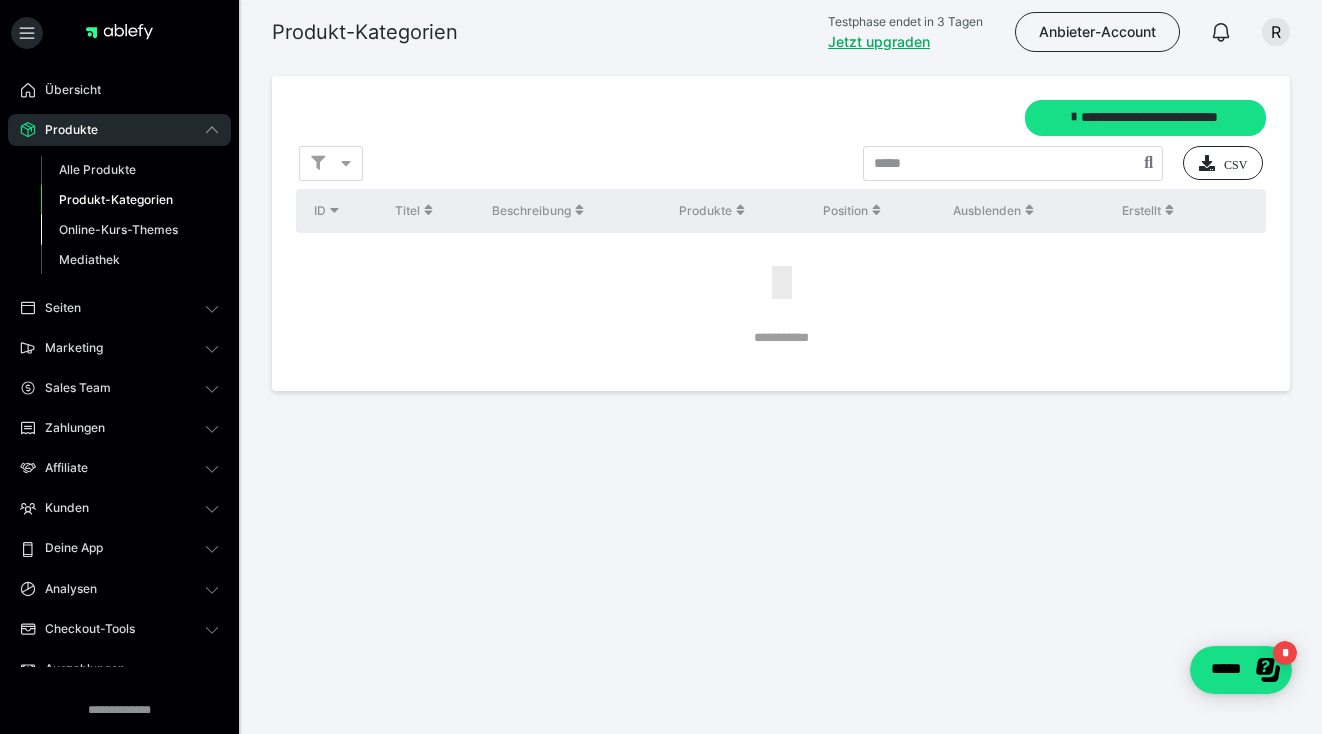click on "Online-Kurs-Themes" at bounding box center (118, 229) 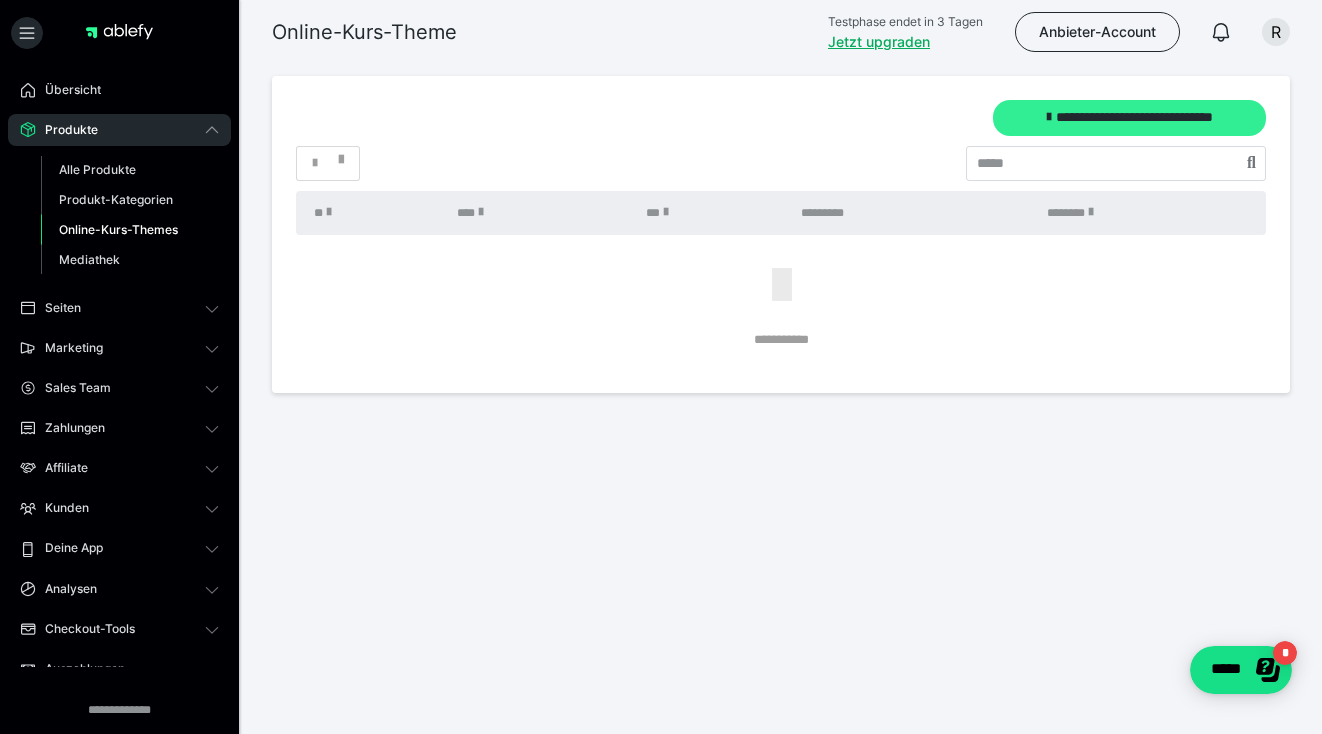 click on "**********" at bounding box center [1129, 118] 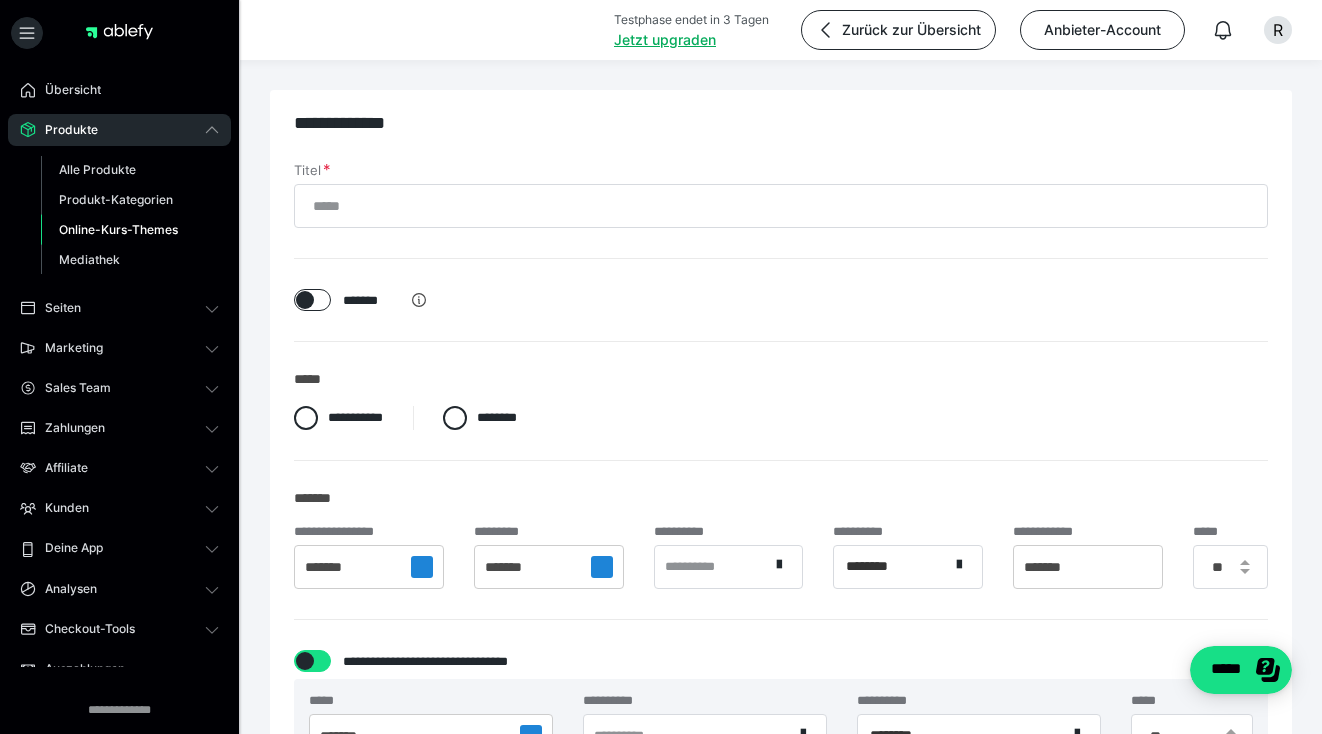 scroll, scrollTop: 0, scrollLeft: 0, axis: both 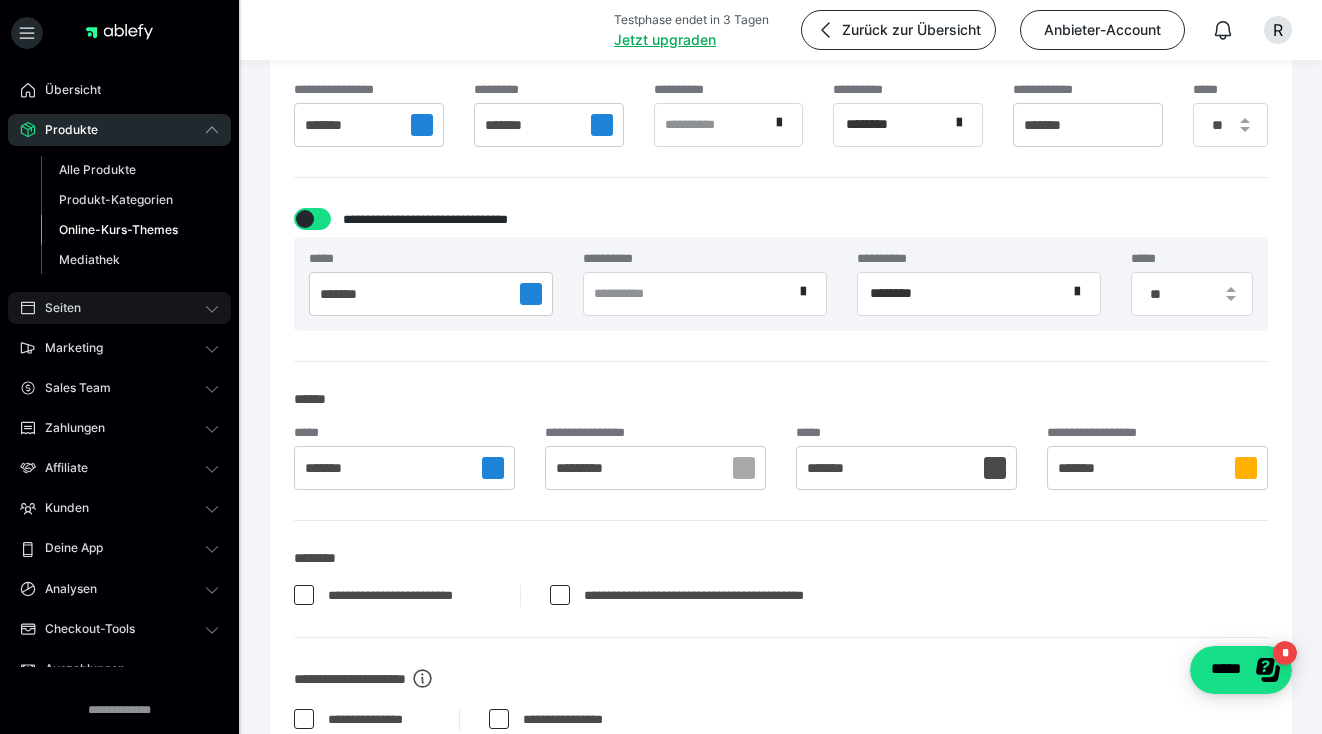 click 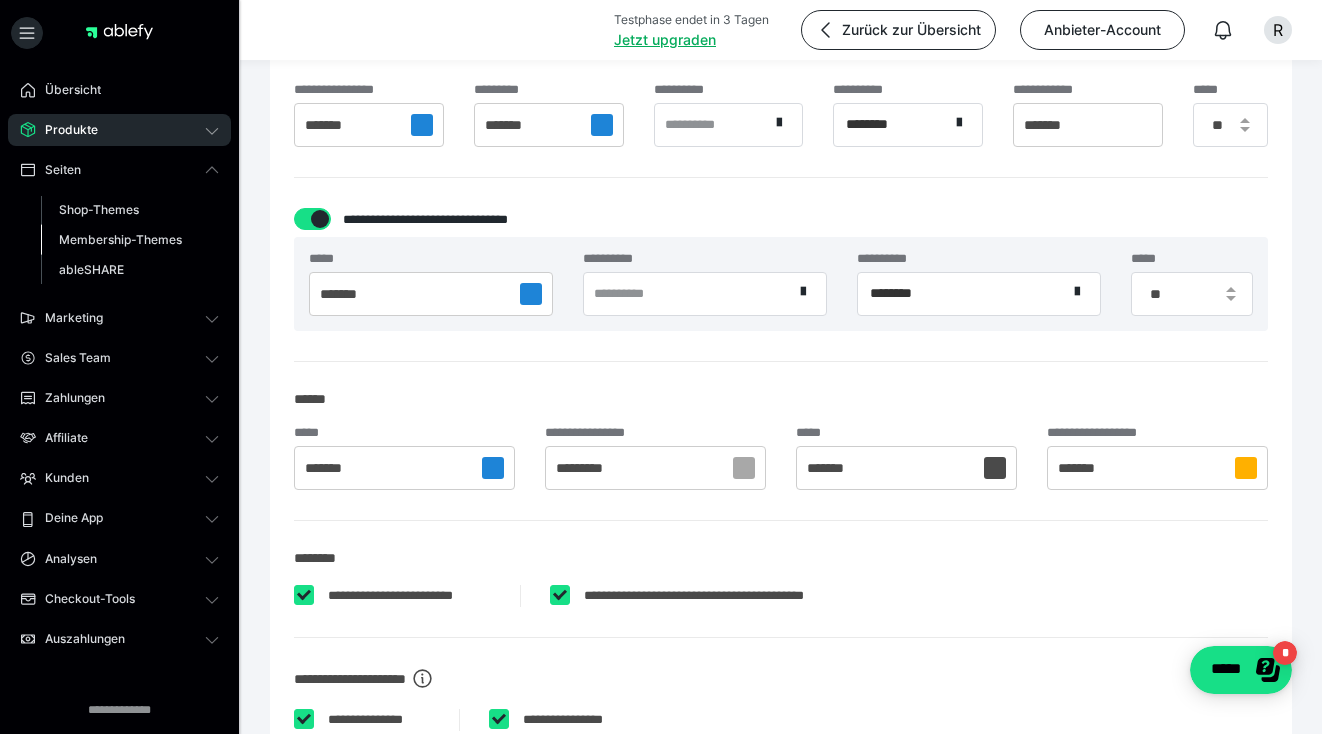 click on "Membership-Themes" at bounding box center [120, 239] 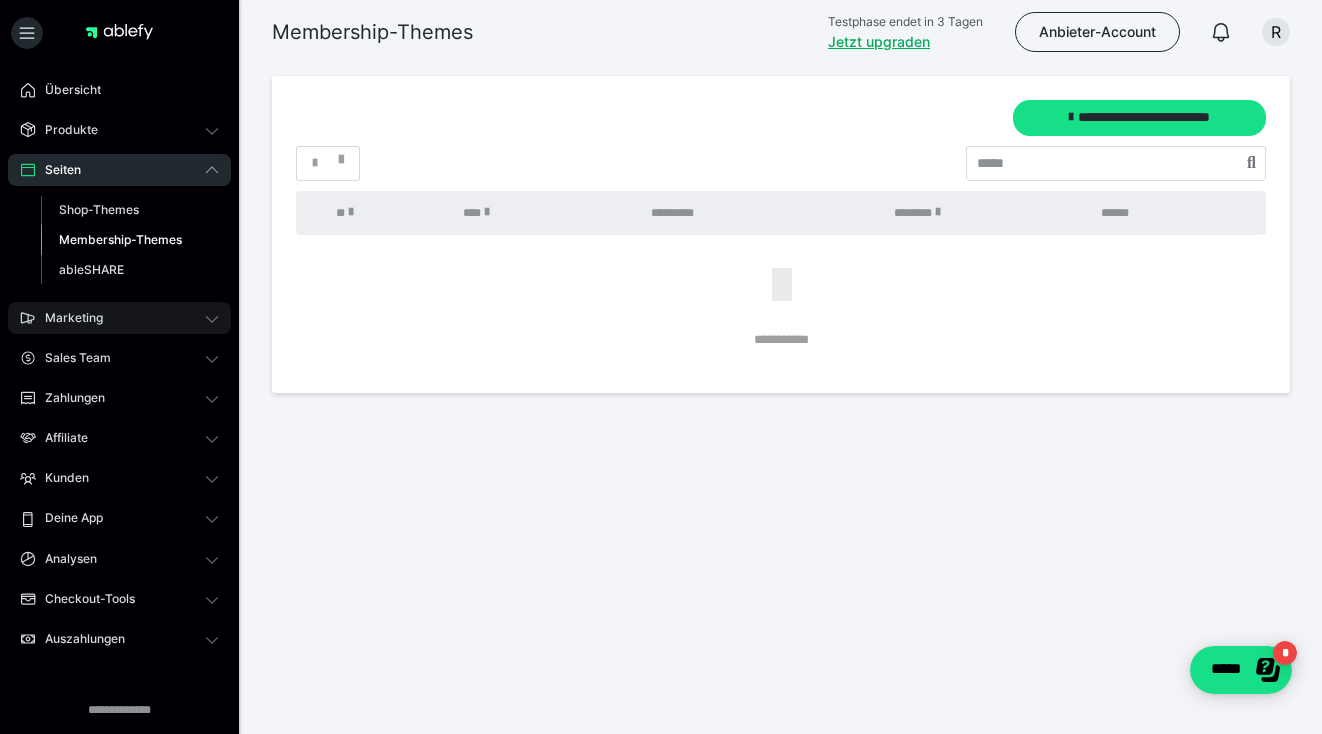 click 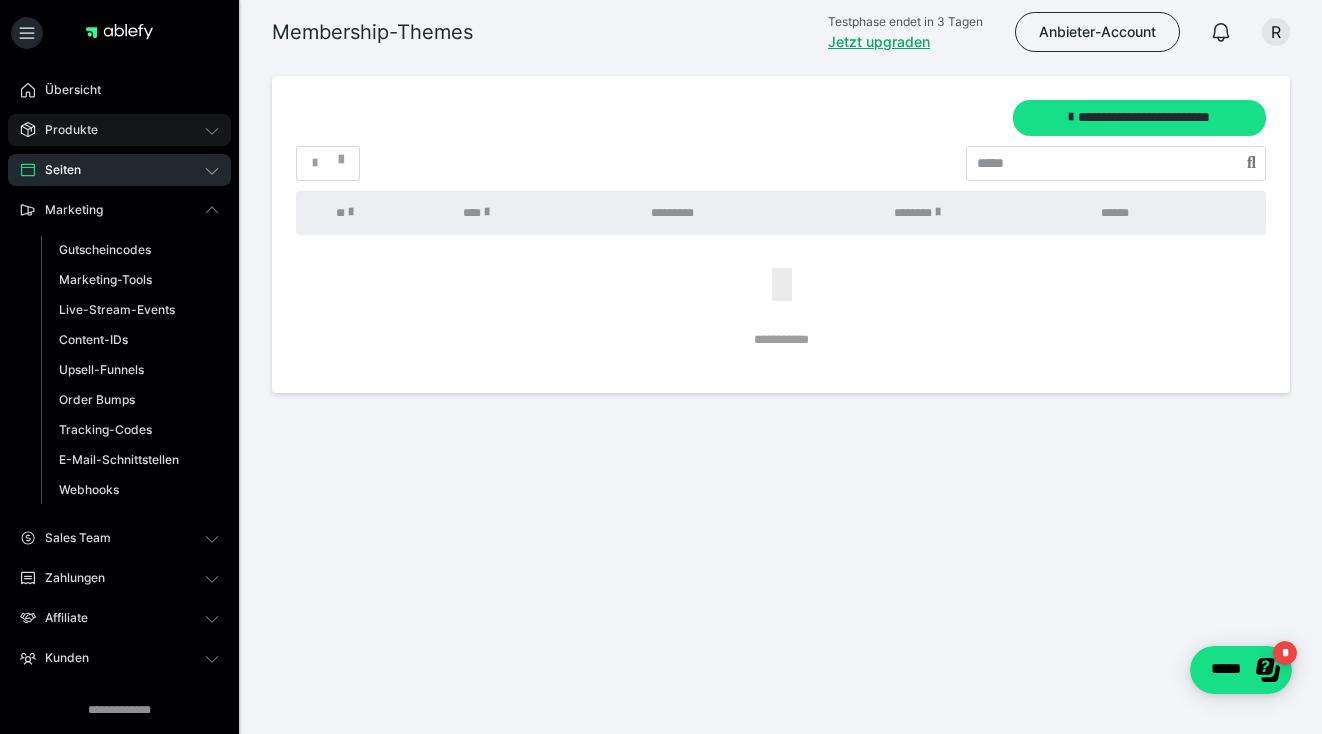 click 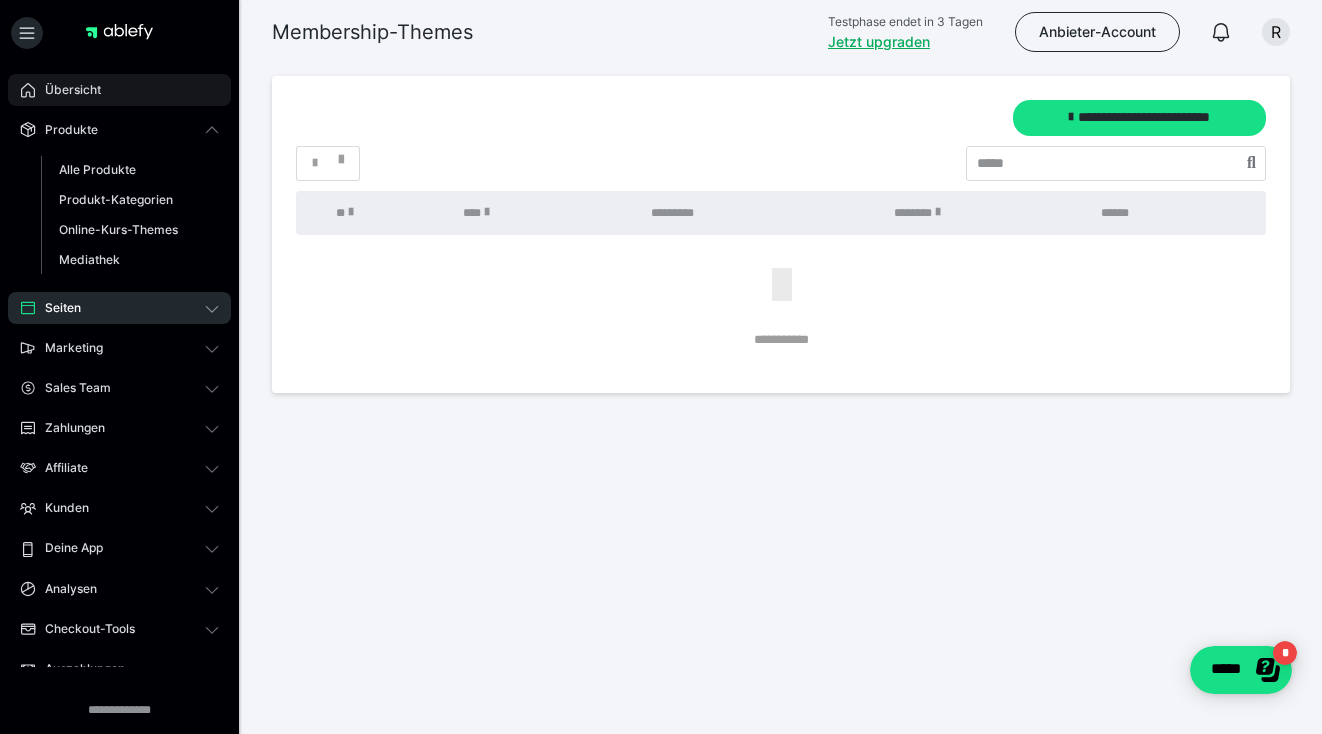 click on "Übersicht" at bounding box center [119, 90] 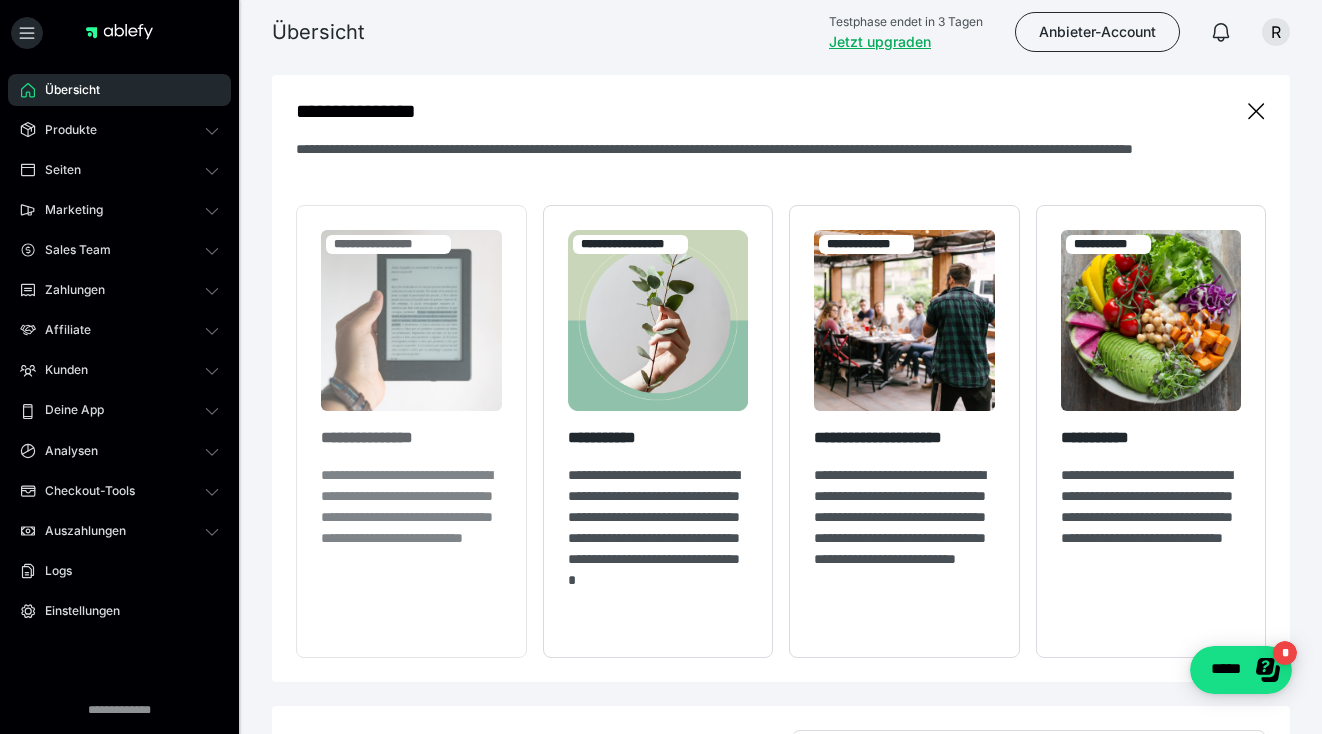 scroll, scrollTop: 102, scrollLeft: 0, axis: vertical 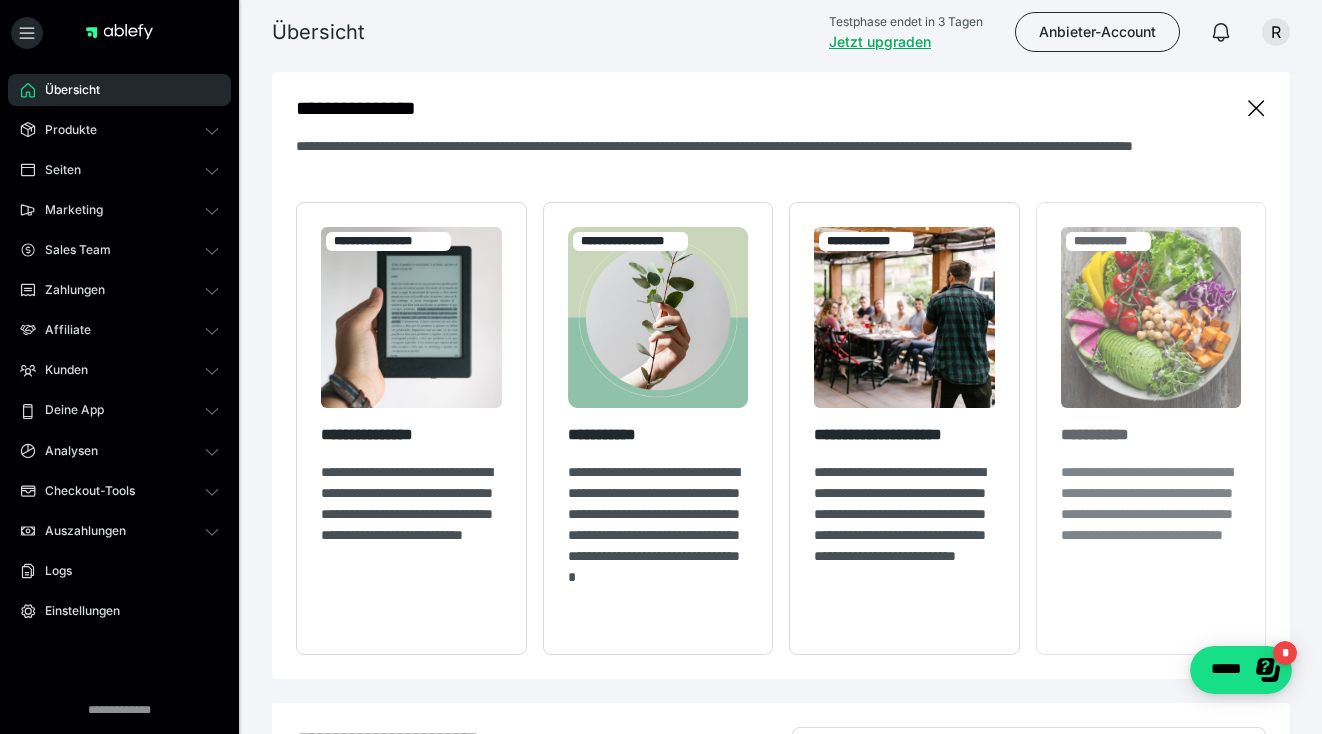 click on "**********" at bounding box center (1151, 525) 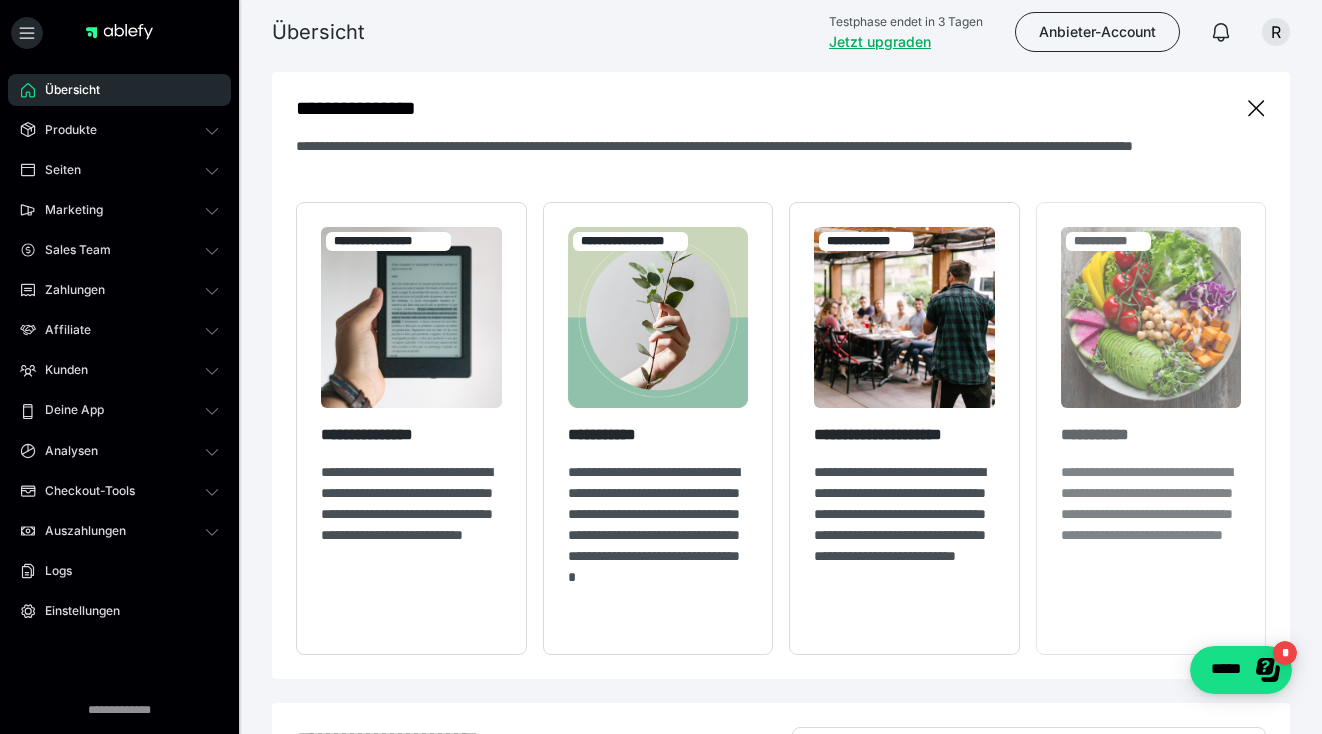 click on "**********" at bounding box center [1151, 525] 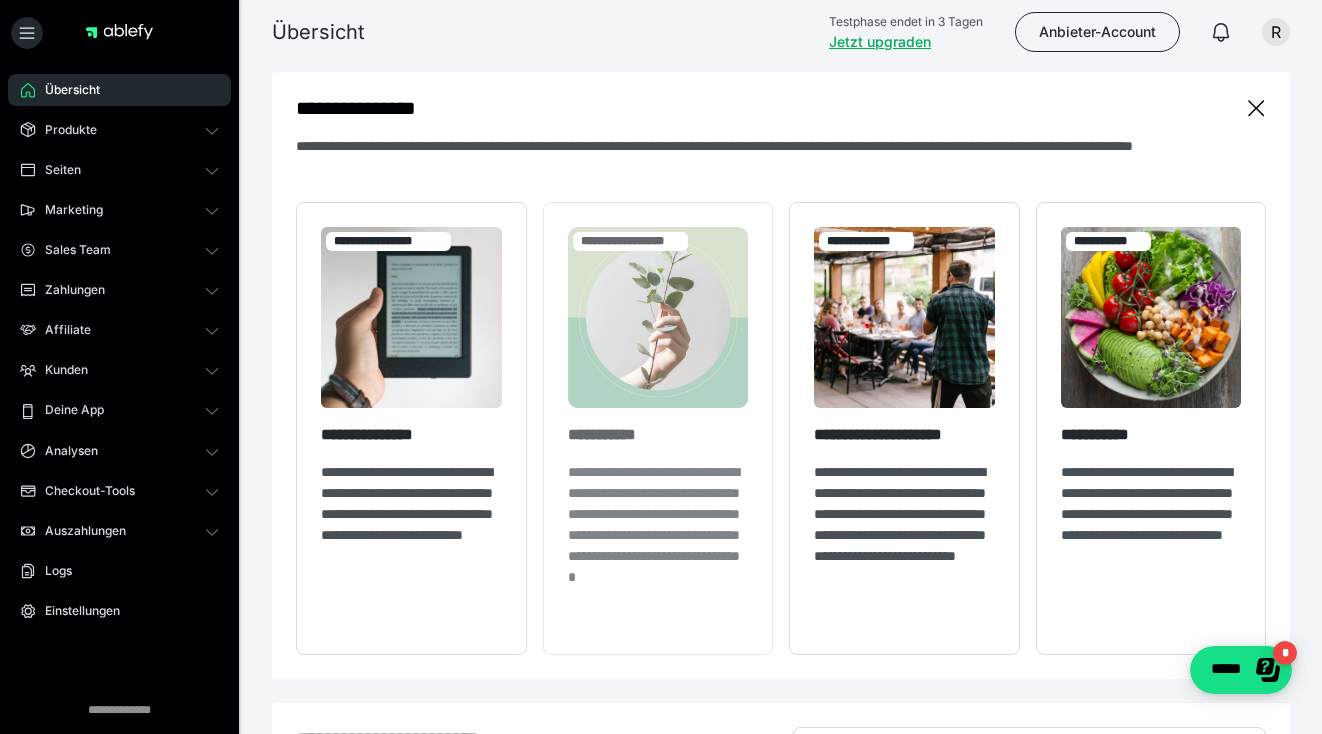 click at bounding box center (658, 317) 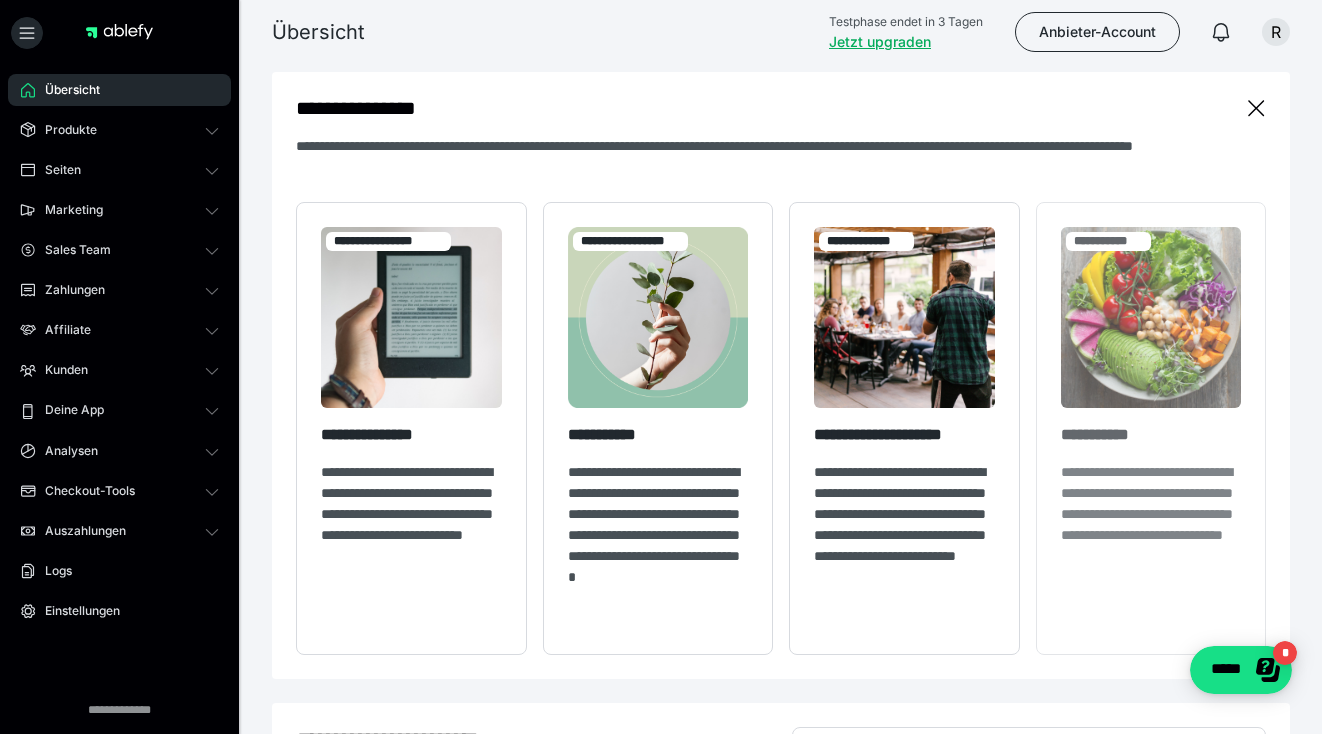 click on "**********" at bounding box center [1151, 435] 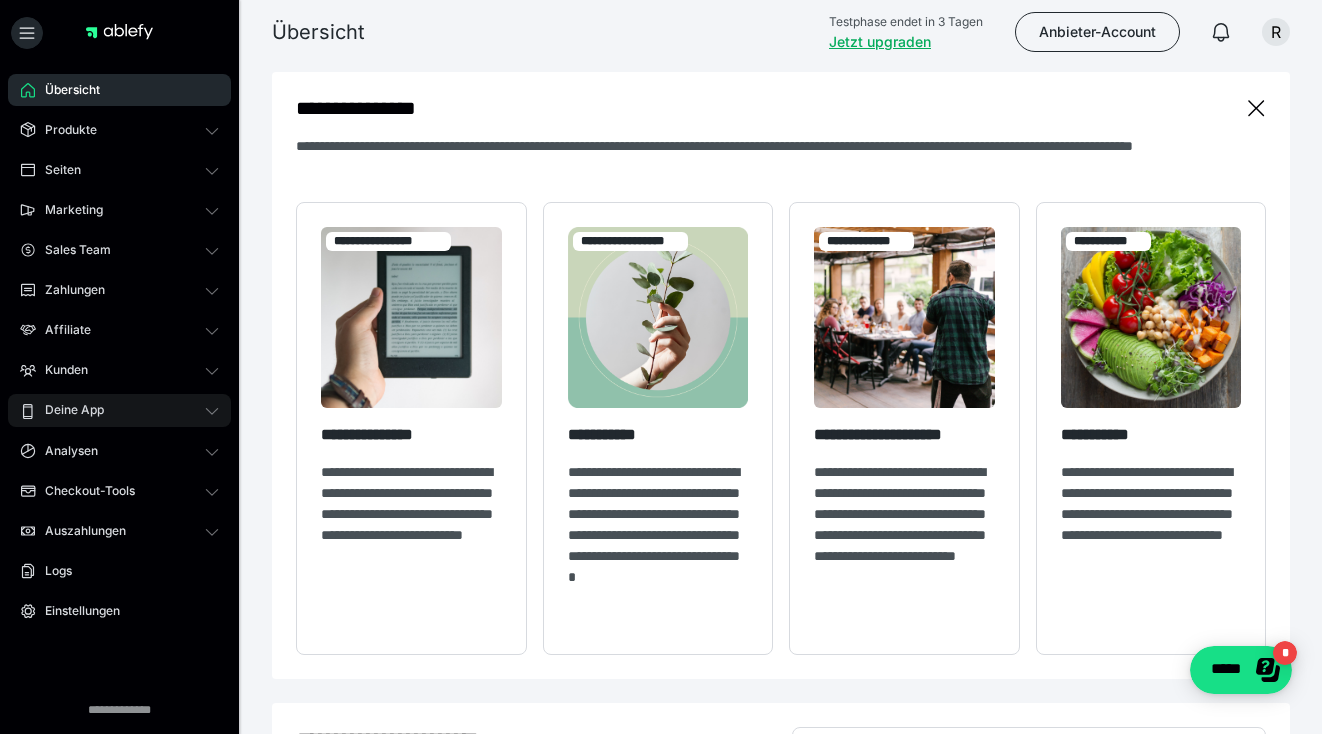 click on "Deine App" at bounding box center [67, 410] 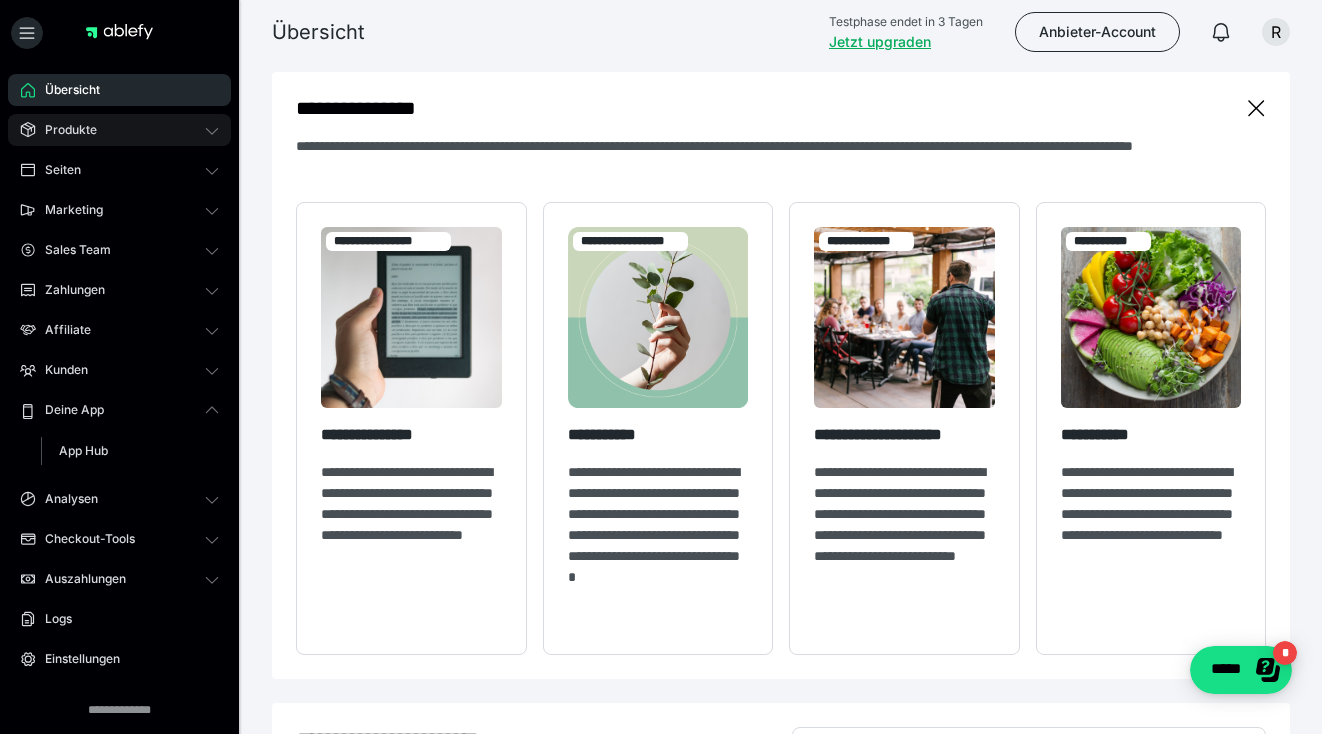 click 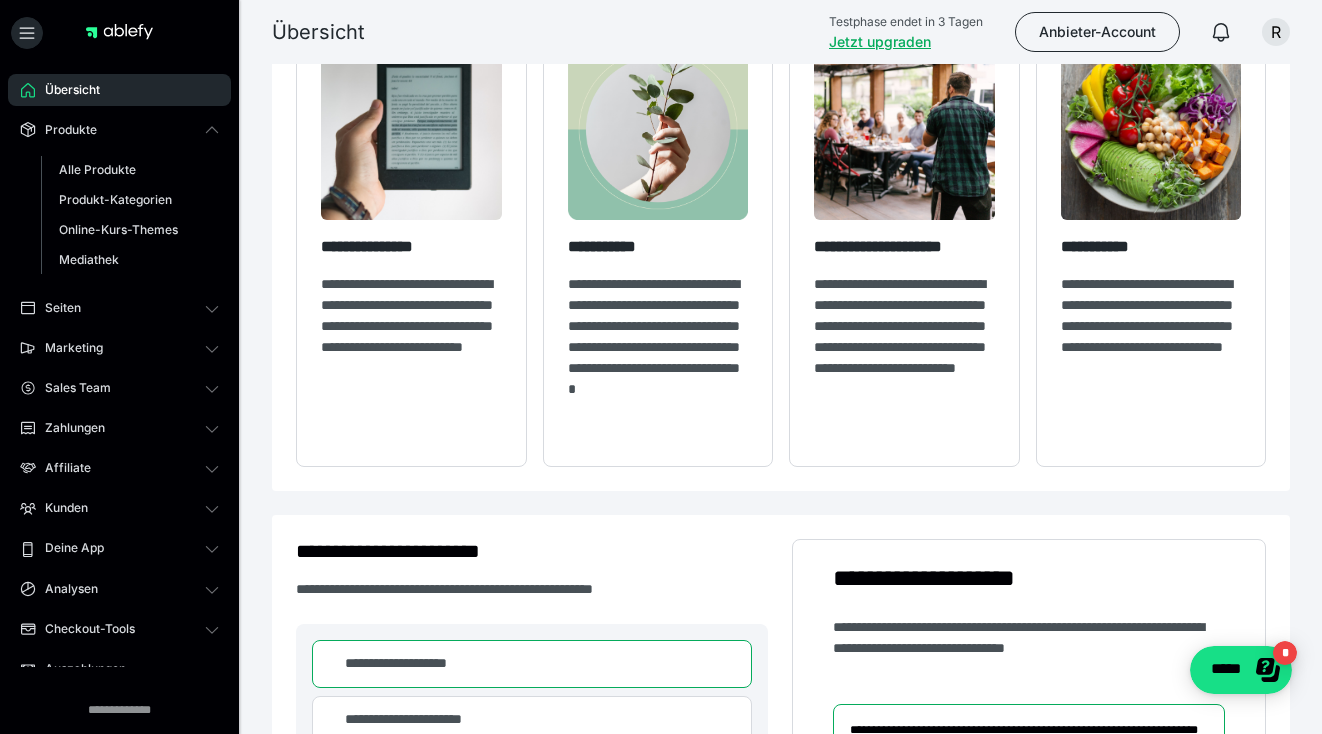 scroll, scrollTop: 0, scrollLeft: 0, axis: both 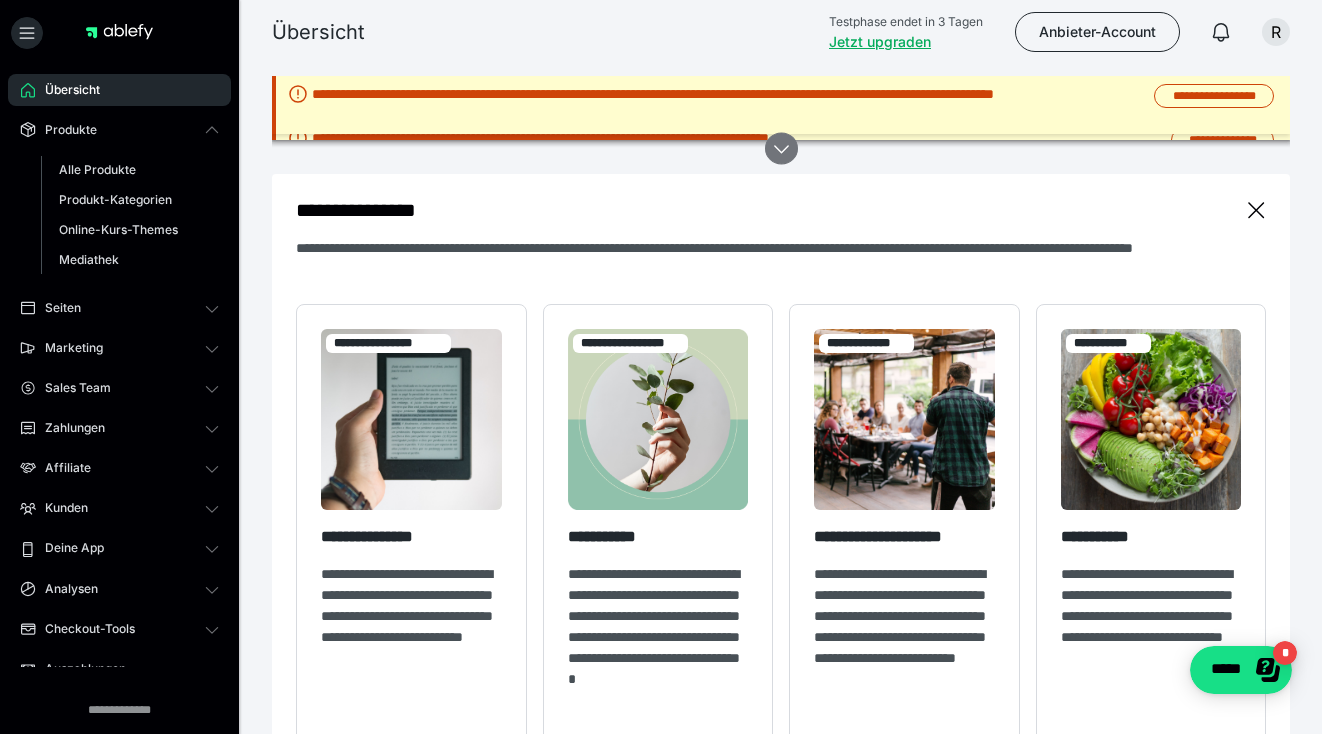 click 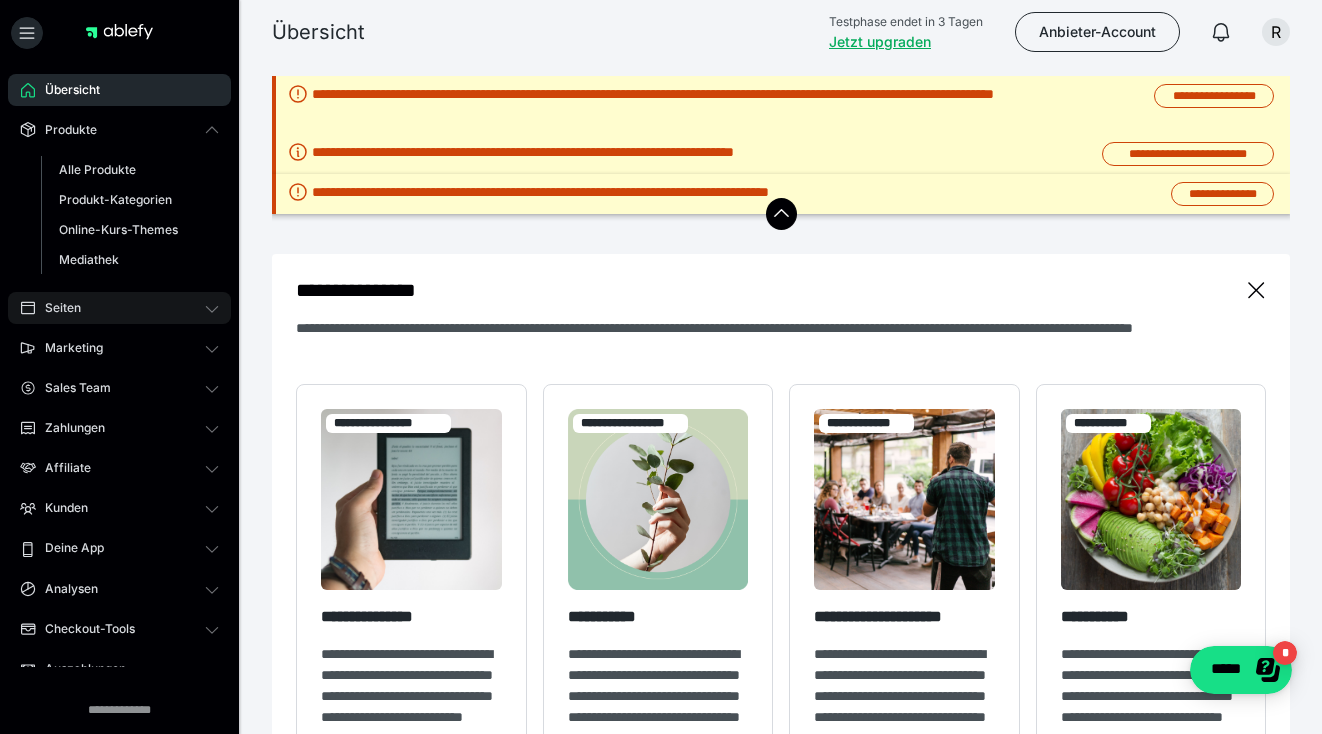 click 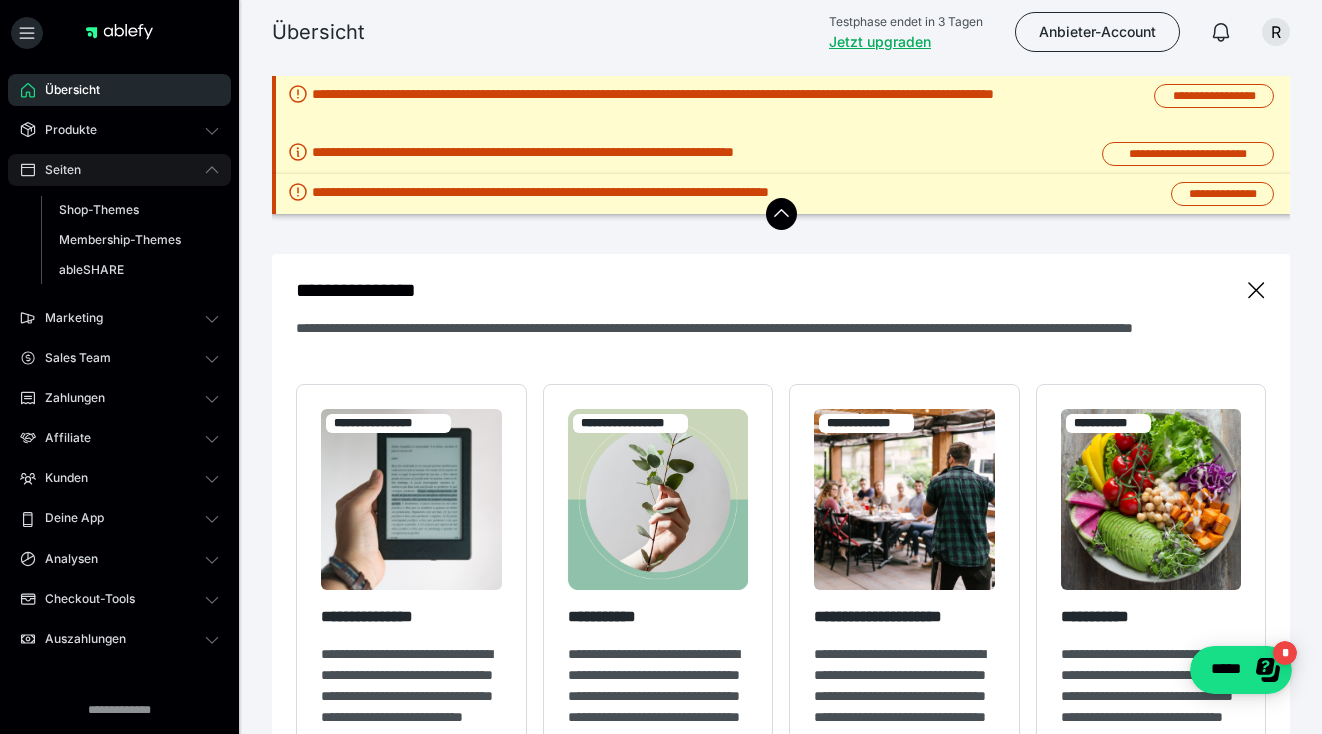 click 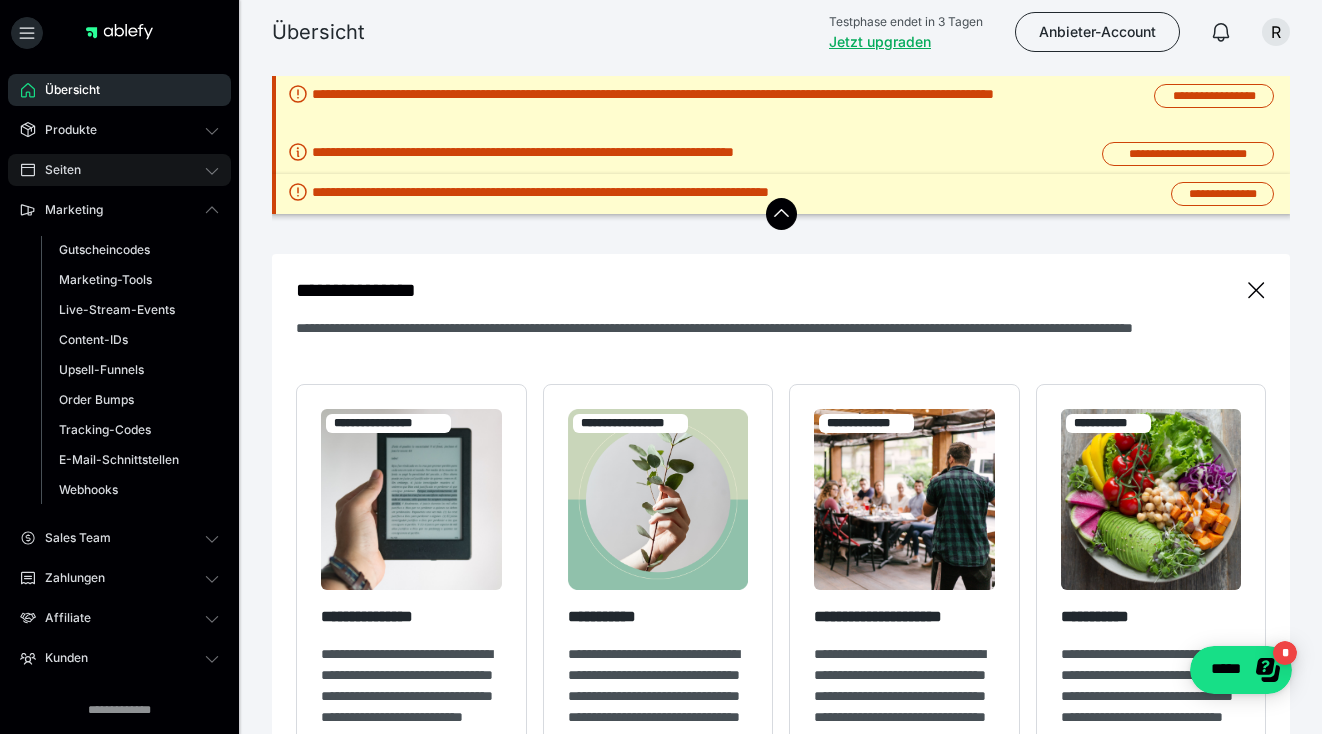 click on "Seiten" at bounding box center (119, 170) 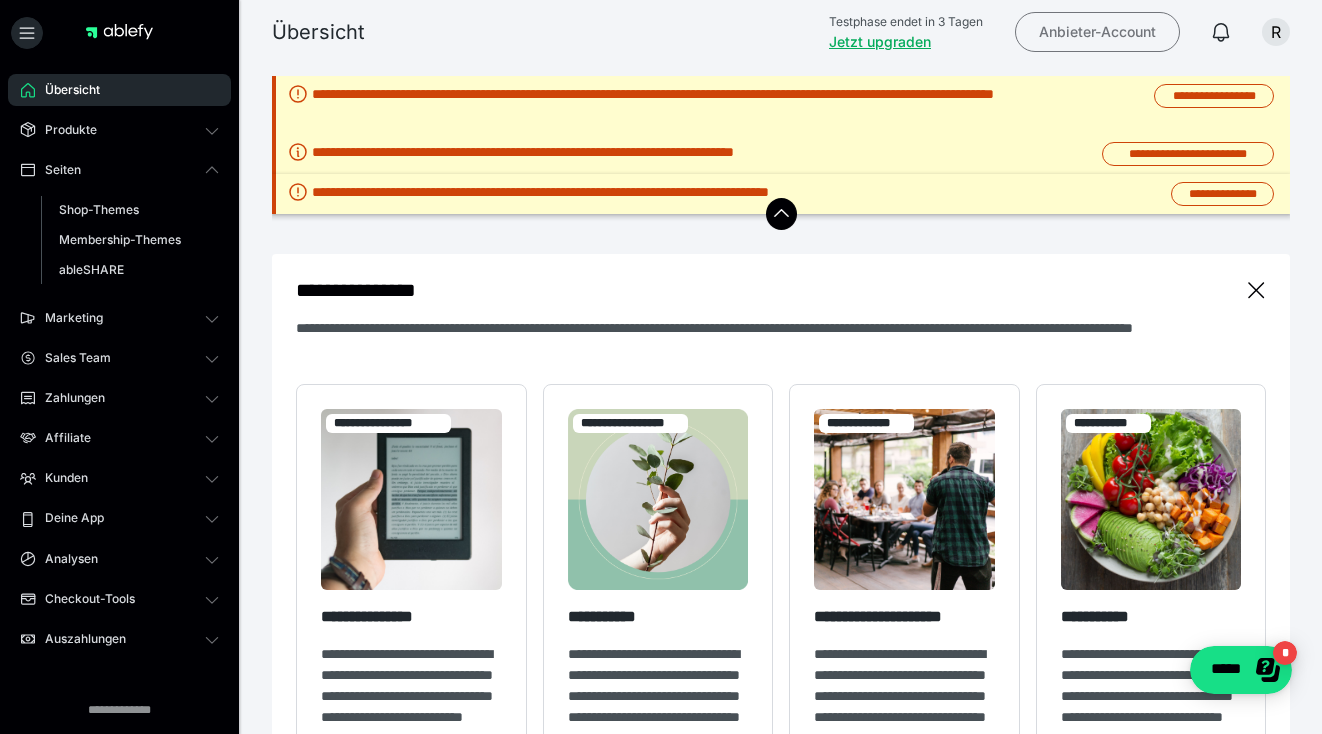 click on "Anbieter-Account" at bounding box center [1097, 32] 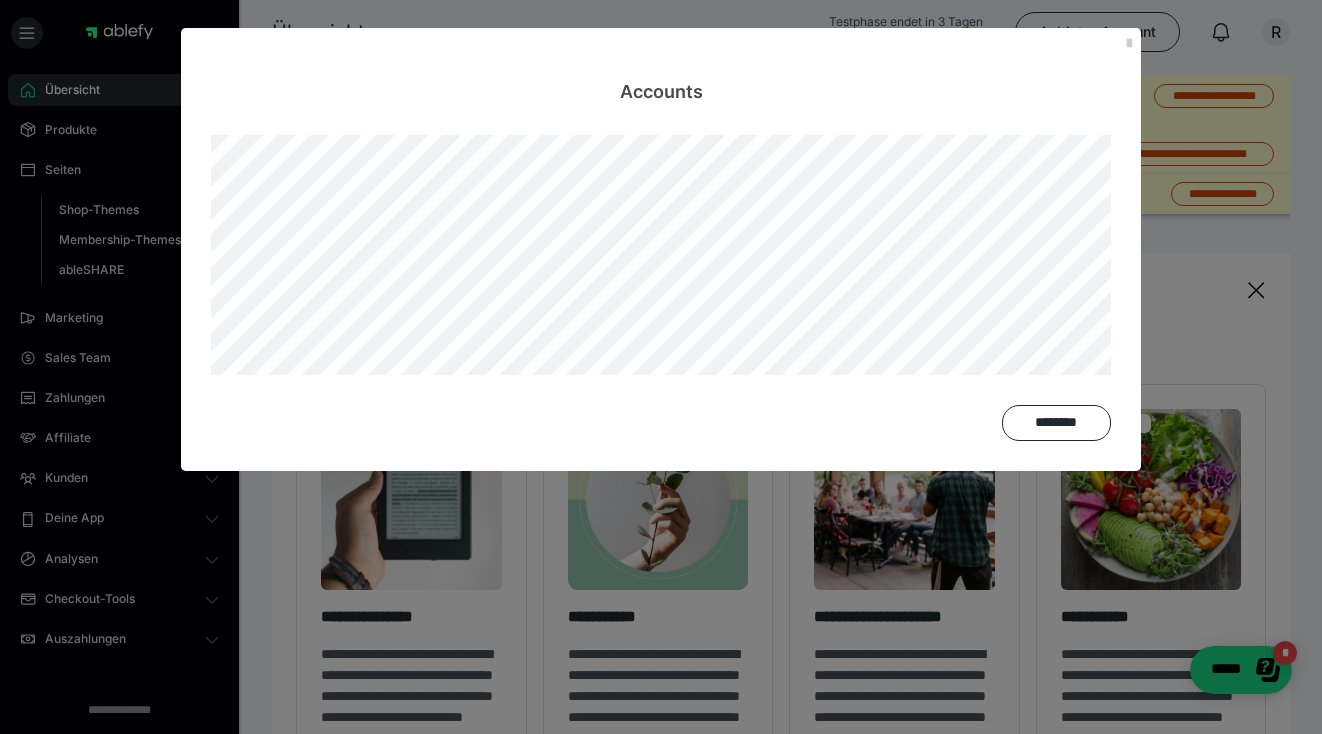 click on "Accounts" at bounding box center [661, 66] 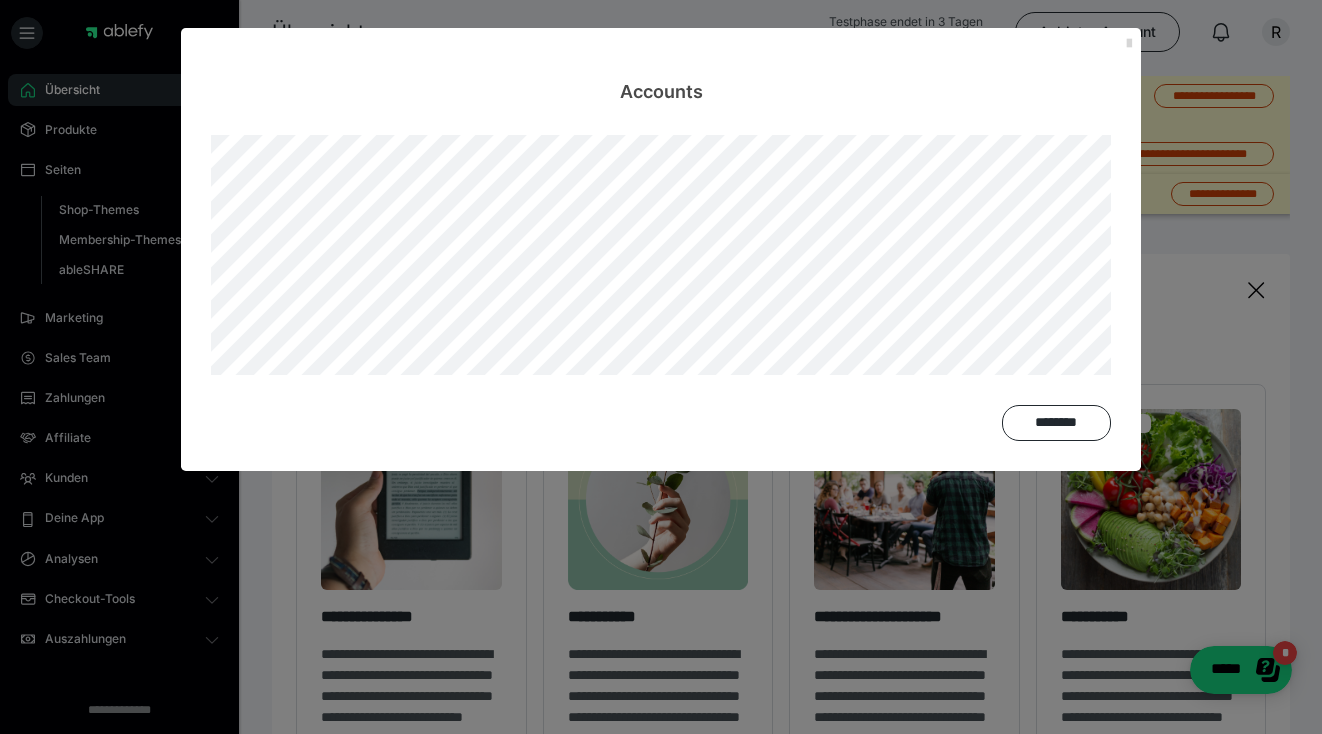 click at bounding box center [1129, 44] 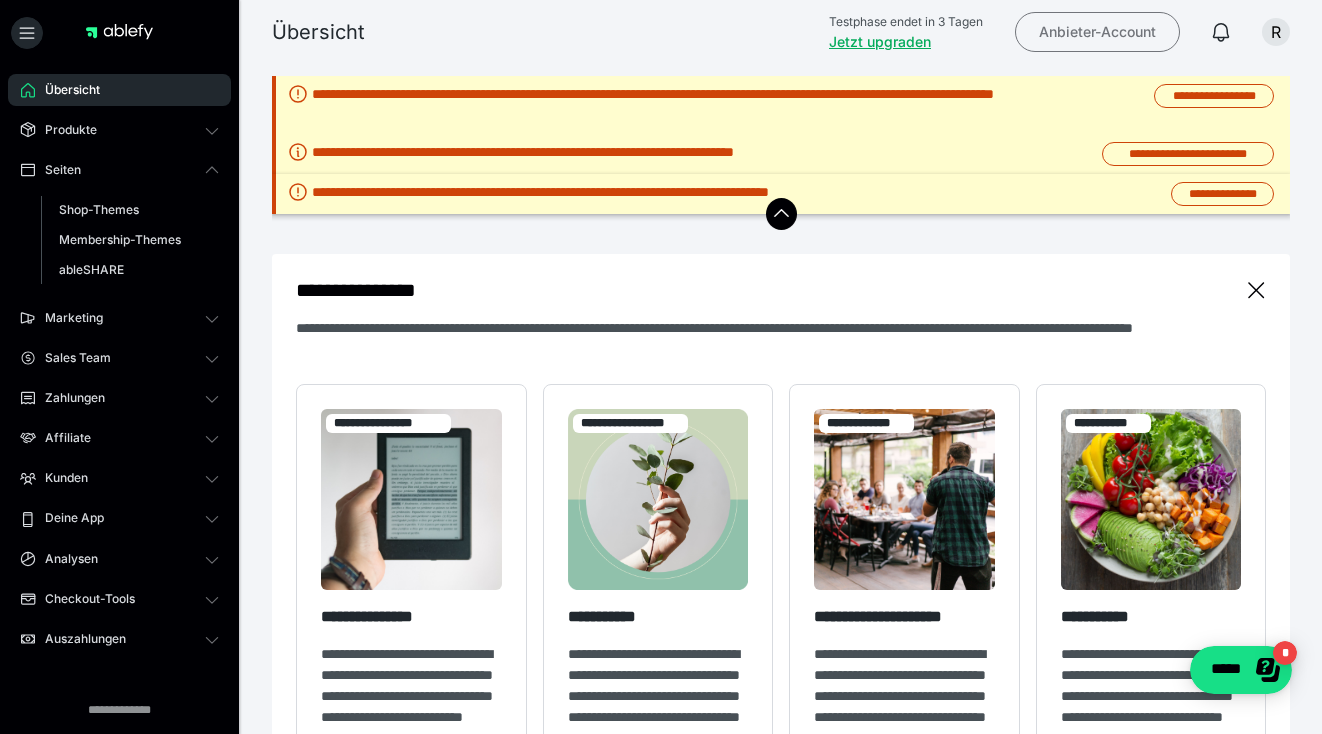 click on "Anbieter-Account" at bounding box center [1097, 32] 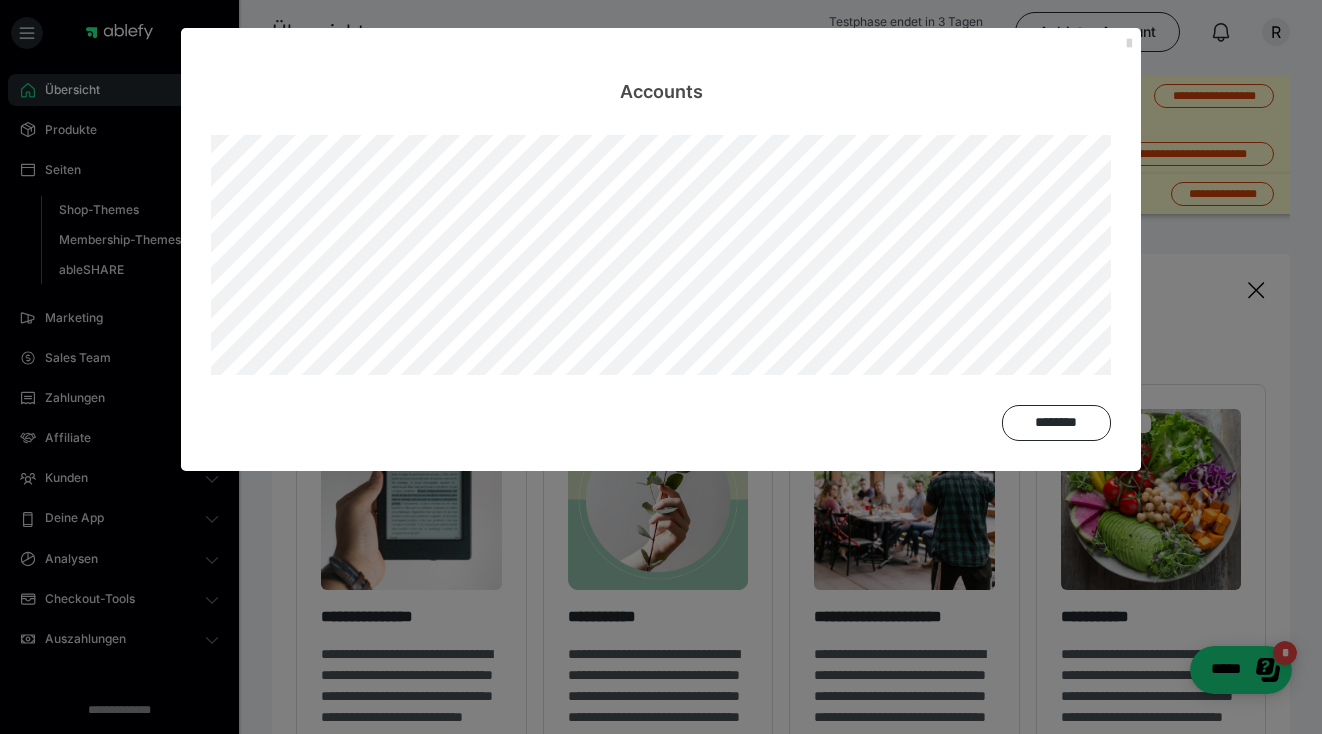 click at bounding box center (1129, 44) 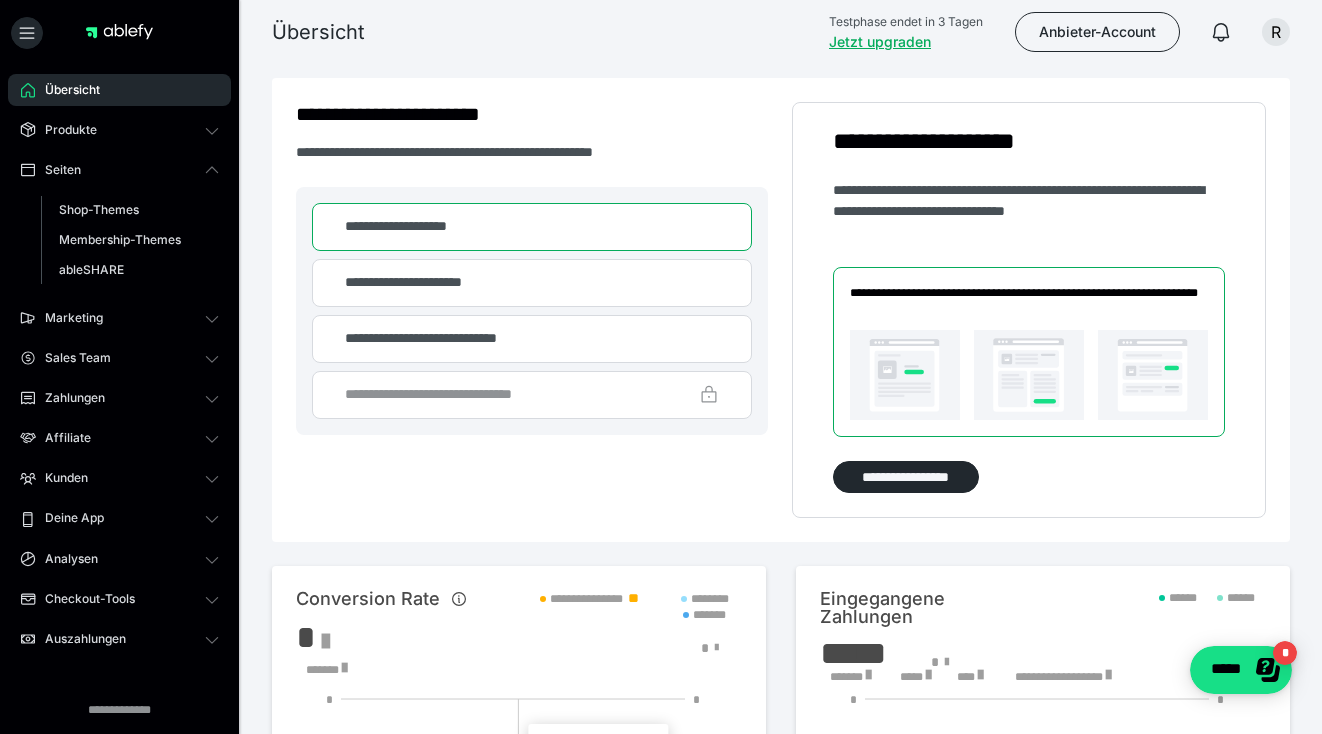 scroll, scrollTop: 769, scrollLeft: 0, axis: vertical 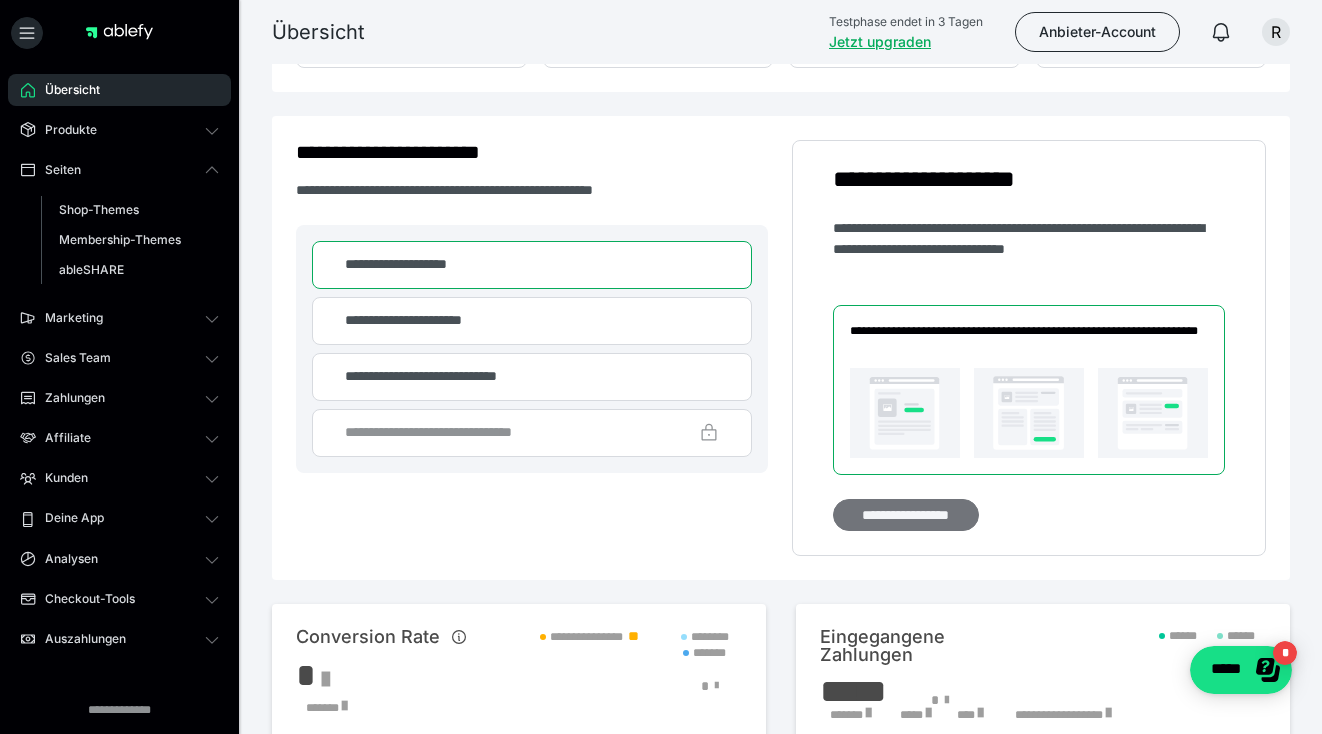 click on "**********" at bounding box center (906, 515) 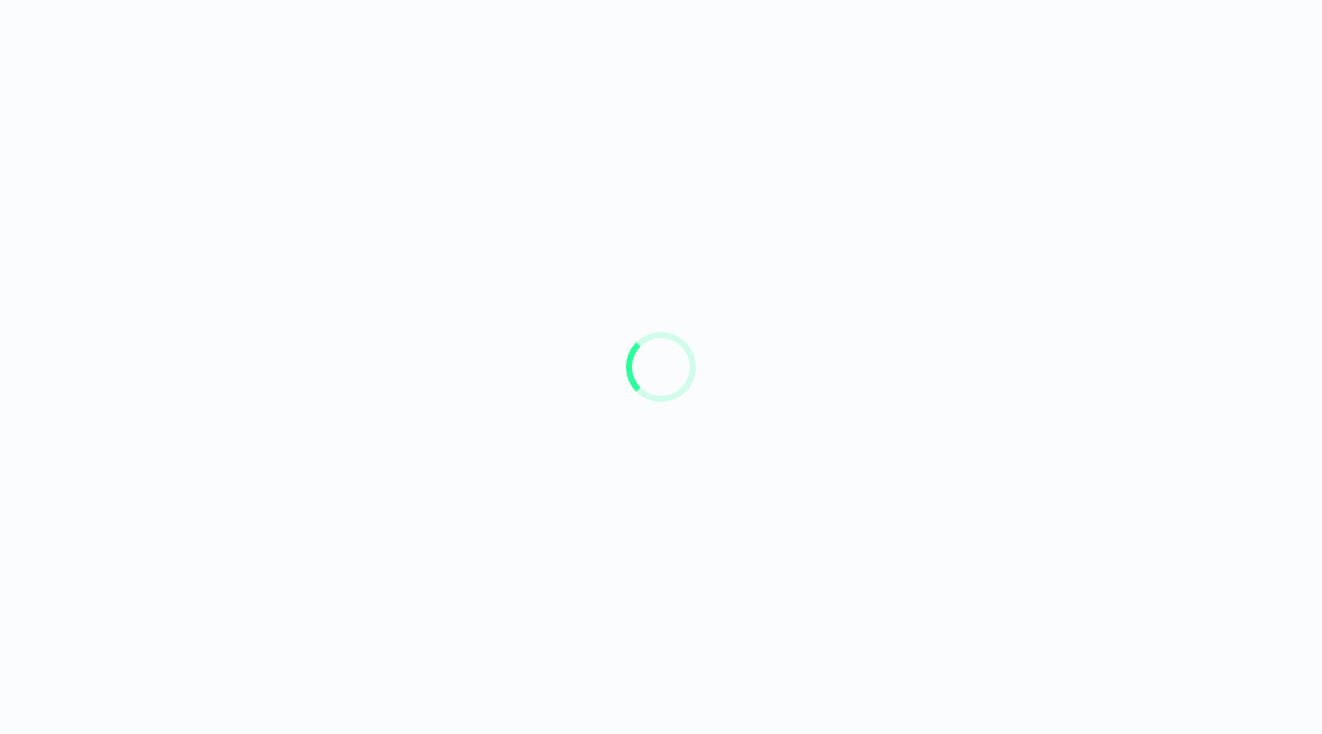scroll, scrollTop: 0, scrollLeft: 0, axis: both 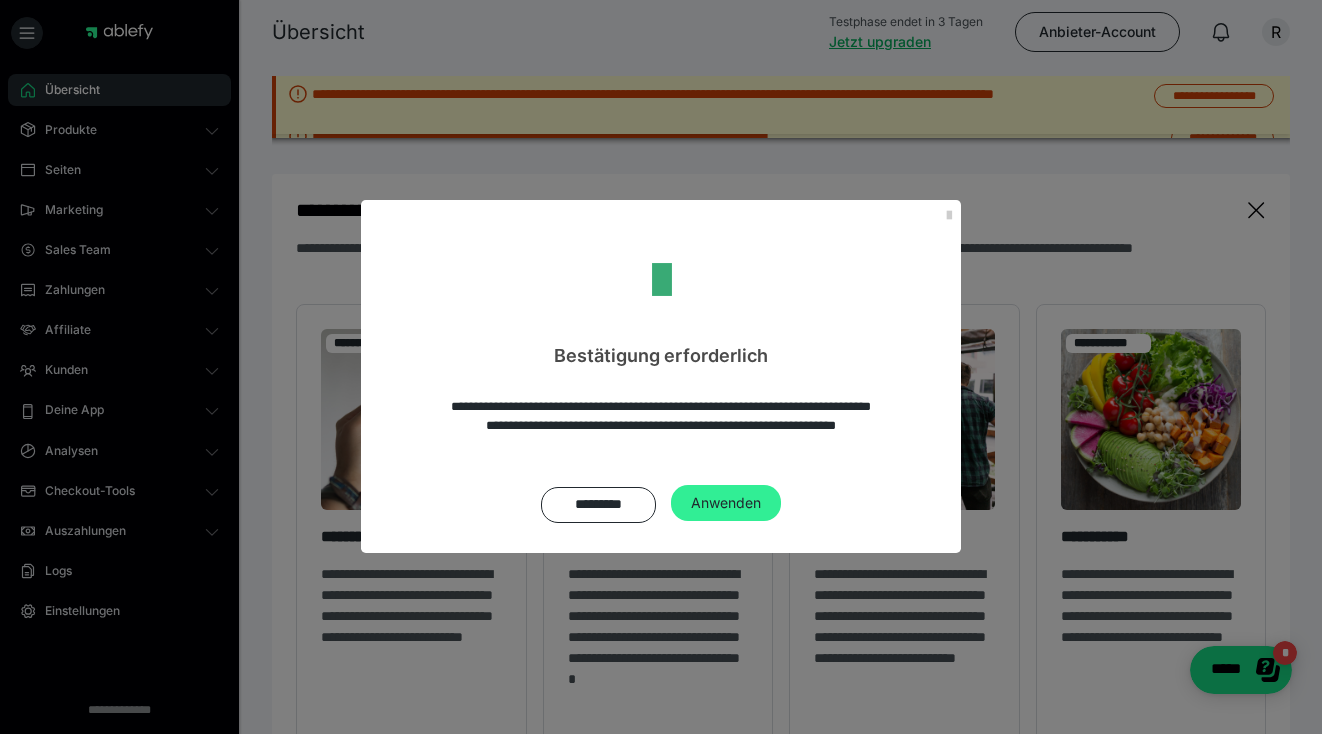 click on "Anwenden" at bounding box center [726, 503] 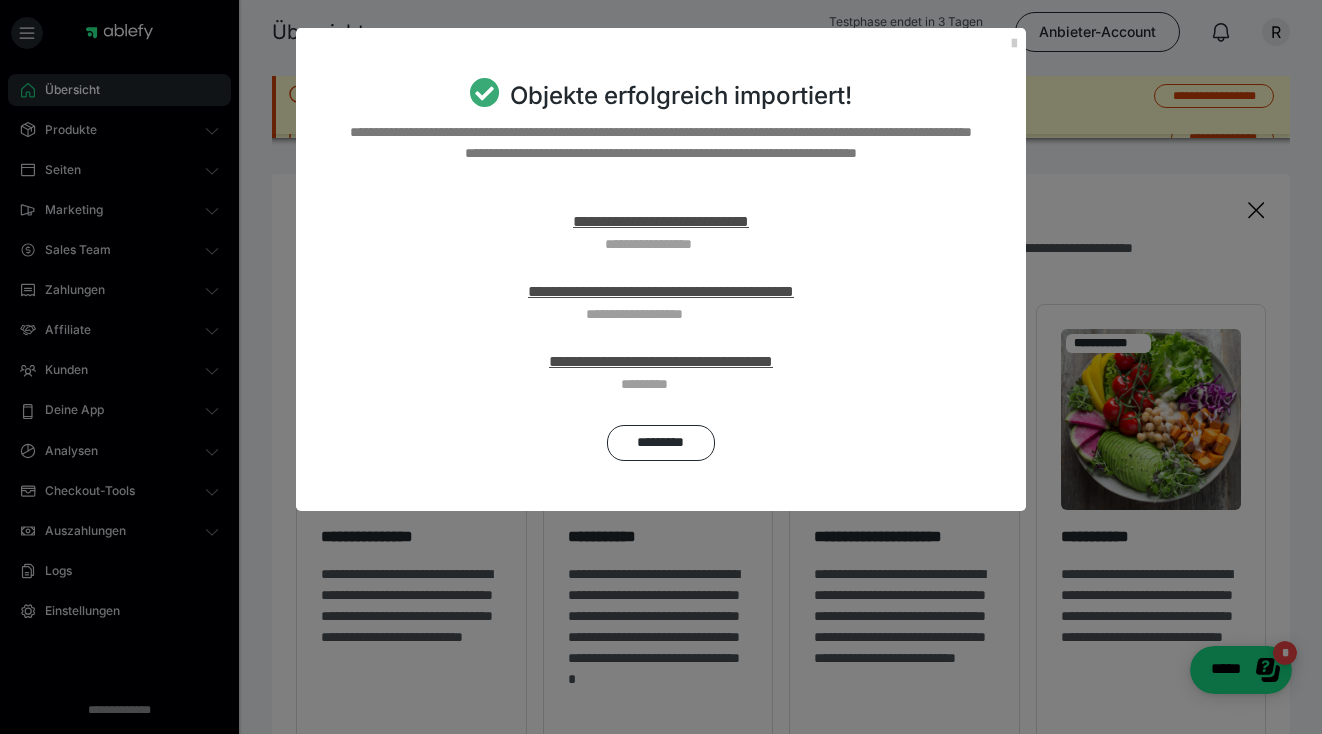 click on "**********" at bounding box center [661, 361] 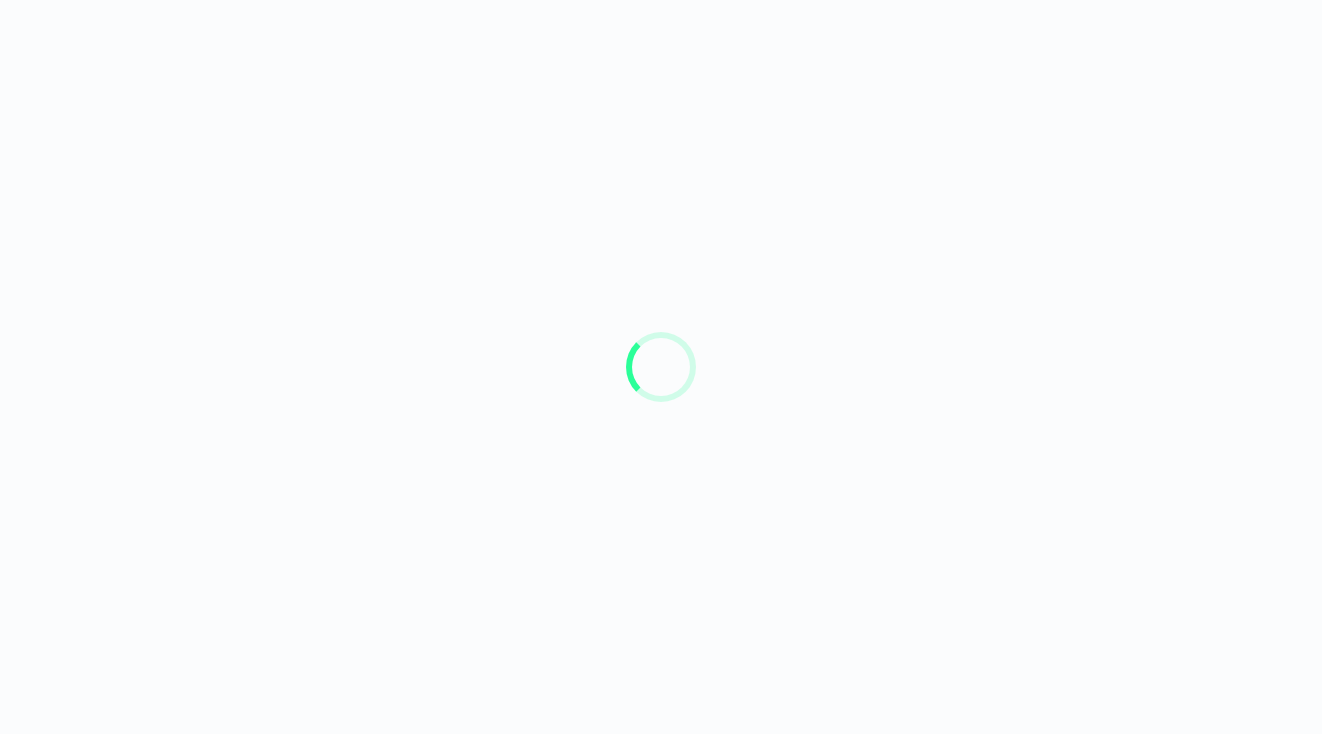 scroll, scrollTop: 0, scrollLeft: 0, axis: both 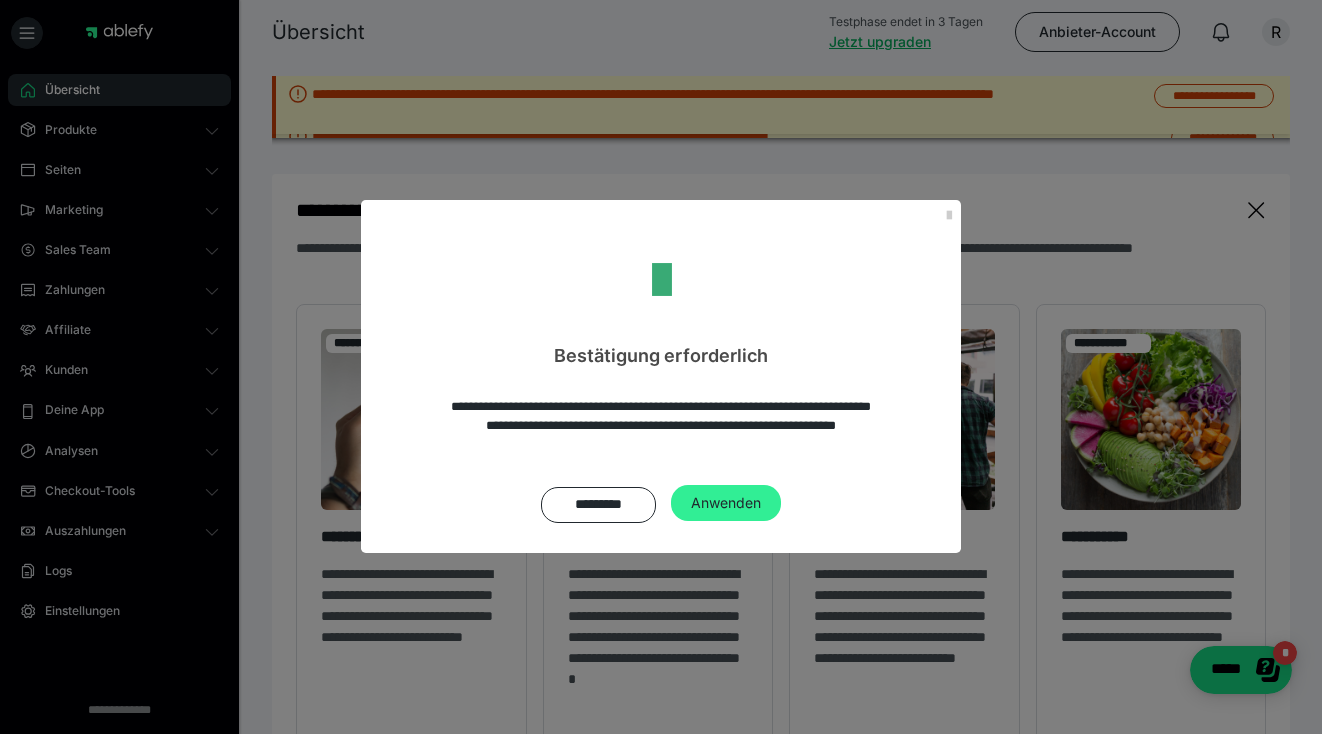 click on "Anwenden" at bounding box center (726, 503) 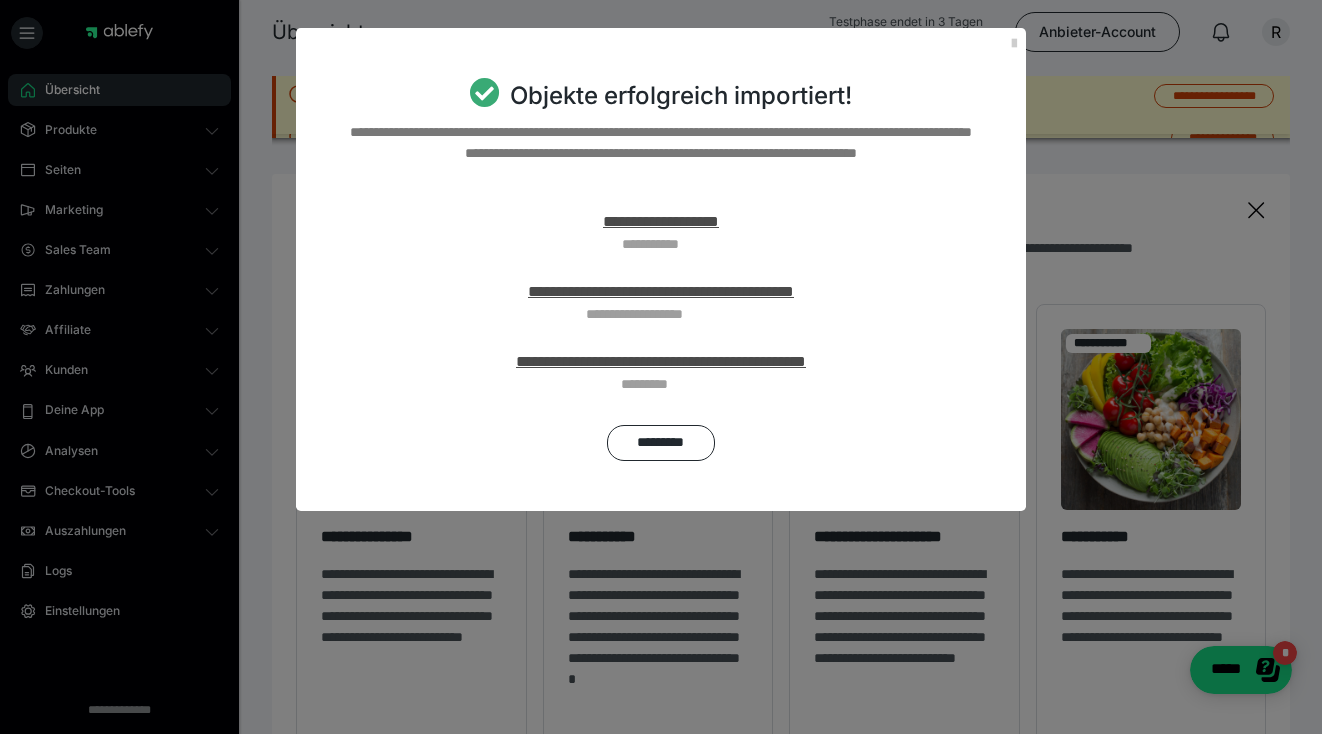 click on "**********" at bounding box center (661, 221) 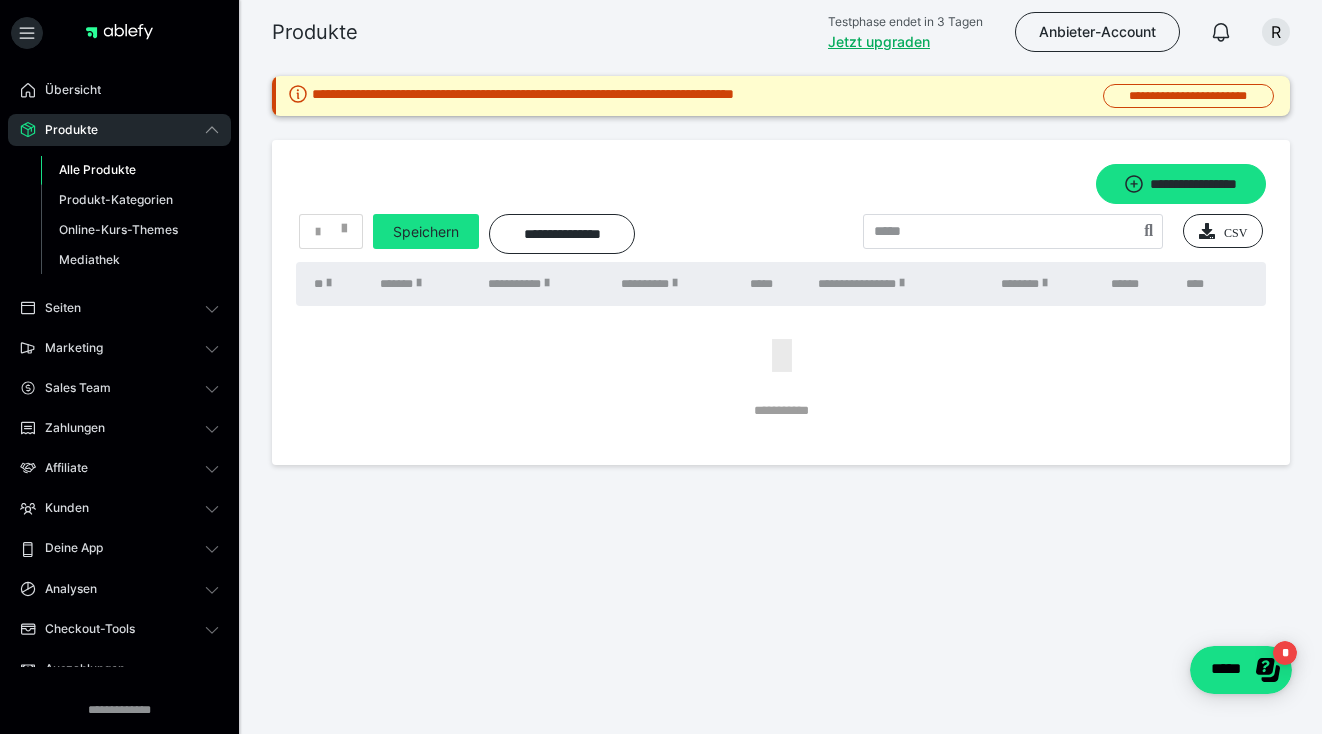 click at bounding box center [329, 283] 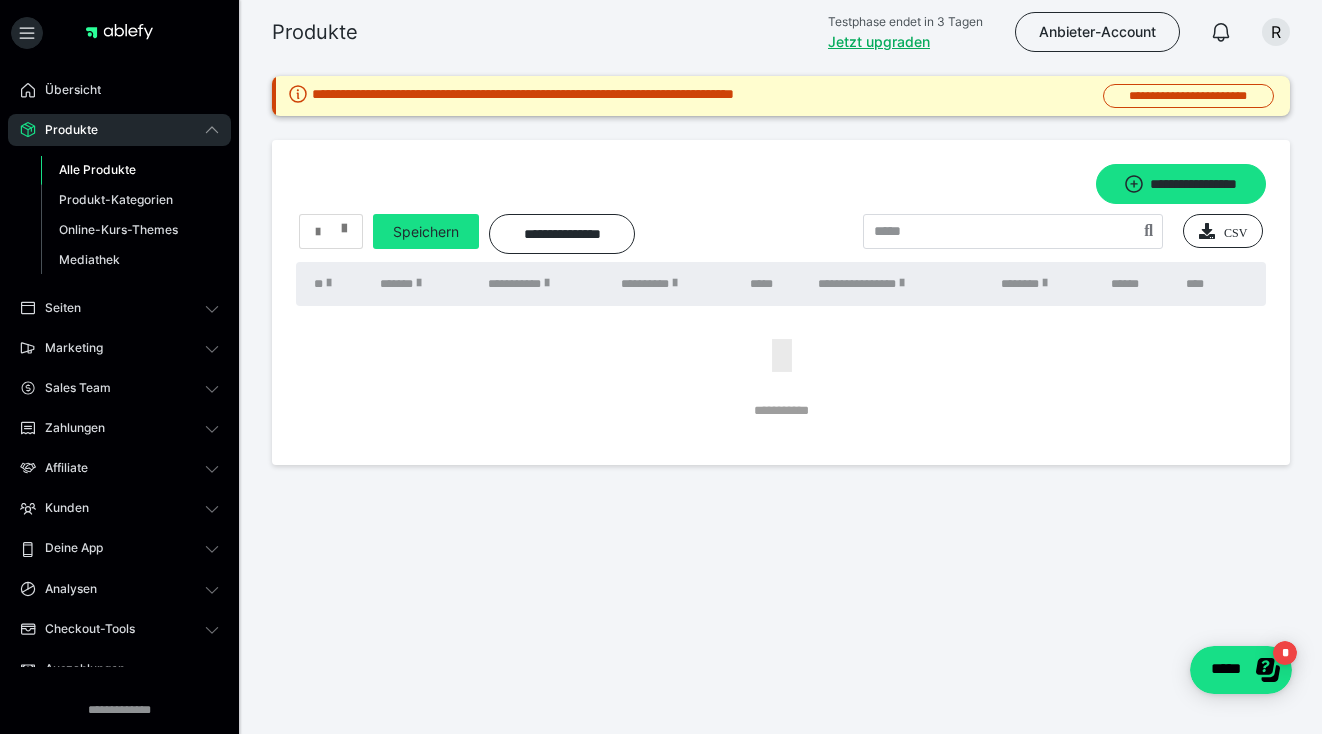 click at bounding box center (344, 224) 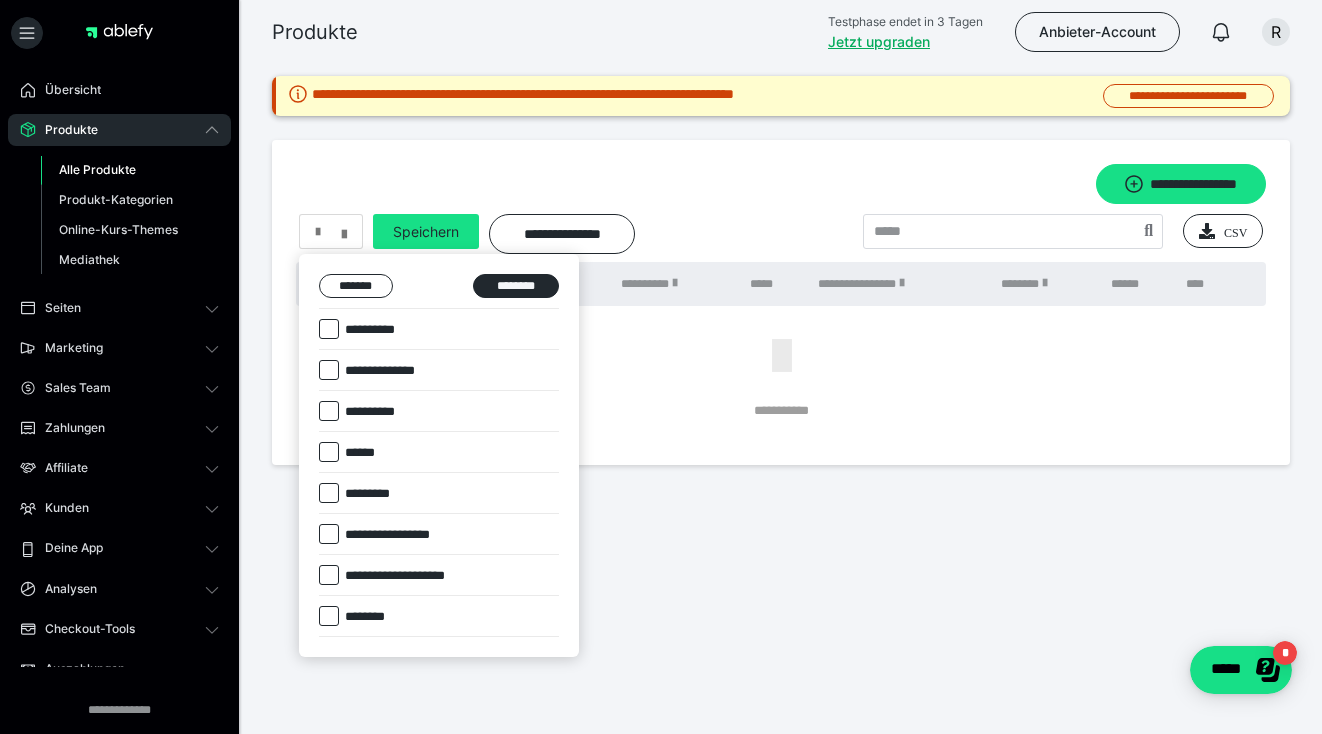 click at bounding box center [329, 329] 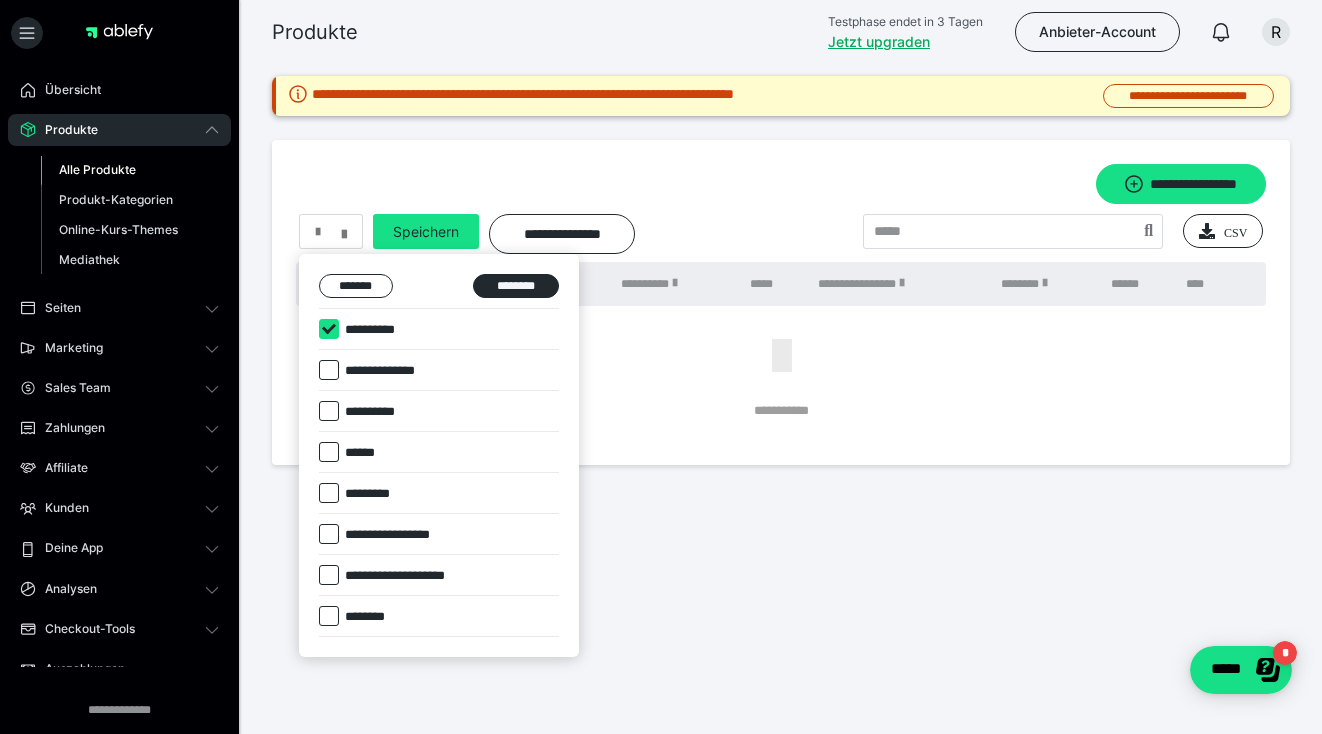 checkbox on "****" 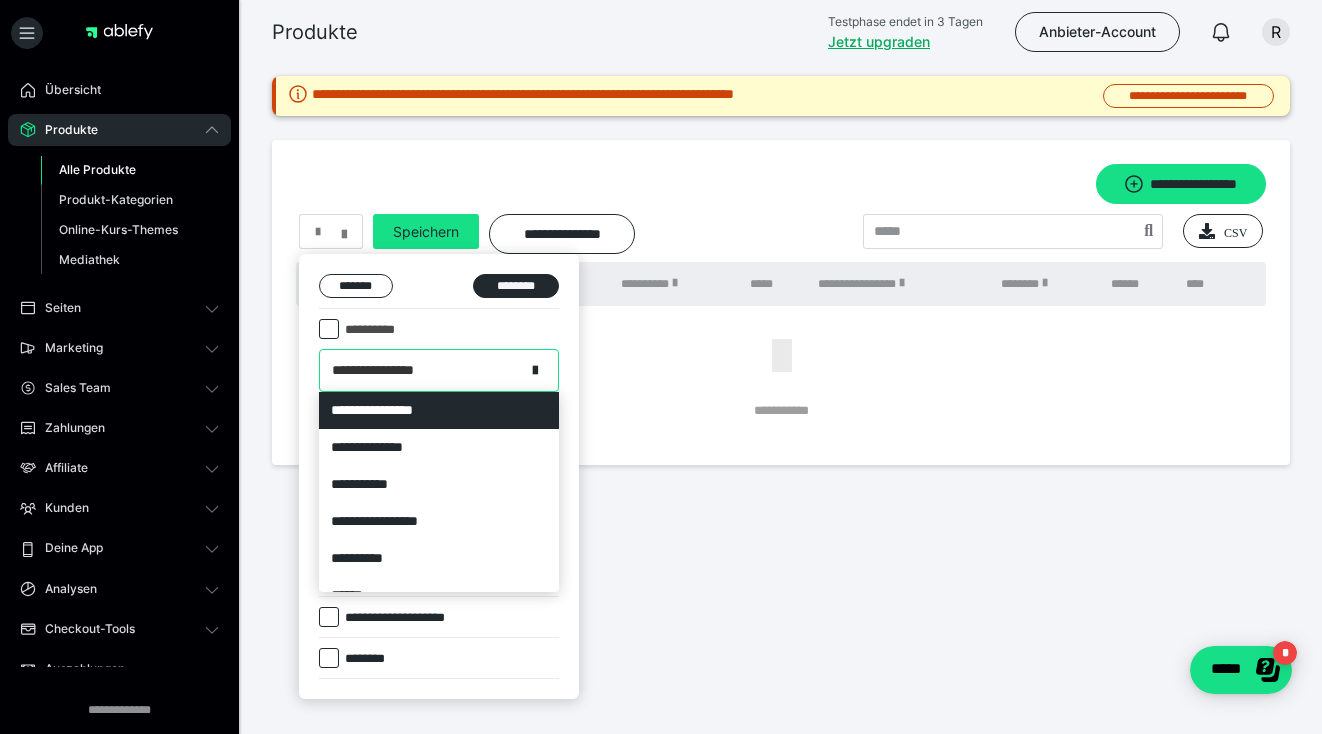 click on "**********" at bounding box center [394, 370] 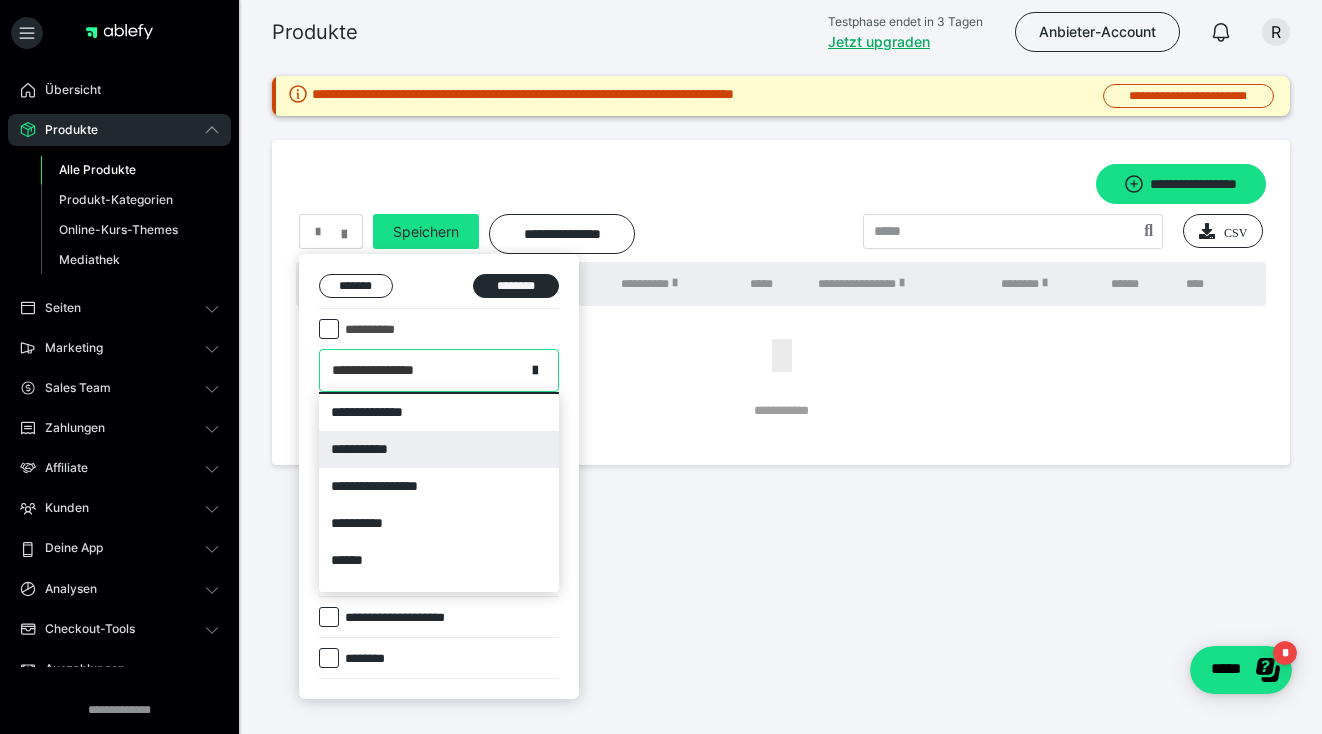 scroll, scrollTop: 52, scrollLeft: 0, axis: vertical 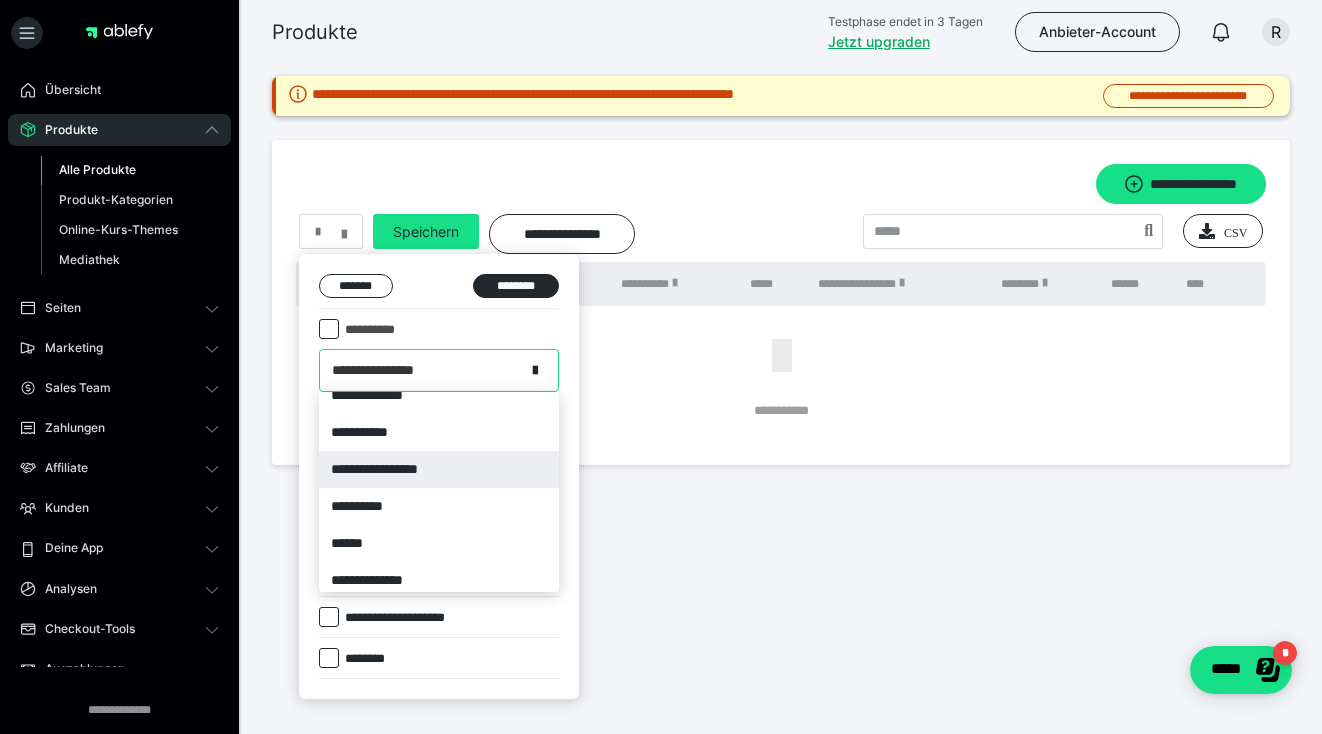 click on "**********" at bounding box center (439, 469) 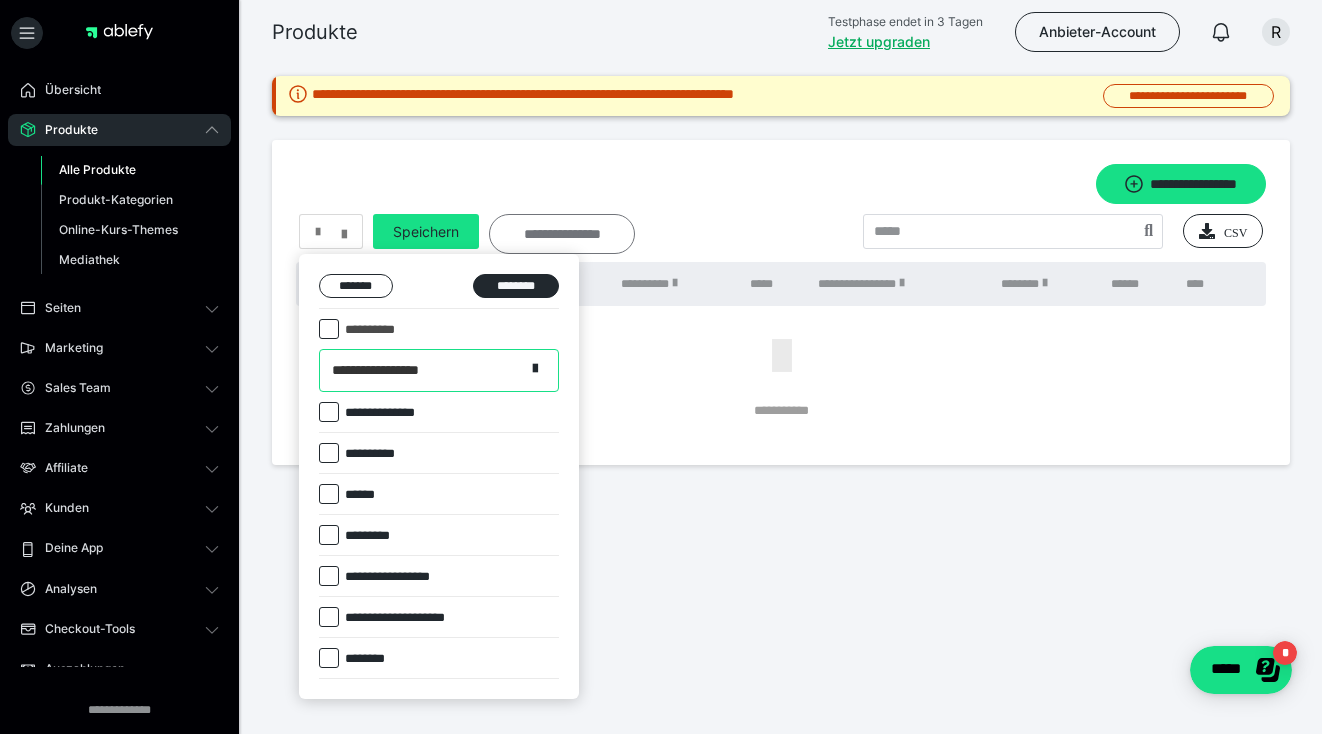 click at bounding box center (661, 367) 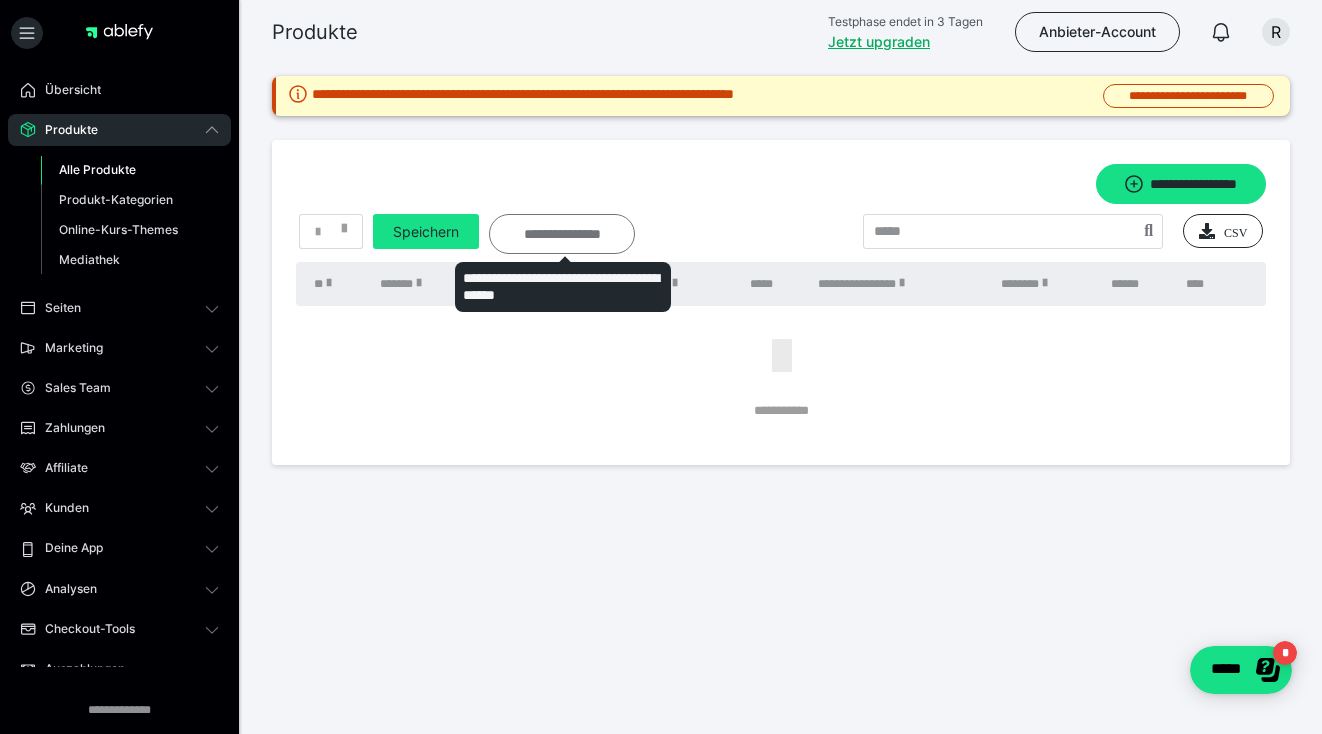 click on "**********" at bounding box center [562, 234] 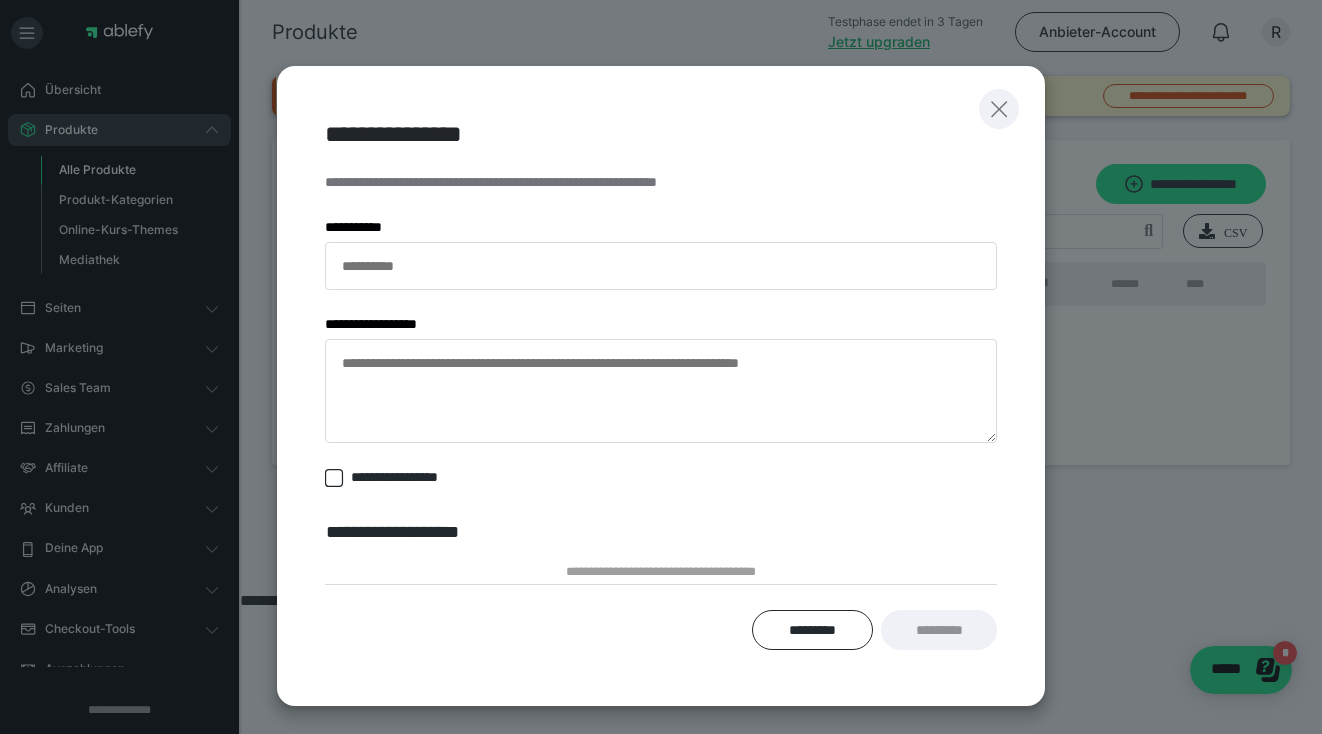 click 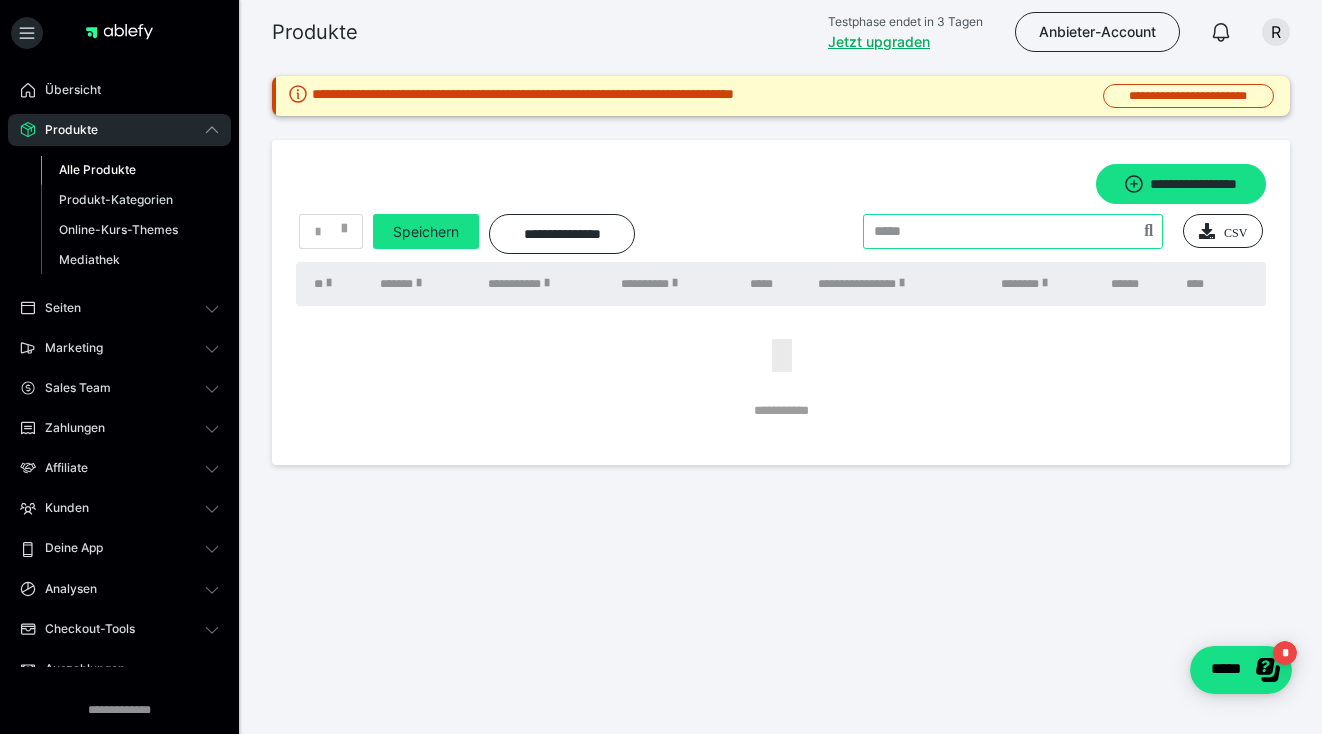 click at bounding box center (1013, 231) 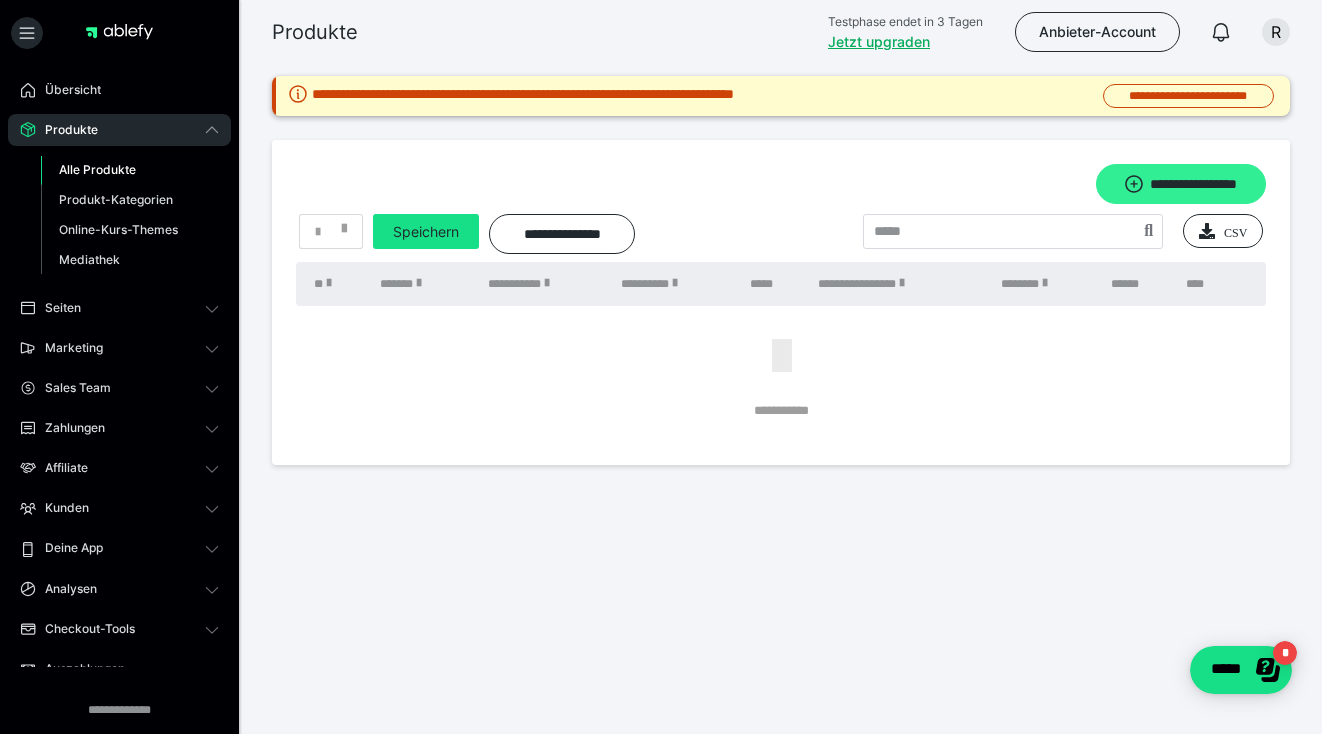 click on "**********" at bounding box center (1181, 184) 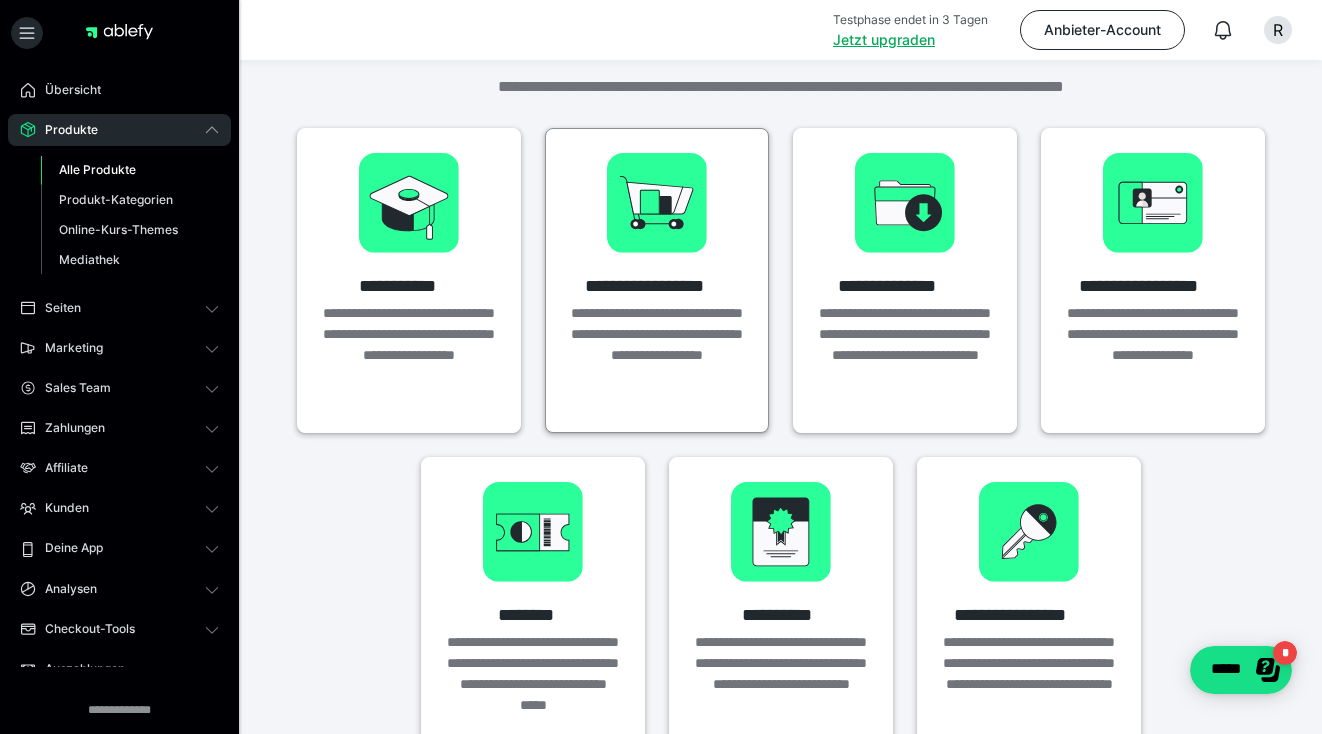 scroll, scrollTop: 0, scrollLeft: 0, axis: both 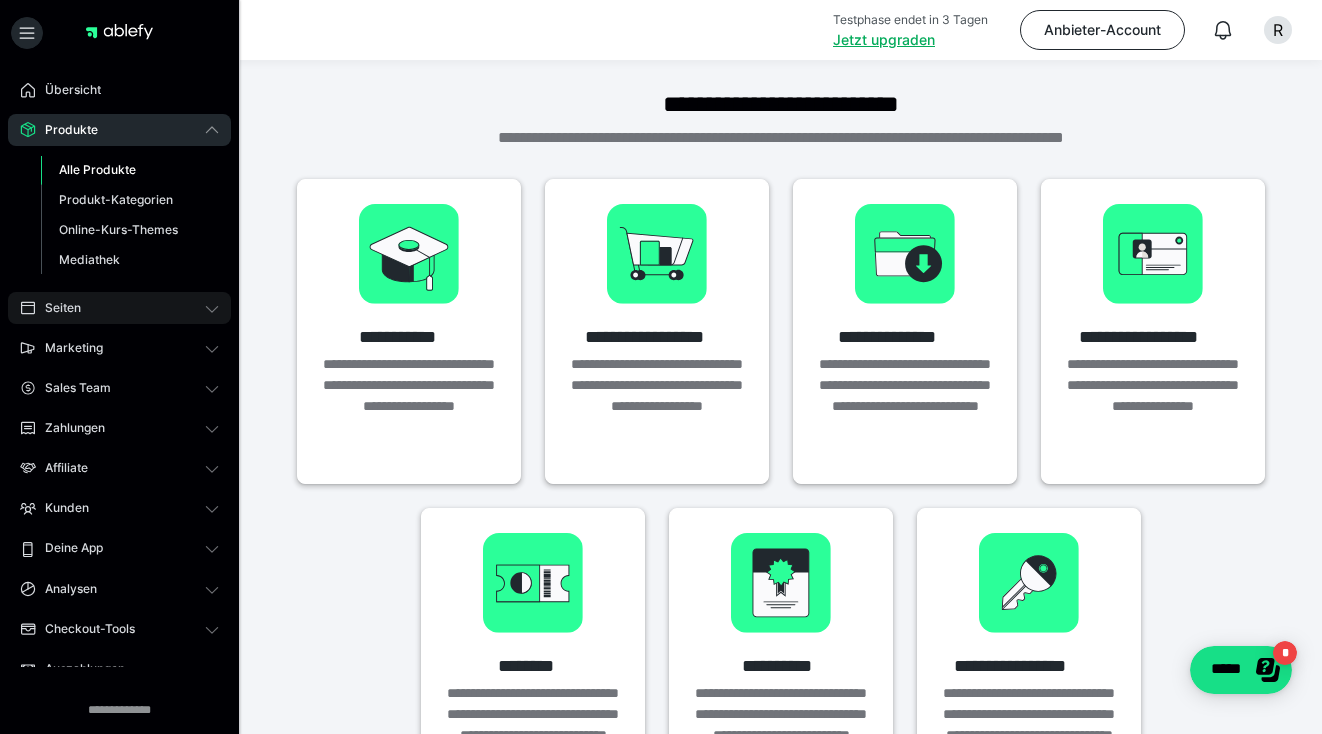 click 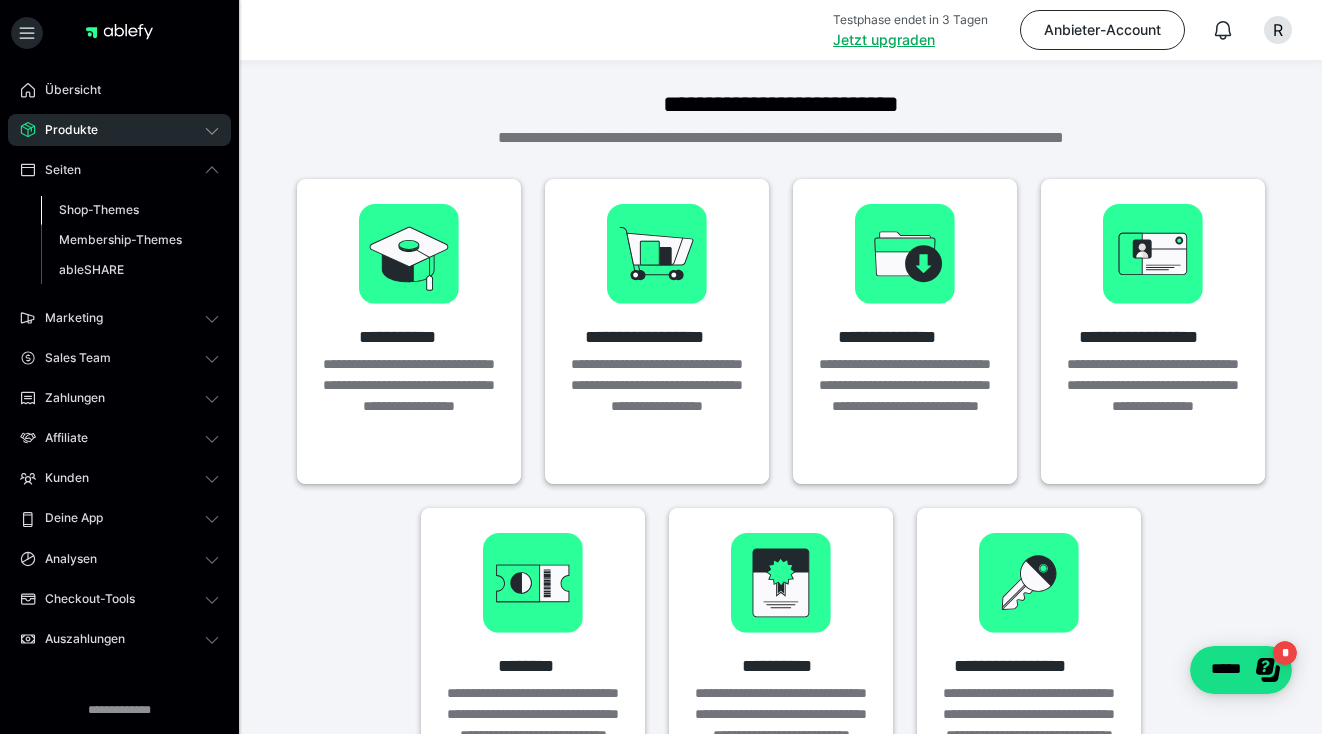 click on "Shop-Themes" at bounding box center [99, 209] 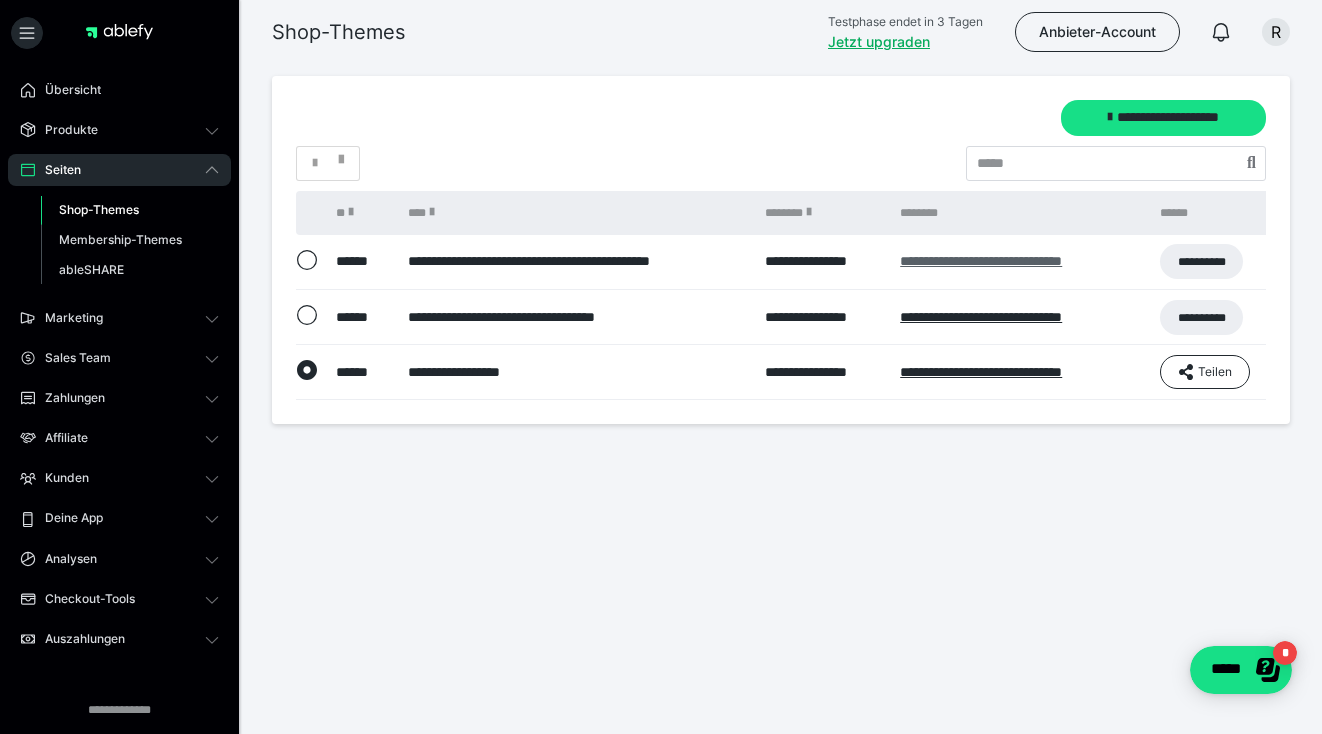 click on "**********" at bounding box center [981, 261] 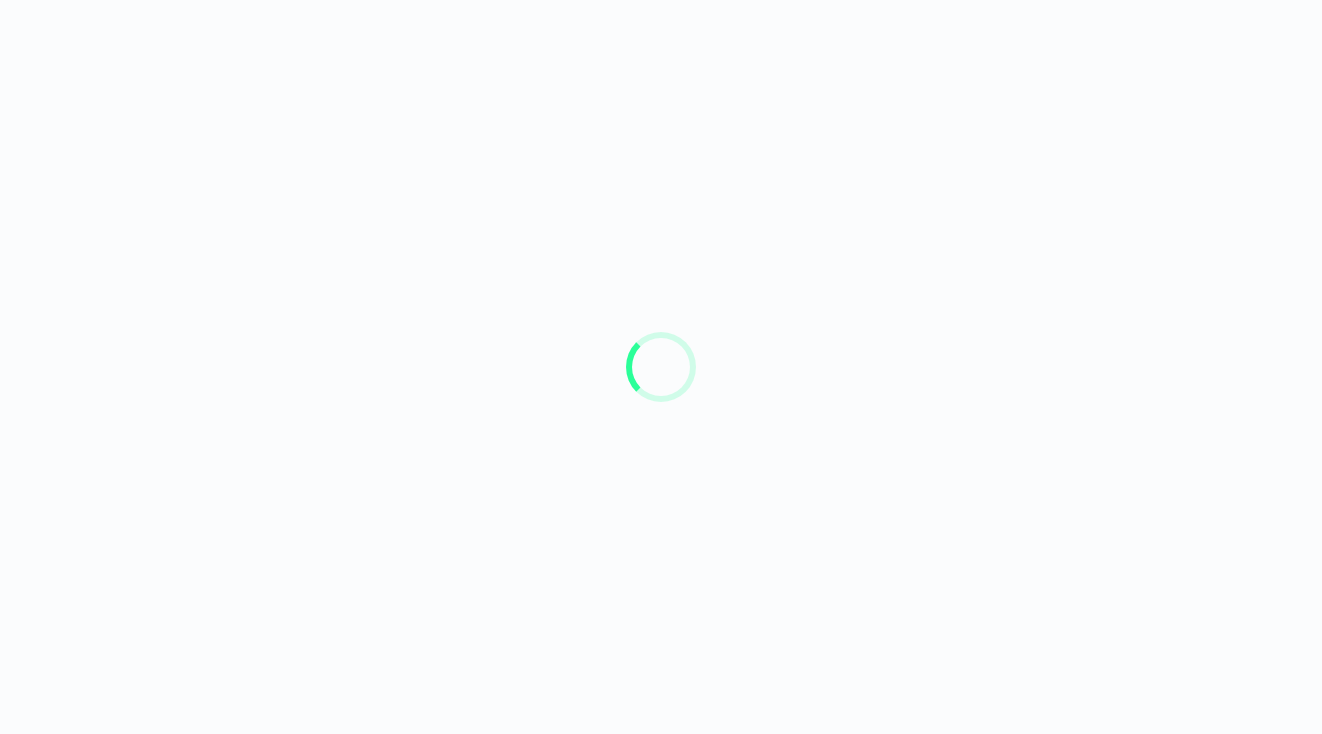 scroll, scrollTop: 0, scrollLeft: 0, axis: both 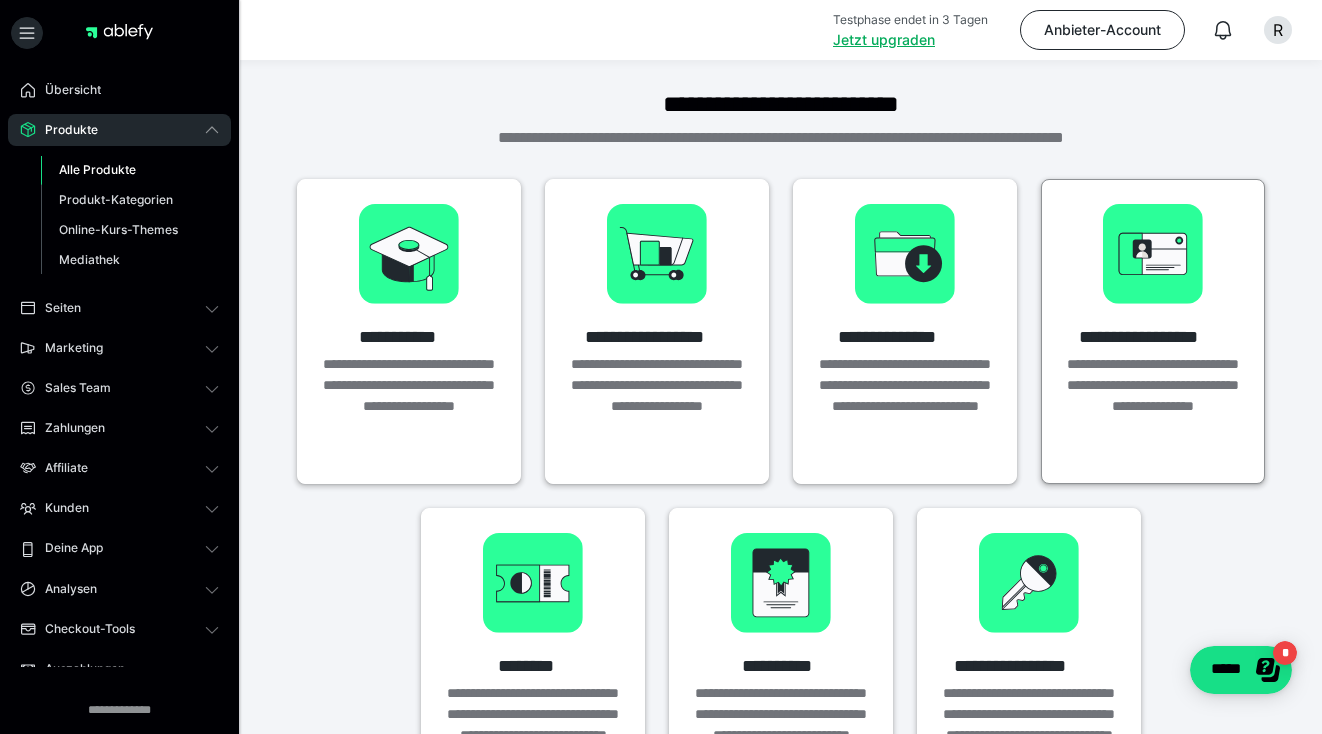 click on "**********" at bounding box center (1153, 406) 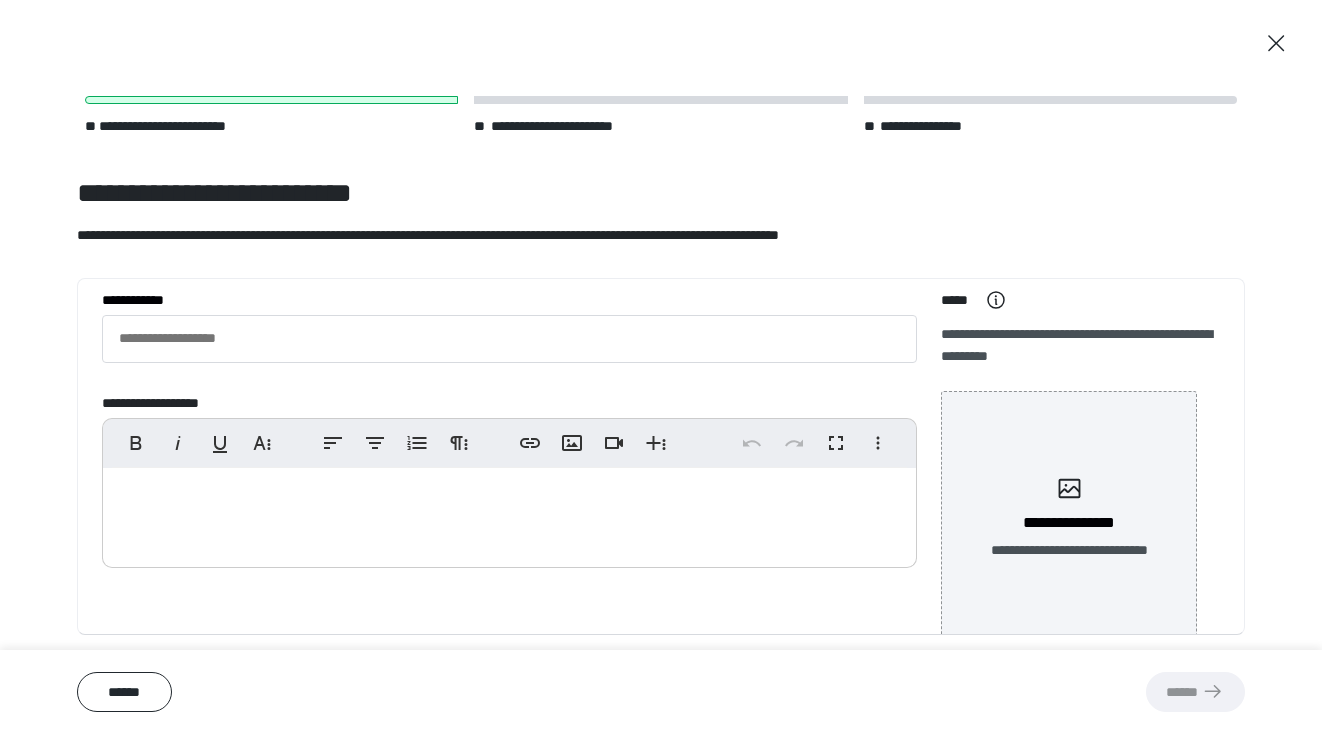 scroll, scrollTop: 28, scrollLeft: 0, axis: vertical 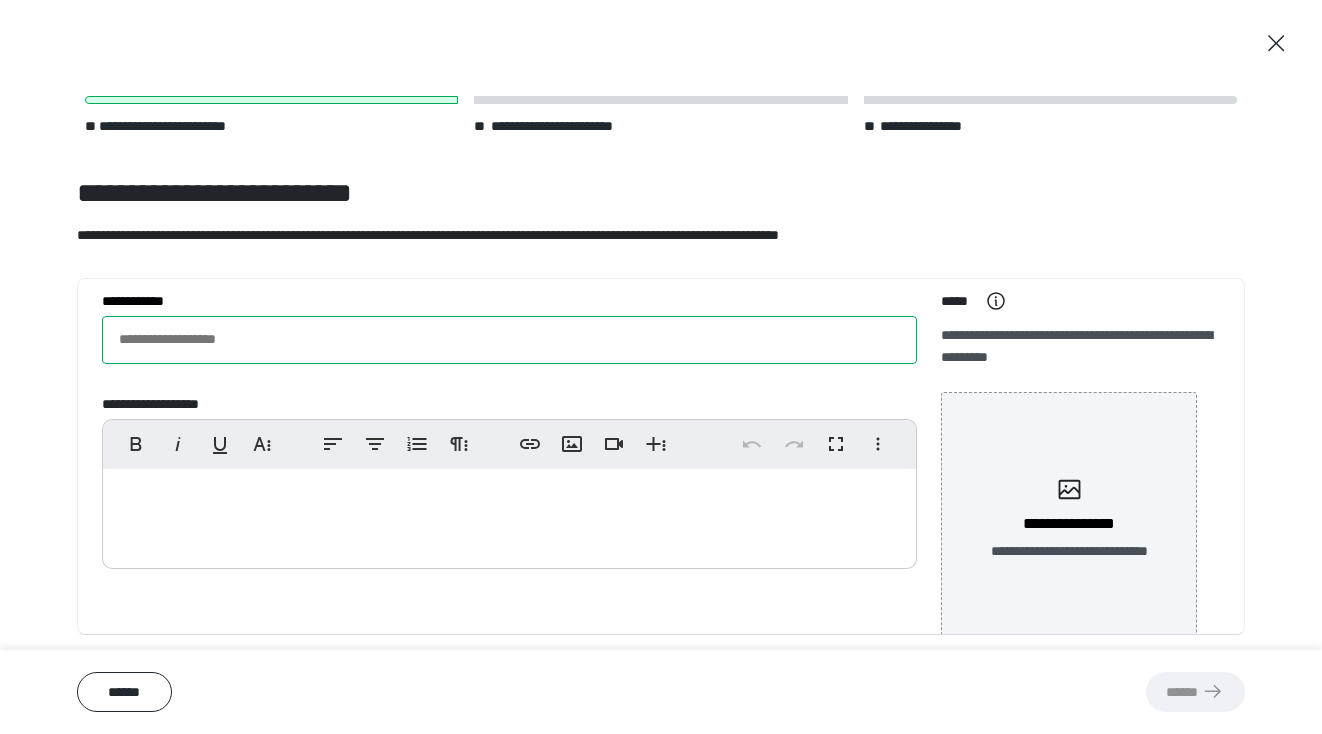 click on "**********" at bounding box center (509, 340) 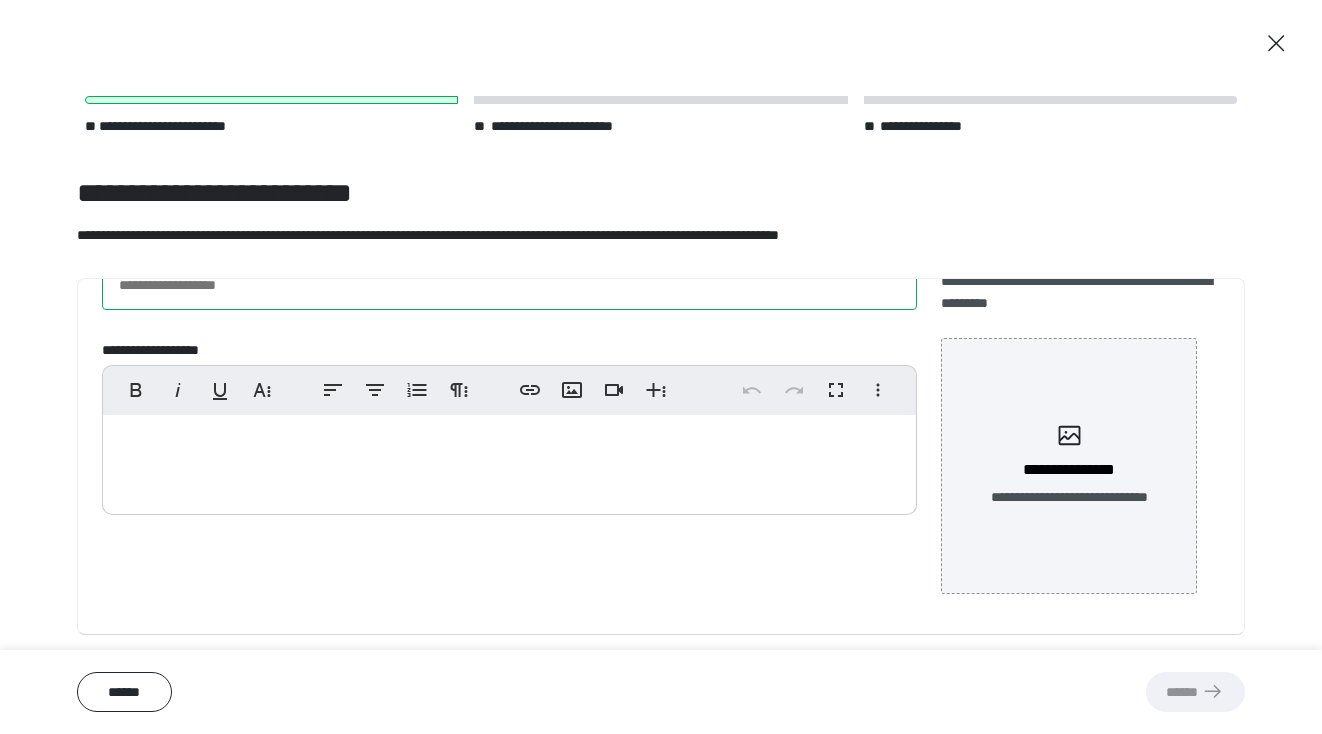 scroll, scrollTop: 0, scrollLeft: 0, axis: both 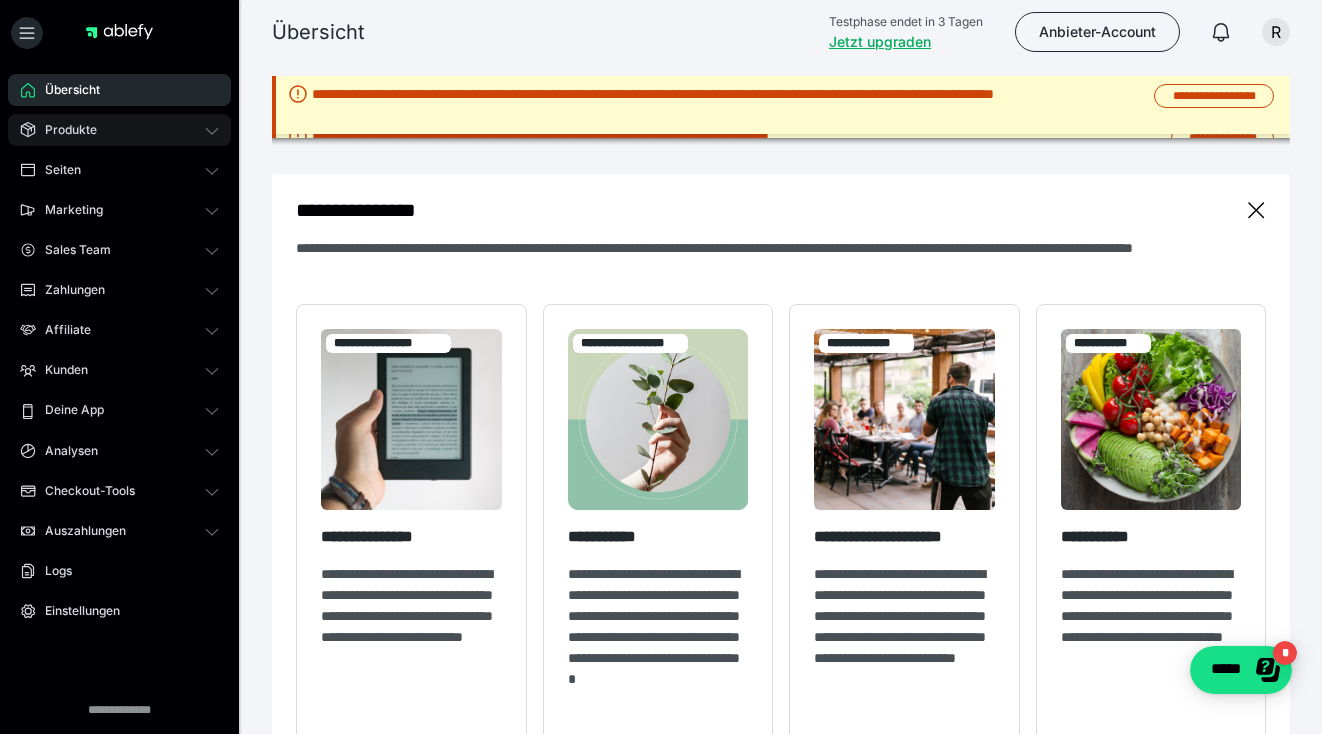 click 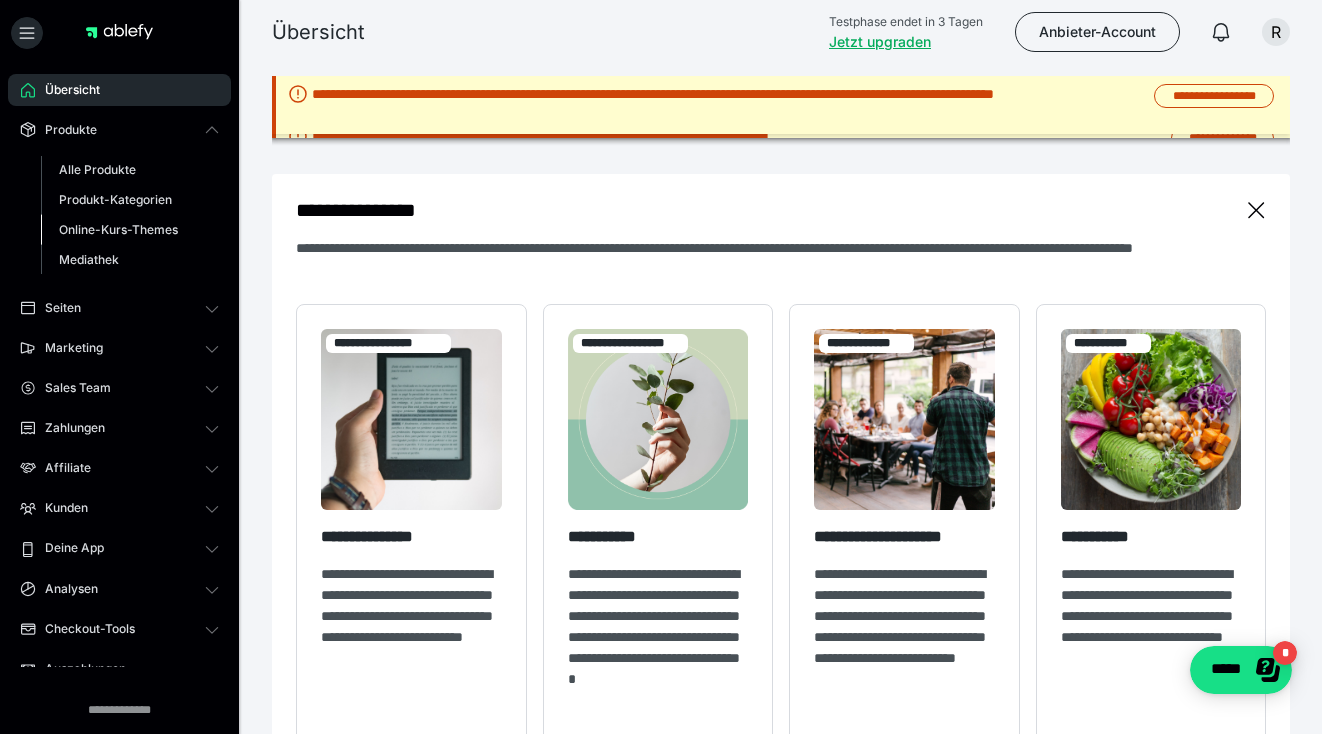 click on "Online-Kurs-Themes" at bounding box center [118, 229] 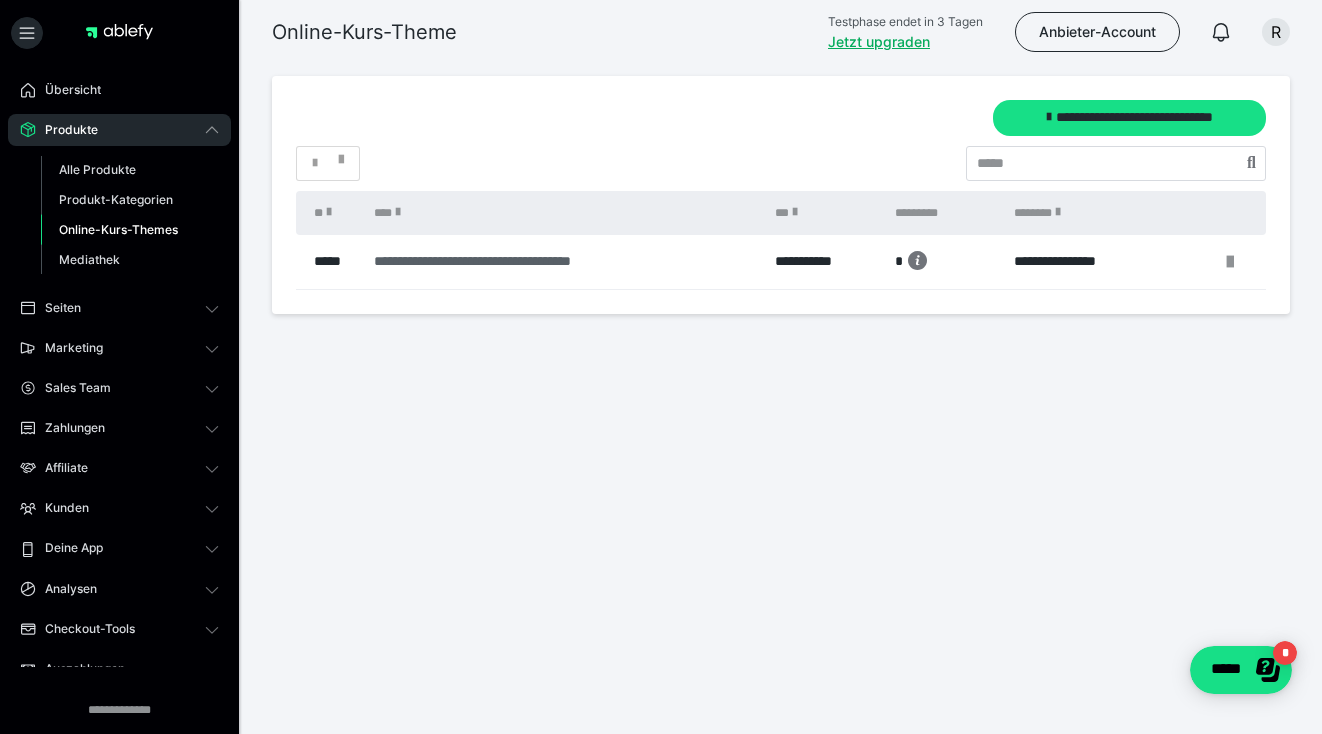 click on "**********" at bounding box center (559, 261) 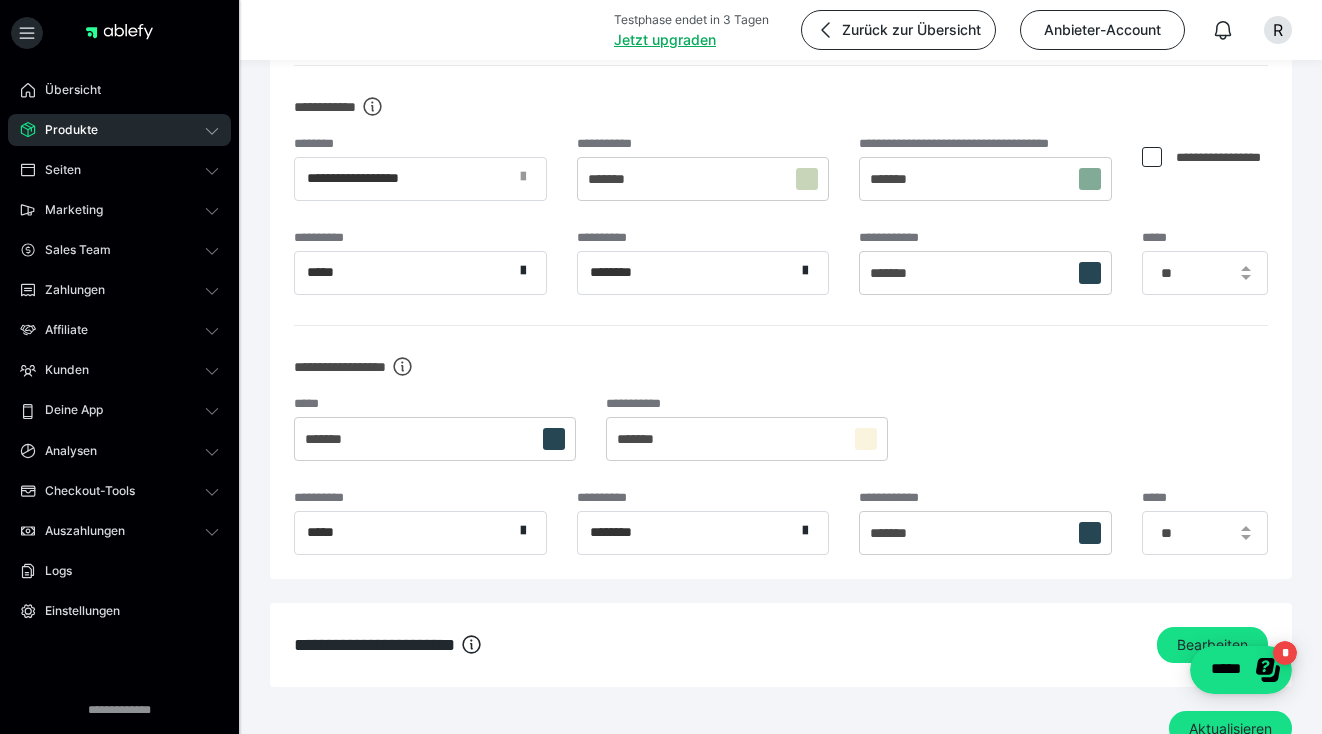 scroll, scrollTop: 1962, scrollLeft: 0, axis: vertical 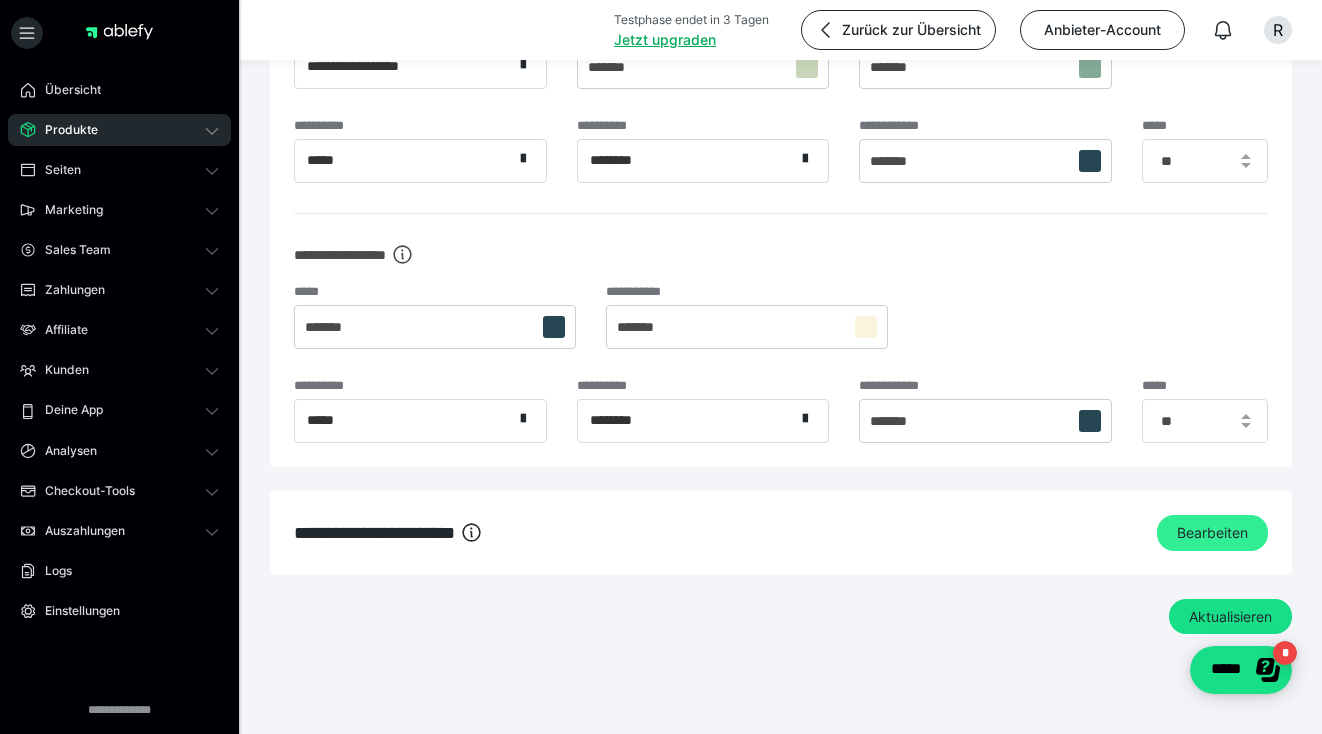 click on "Bearbeiten" at bounding box center (1212, 533) 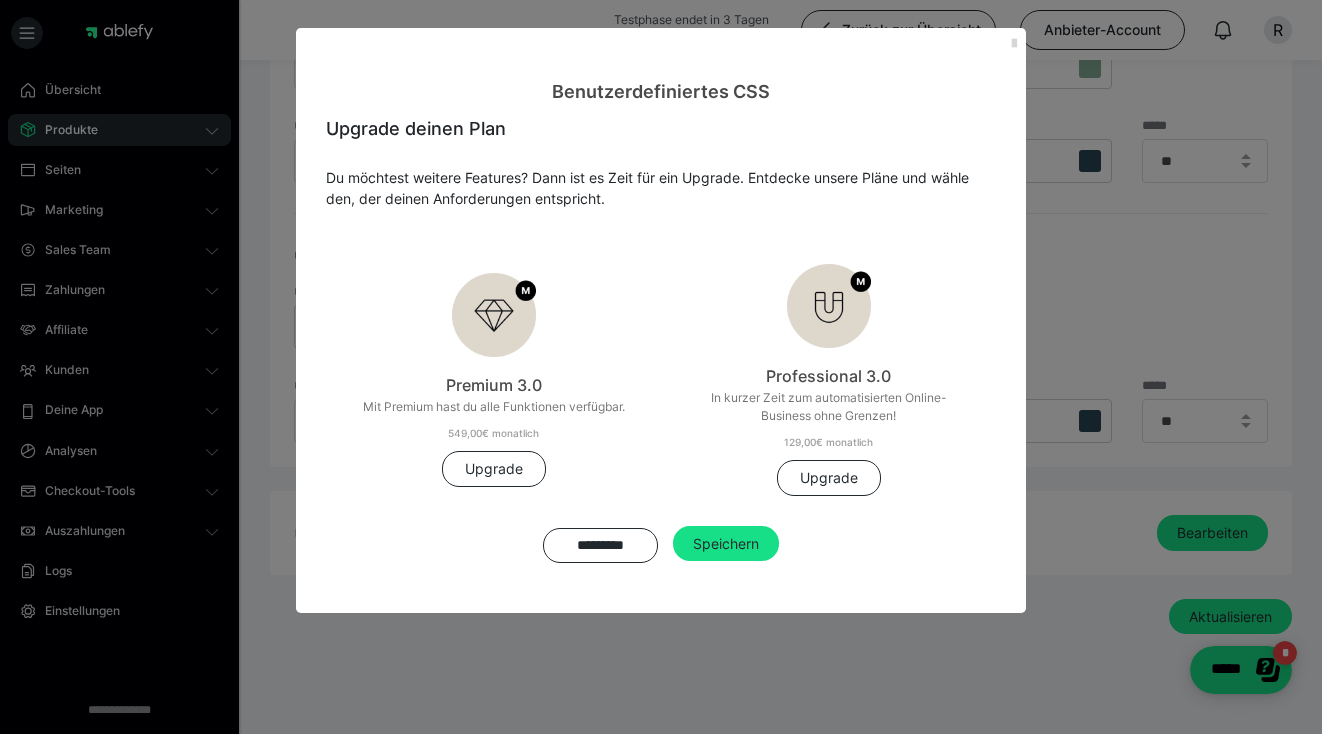 click at bounding box center [1014, 44] 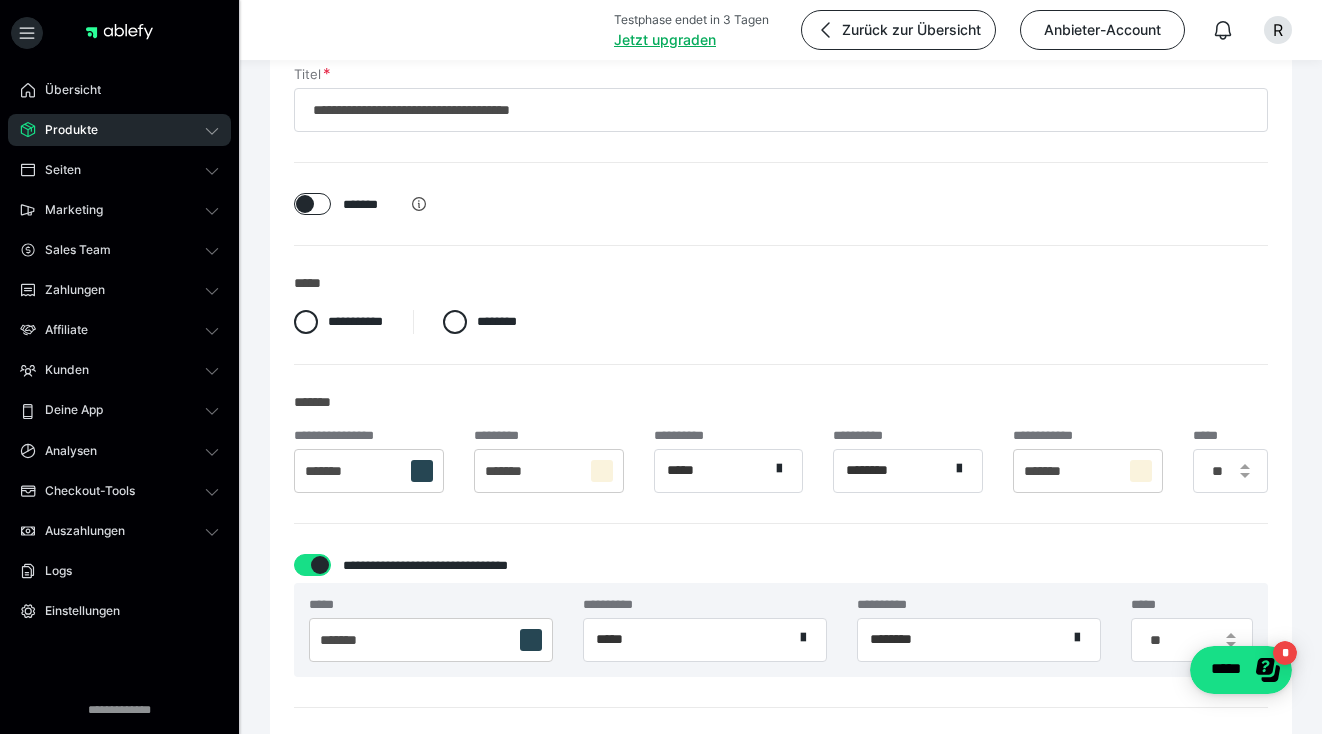 scroll, scrollTop: 54, scrollLeft: 0, axis: vertical 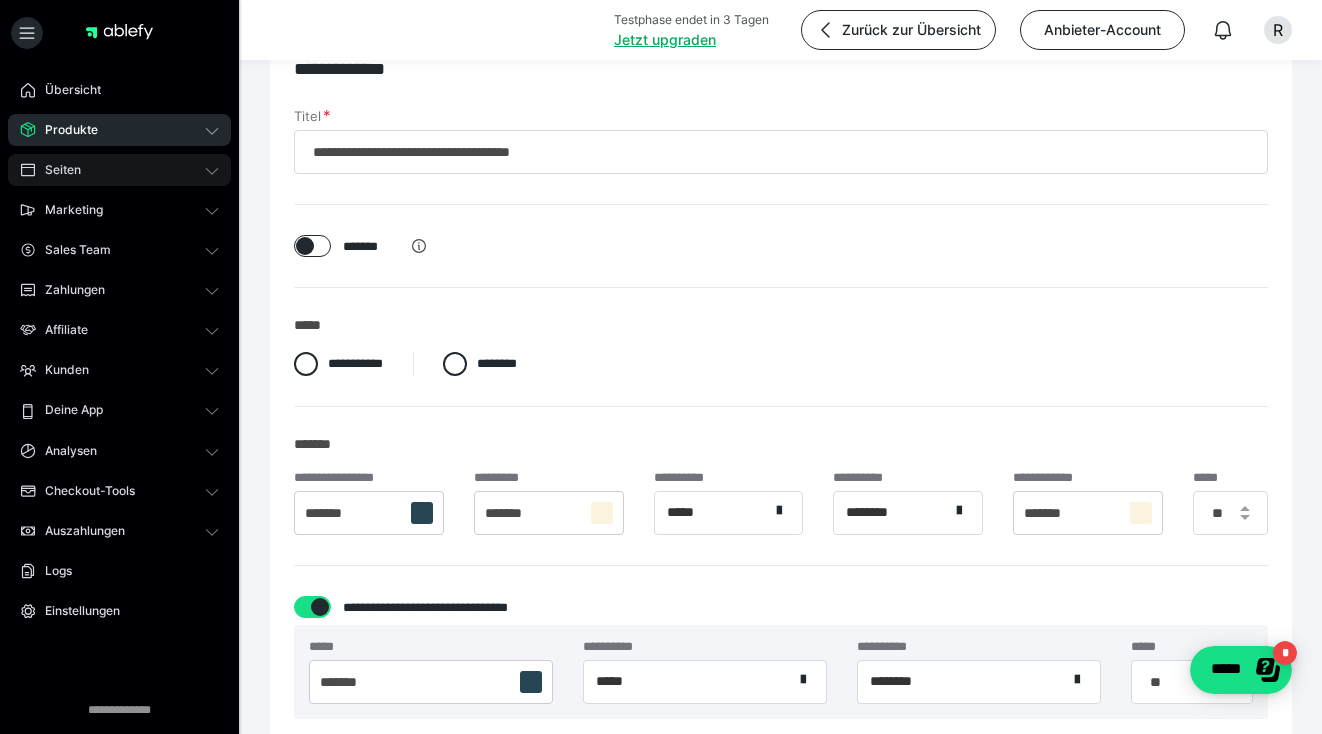 click 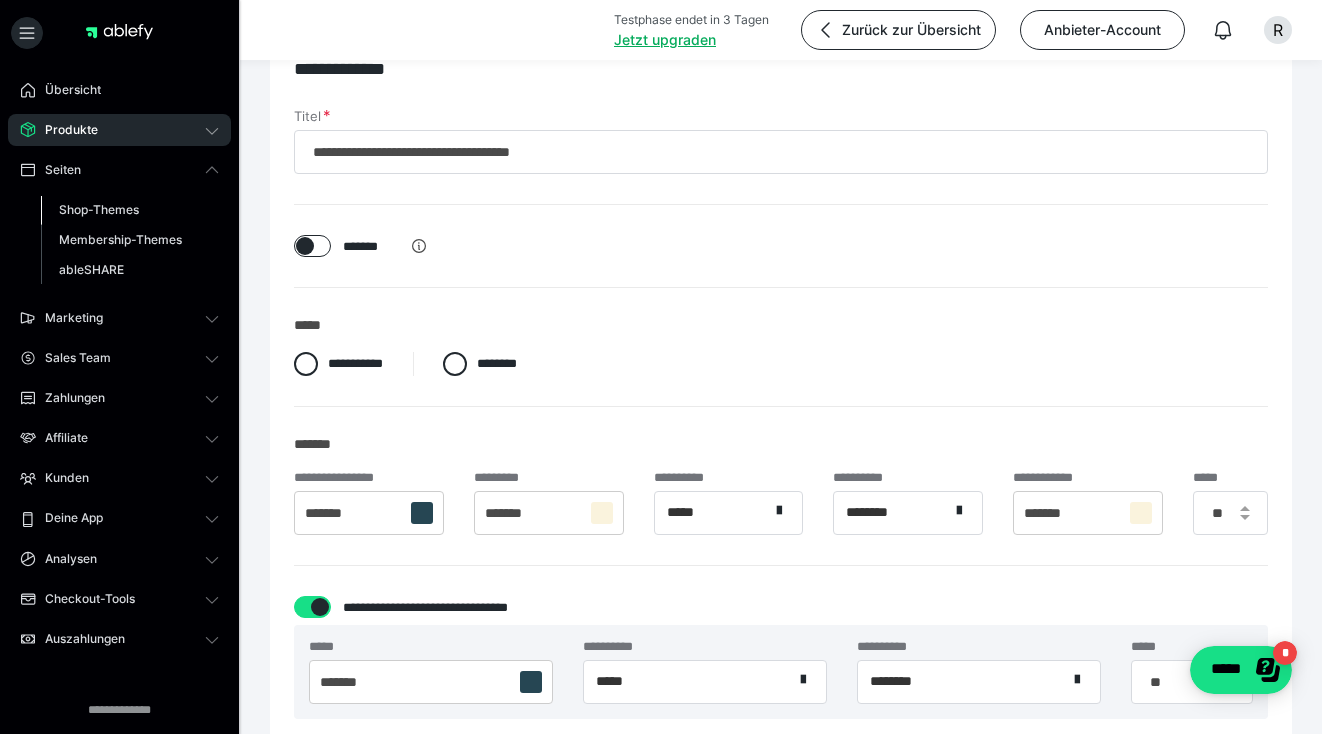 click on "Shop-Themes" at bounding box center (99, 209) 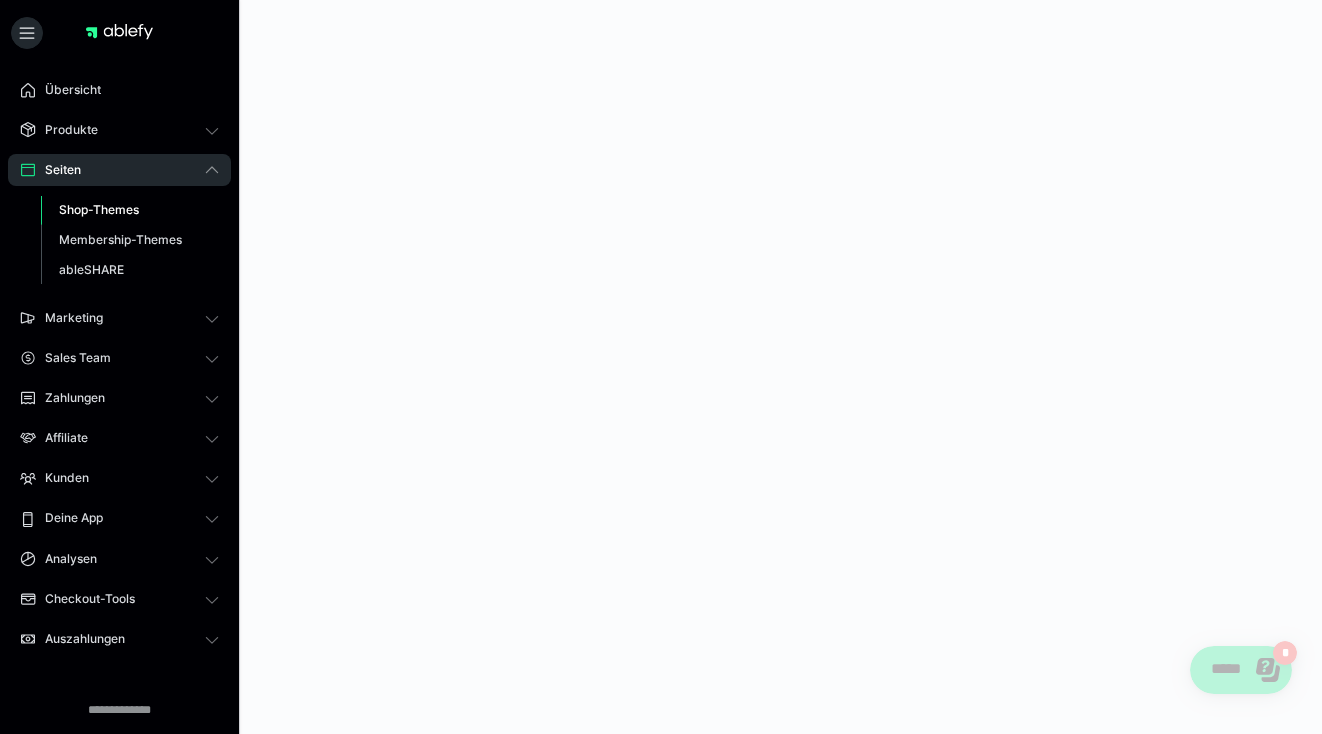 scroll, scrollTop: 0, scrollLeft: 0, axis: both 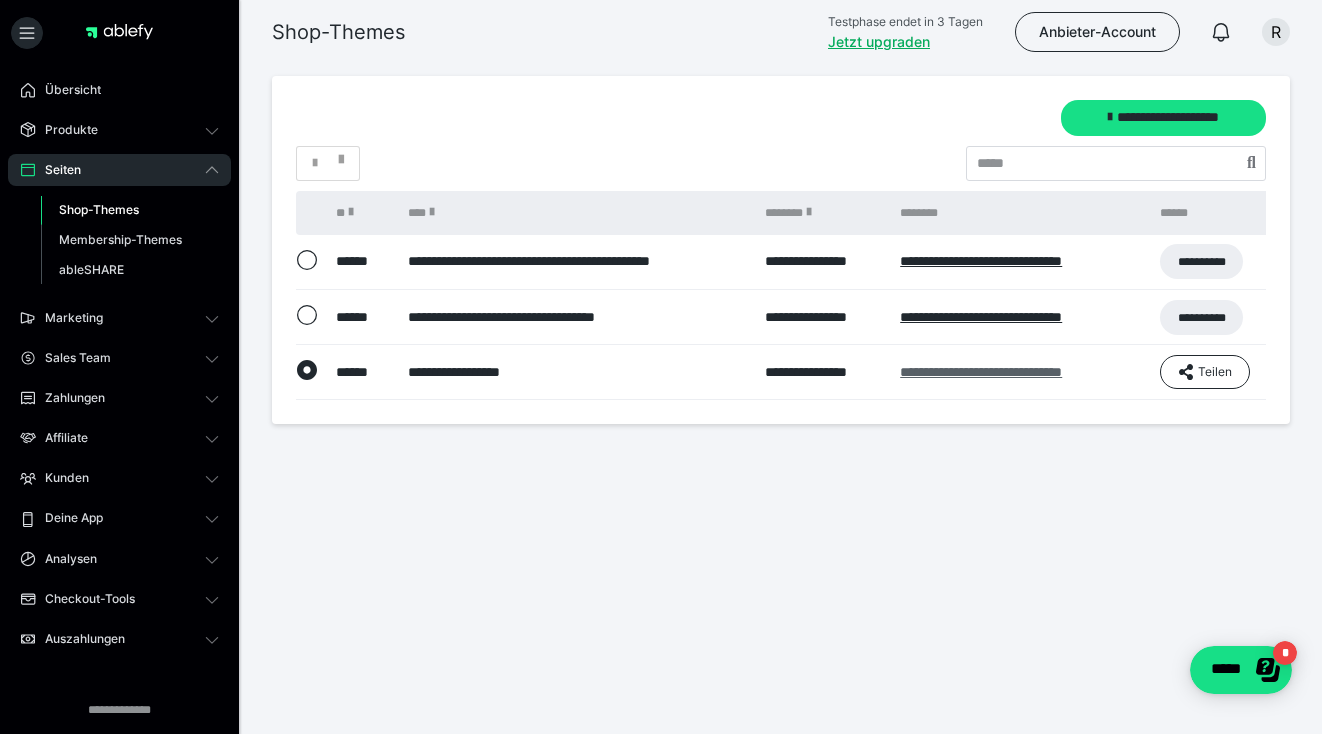 click on "**********" at bounding box center (981, 372) 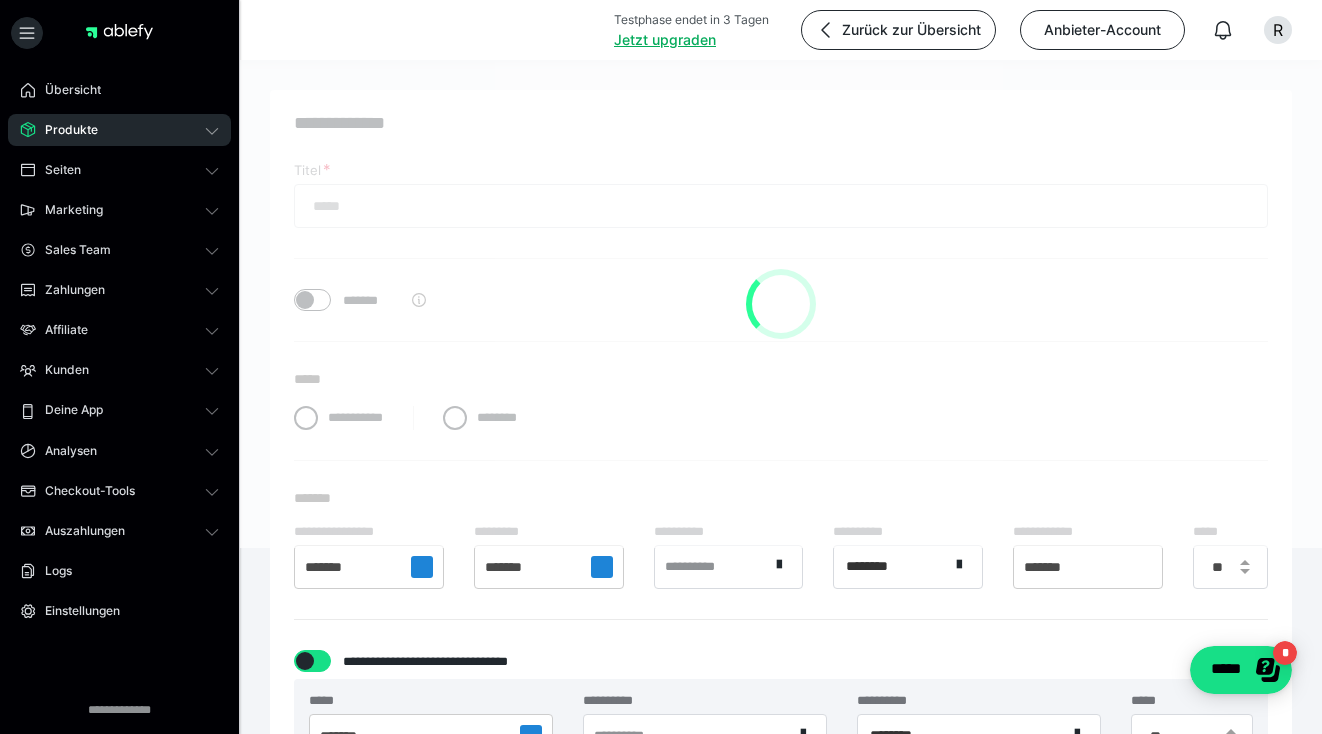 scroll, scrollTop: 54, scrollLeft: 0, axis: vertical 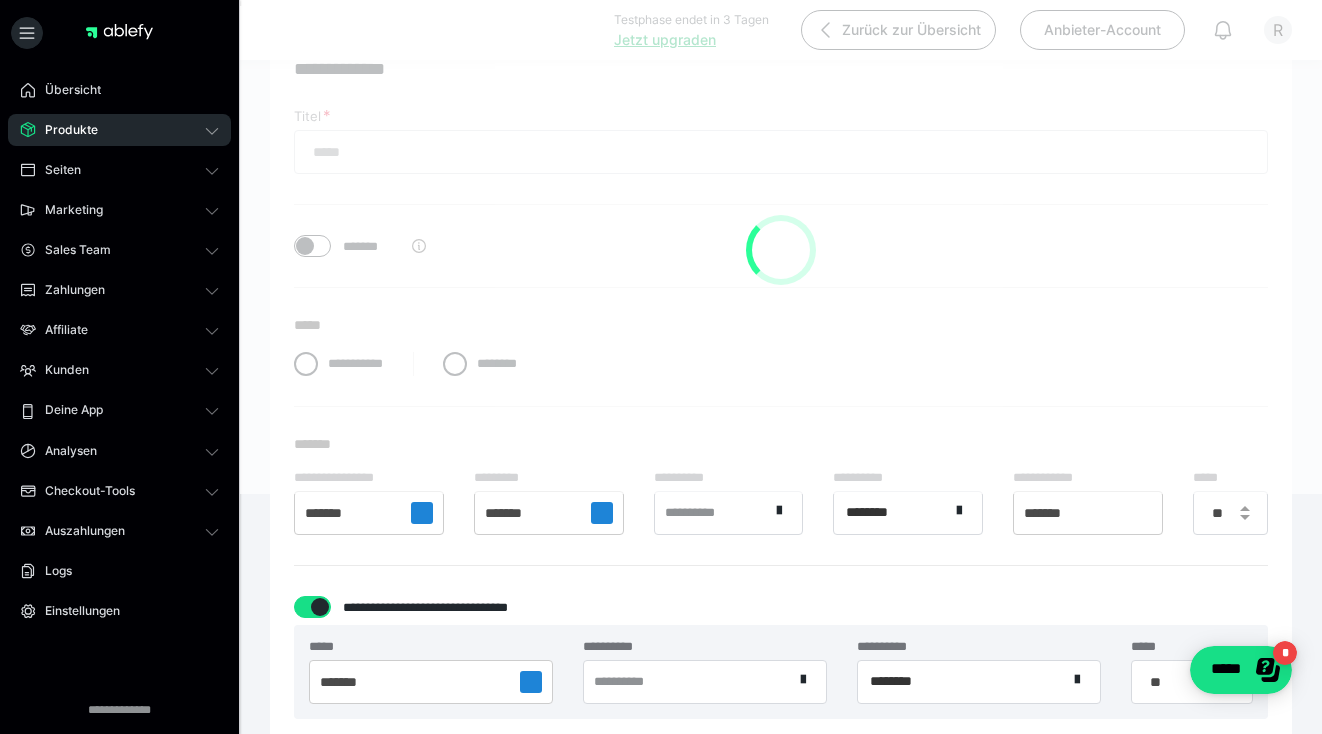 type on "**********" 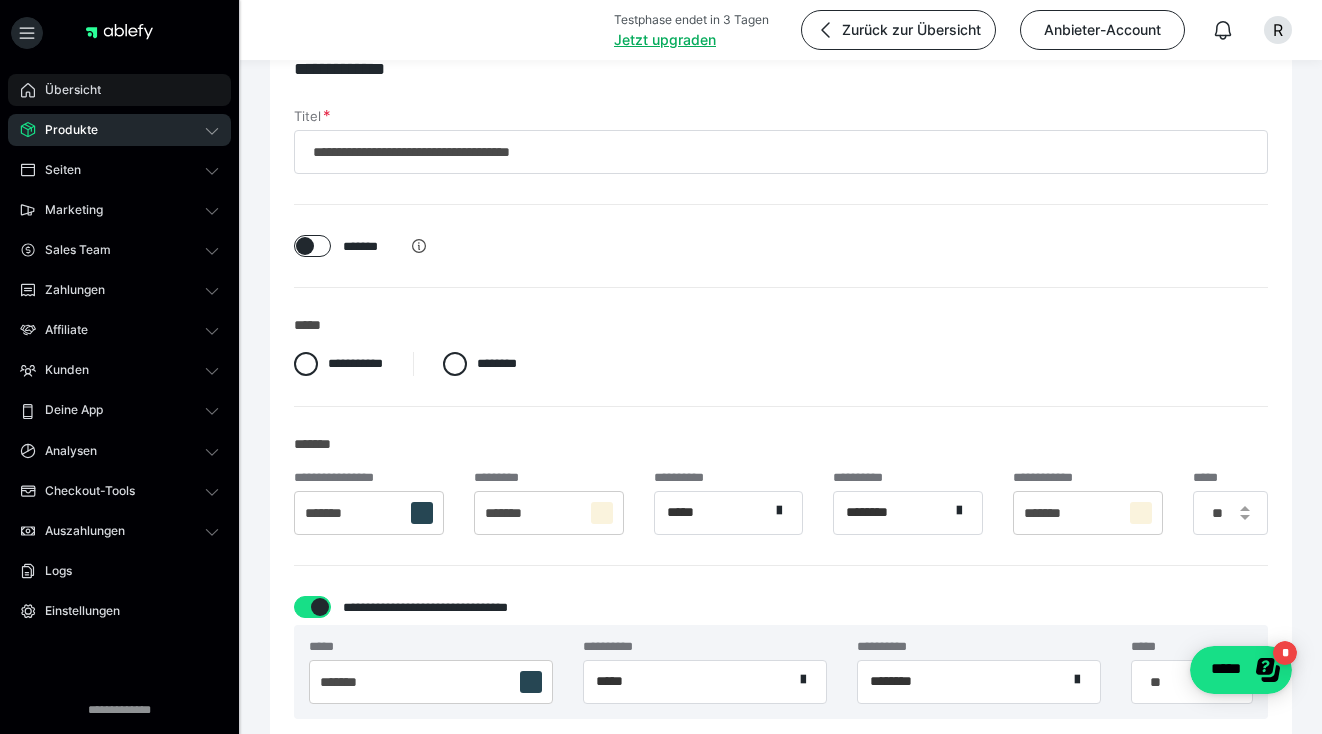 click on "Übersicht" at bounding box center [119, 90] 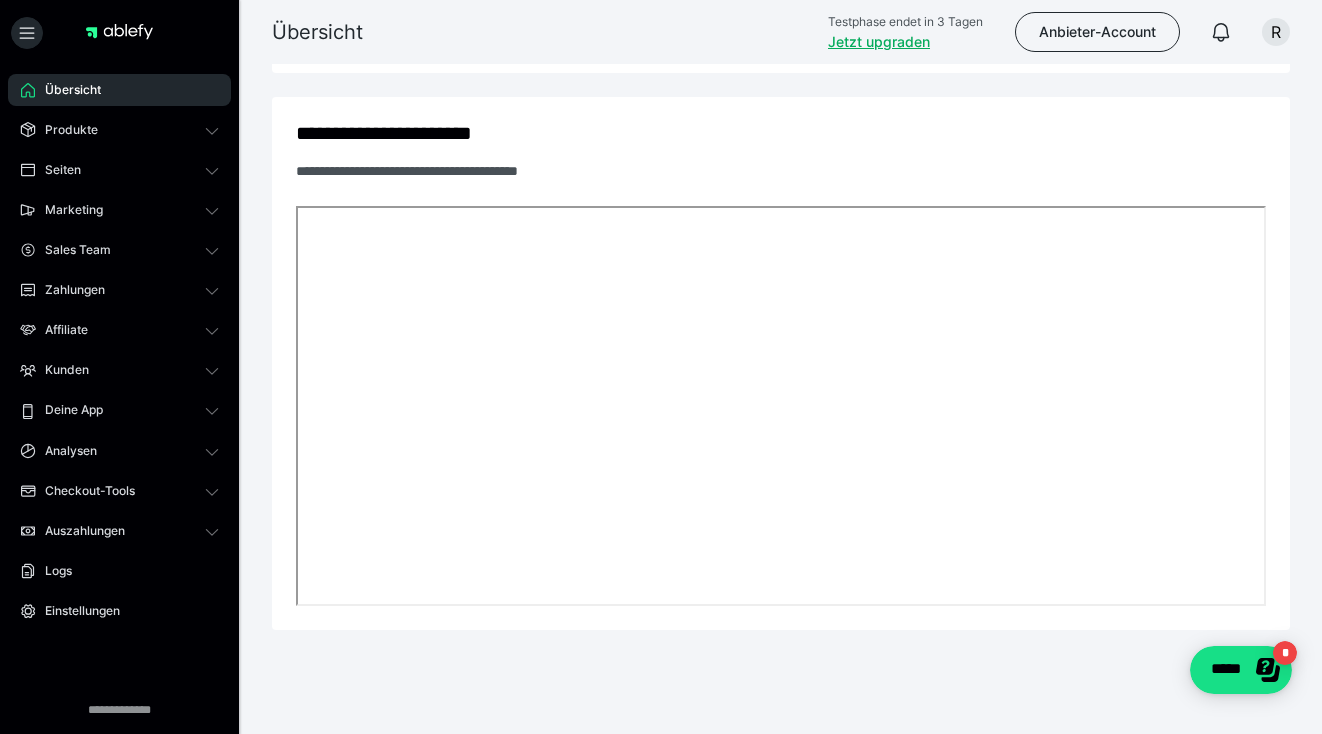 scroll, scrollTop: 1997, scrollLeft: 0, axis: vertical 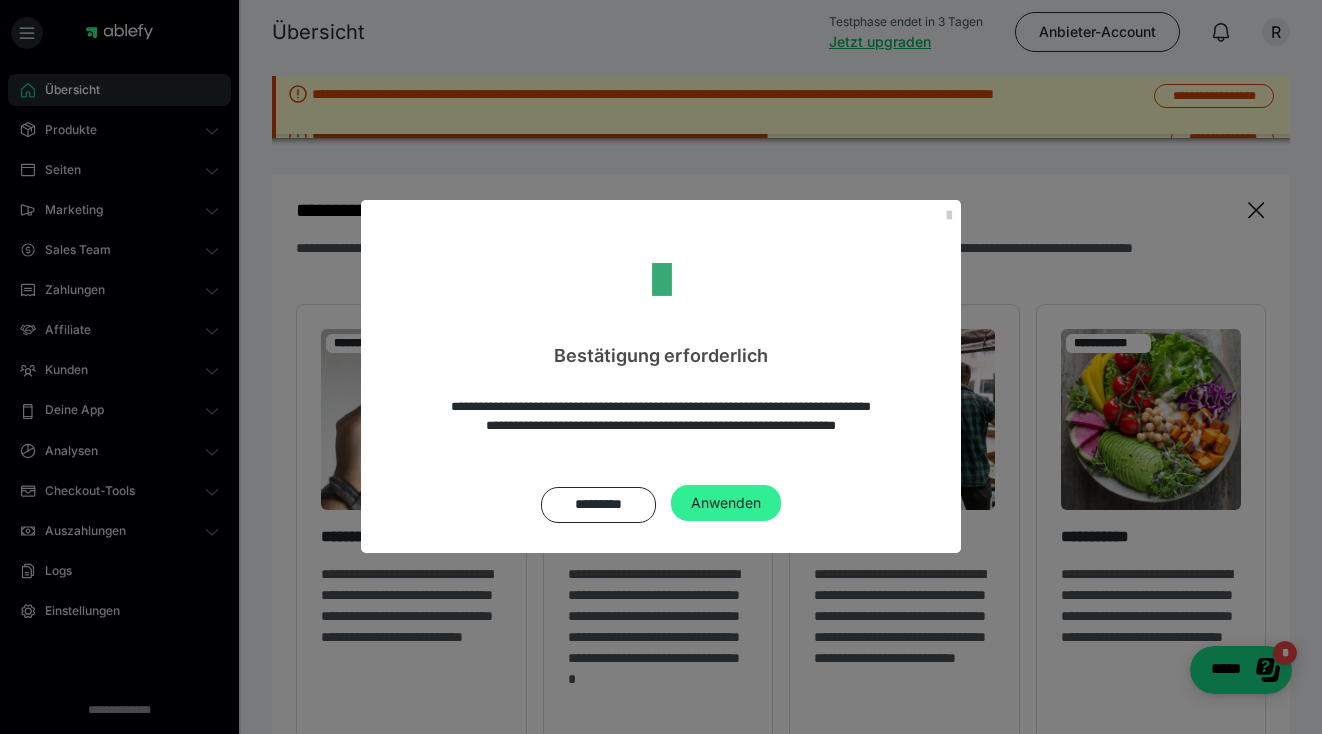 click on "Anwenden" at bounding box center (726, 503) 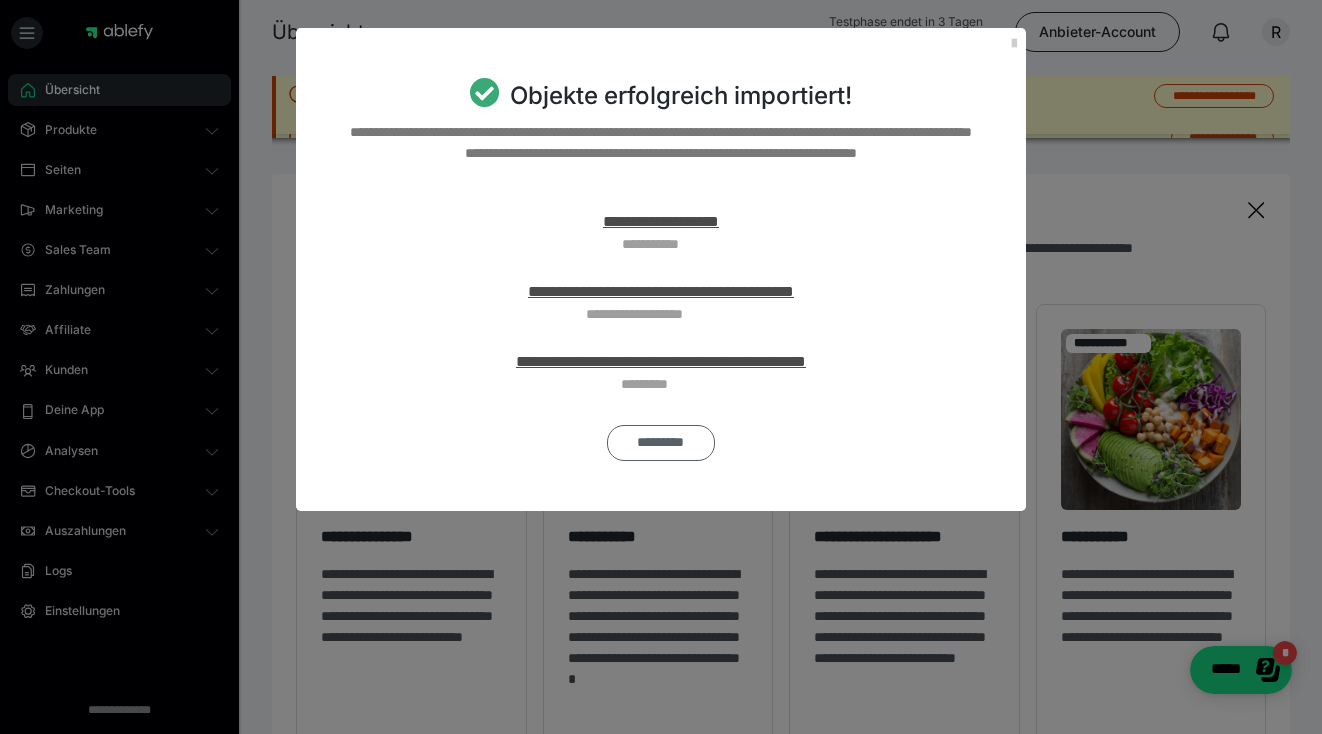 click on "*********" at bounding box center [660, 443] 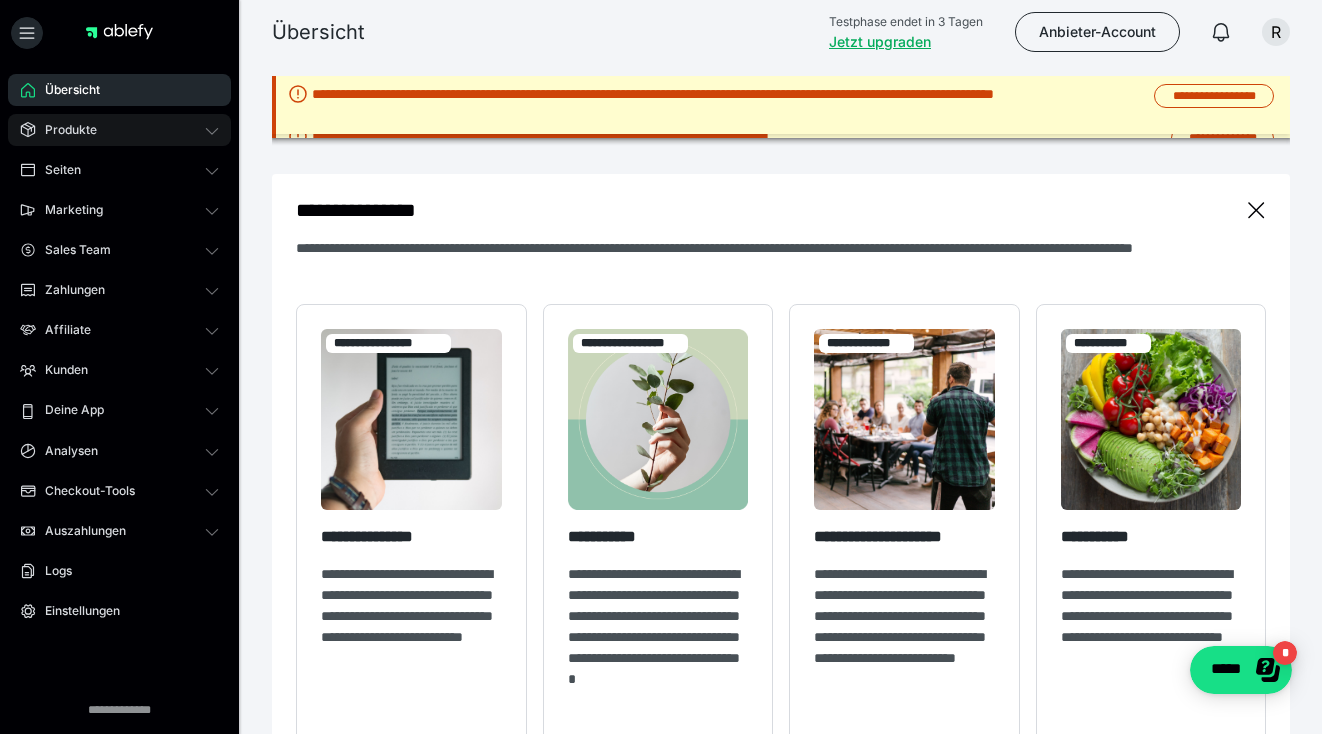 click 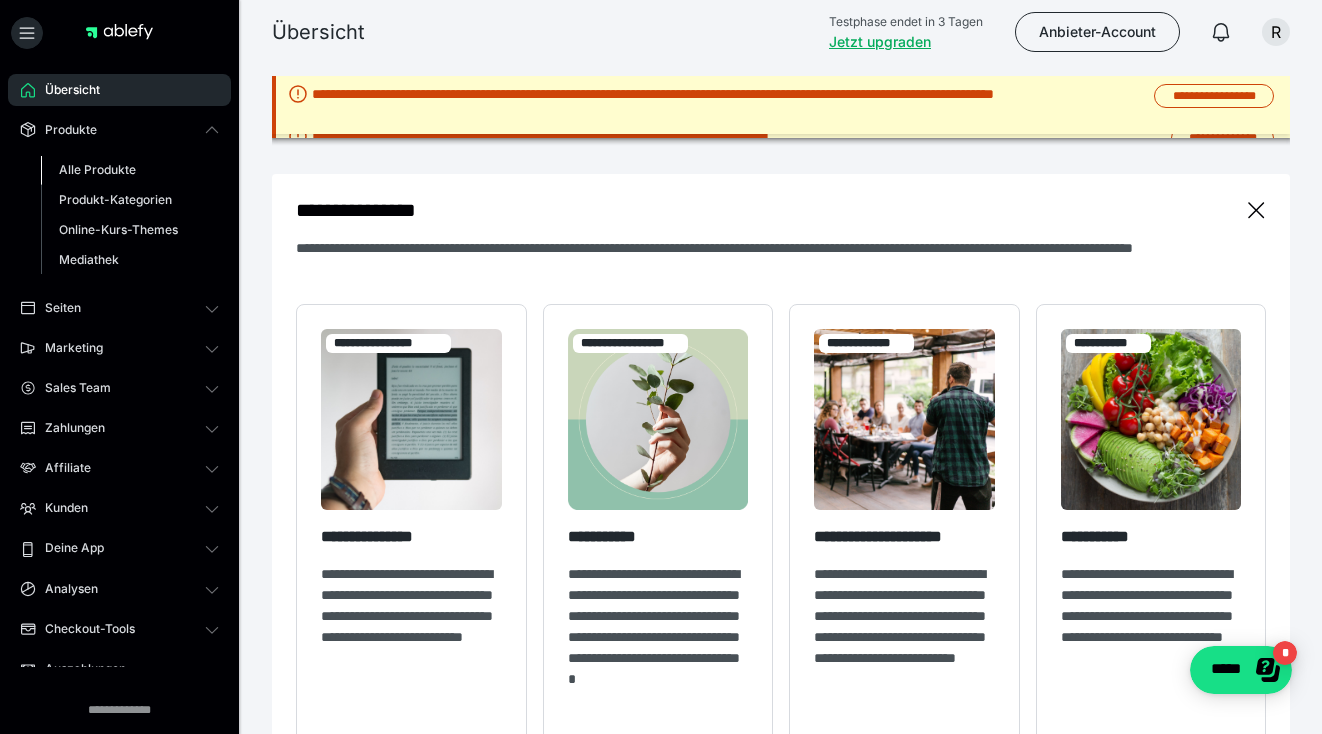 click on "Alle Produkte" at bounding box center (97, 169) 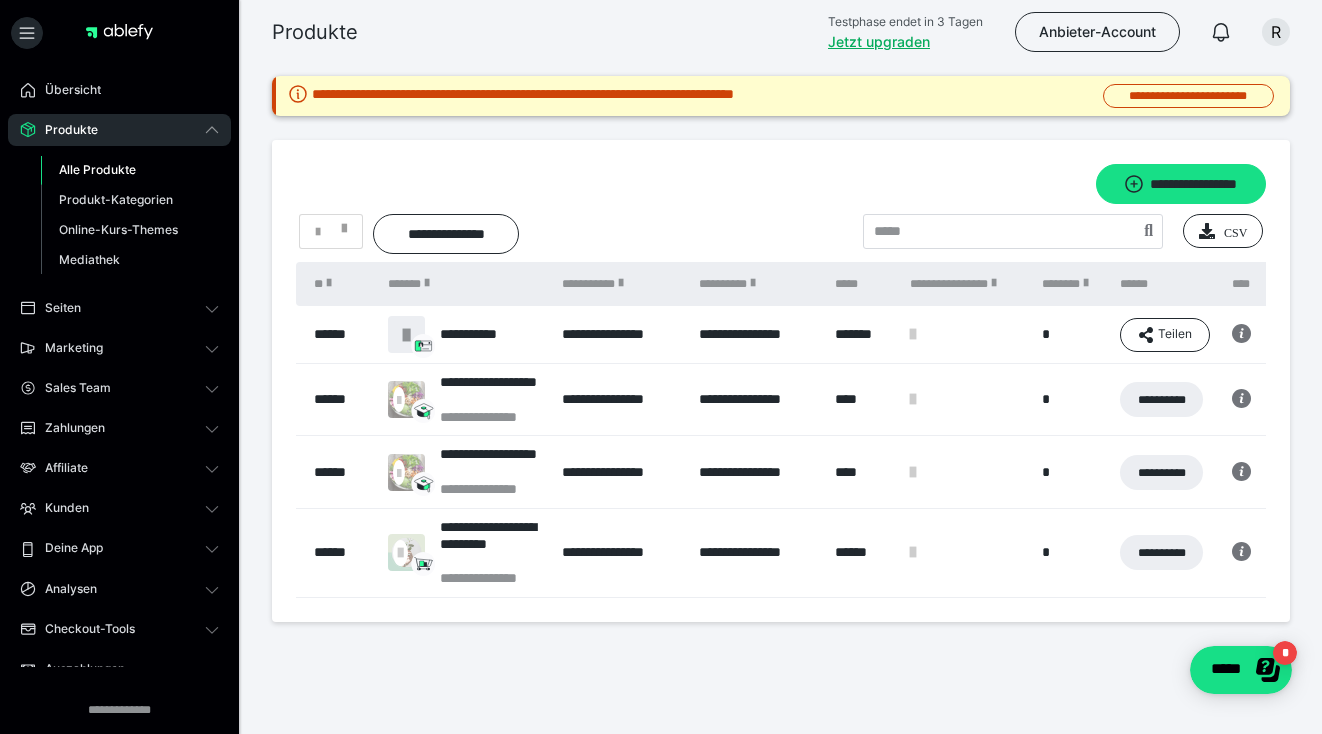click on "**********" at bounding box center [1161, 399] 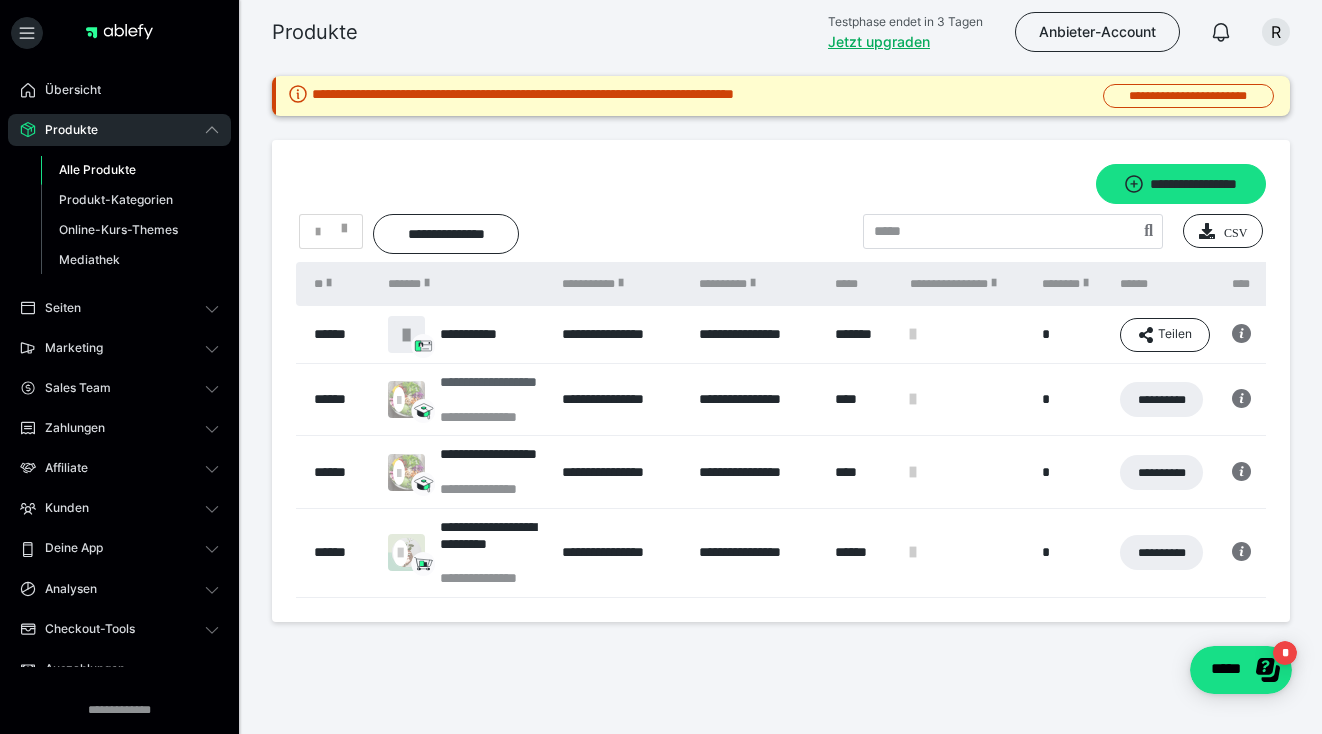 click on "**********" at bounding box center [491, 391] 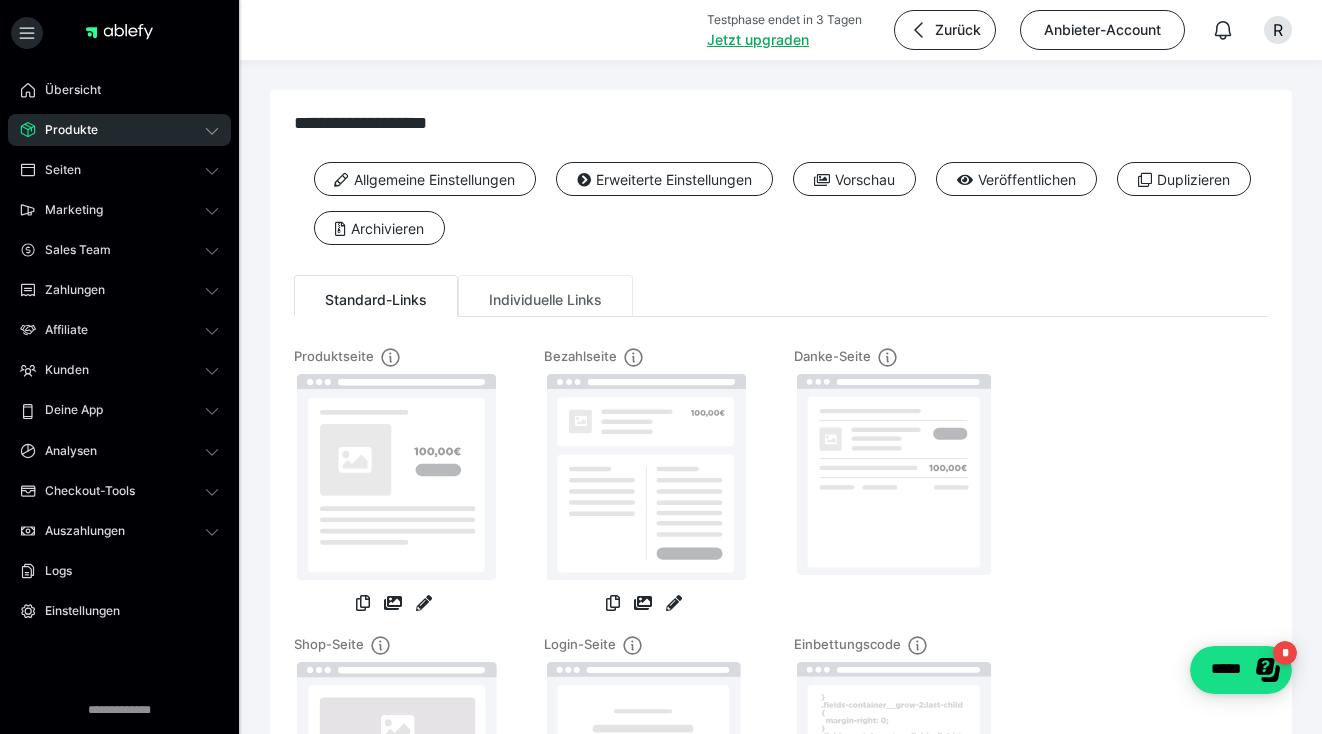 click on "Individuelle Links" at bounding box center [545, 296] 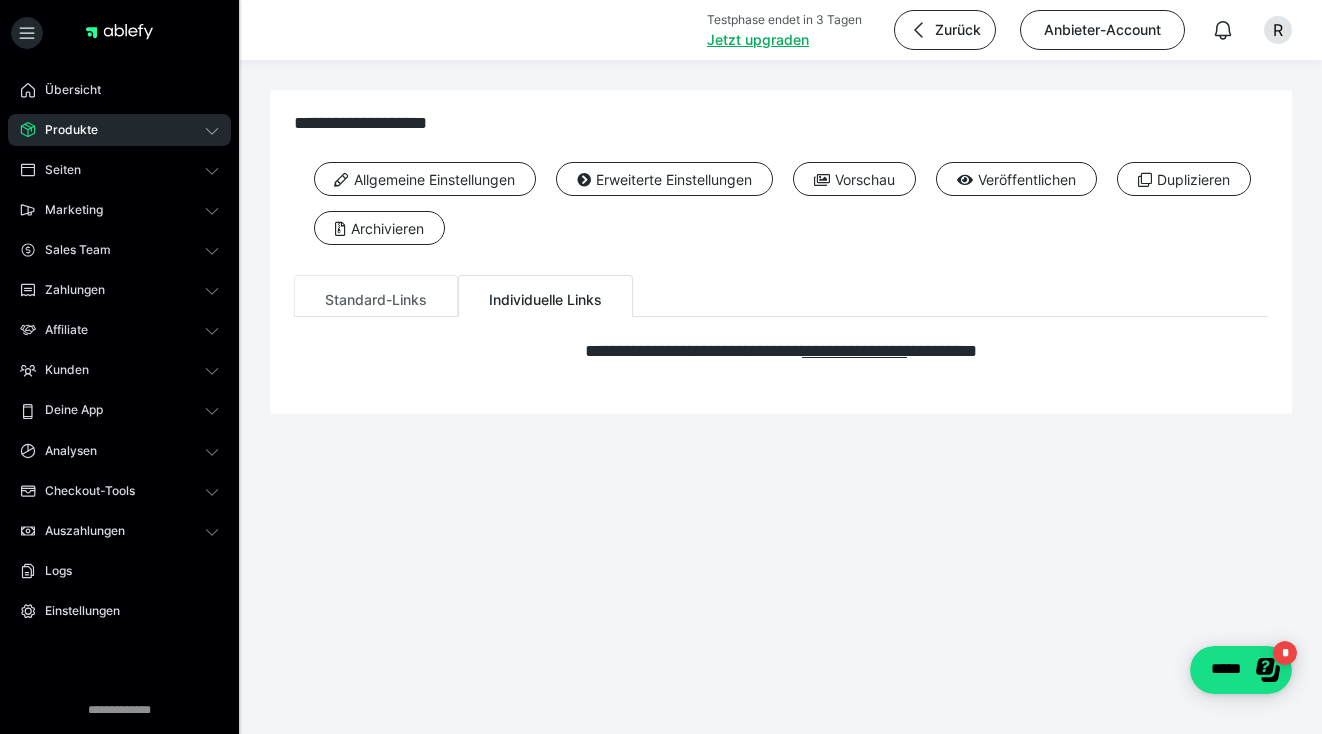 click on "Standard-Links" at bounding box center [376, 296] 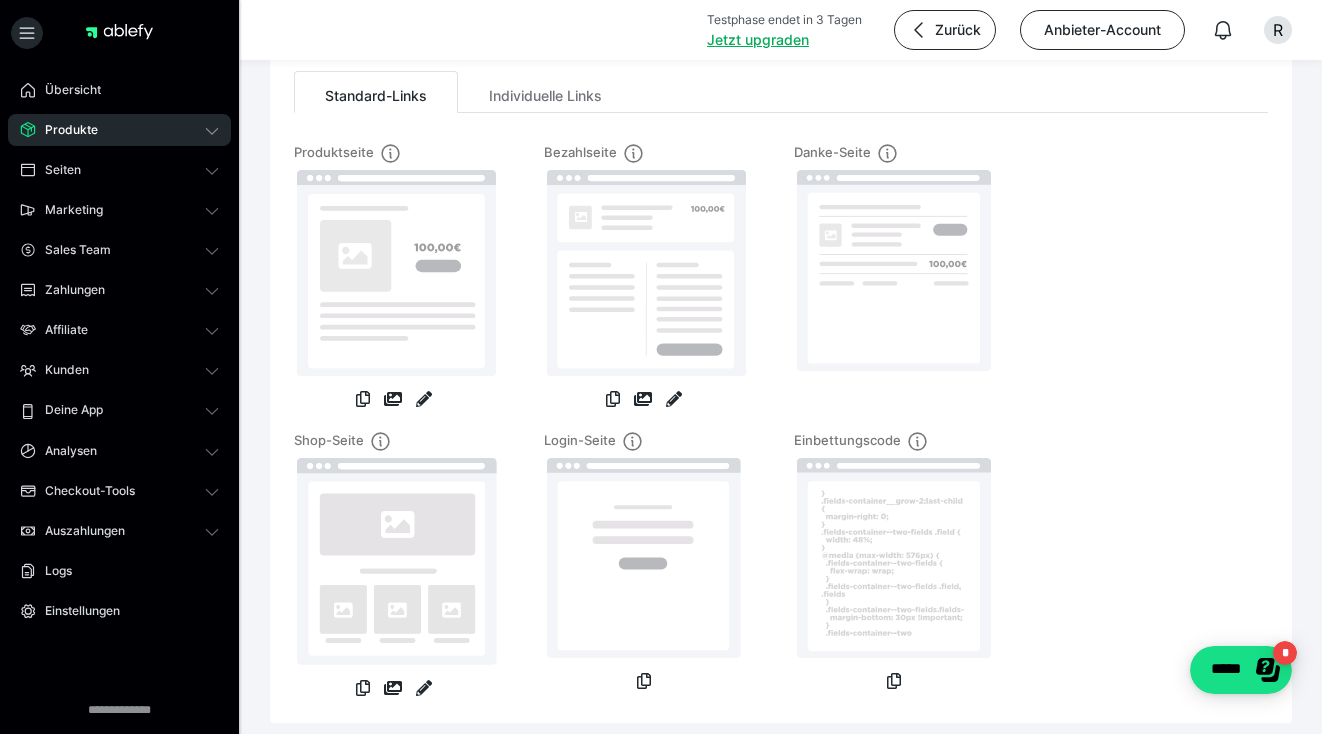 scroll, scrollTop: 200, scrollLeft: 0, axis: vertical 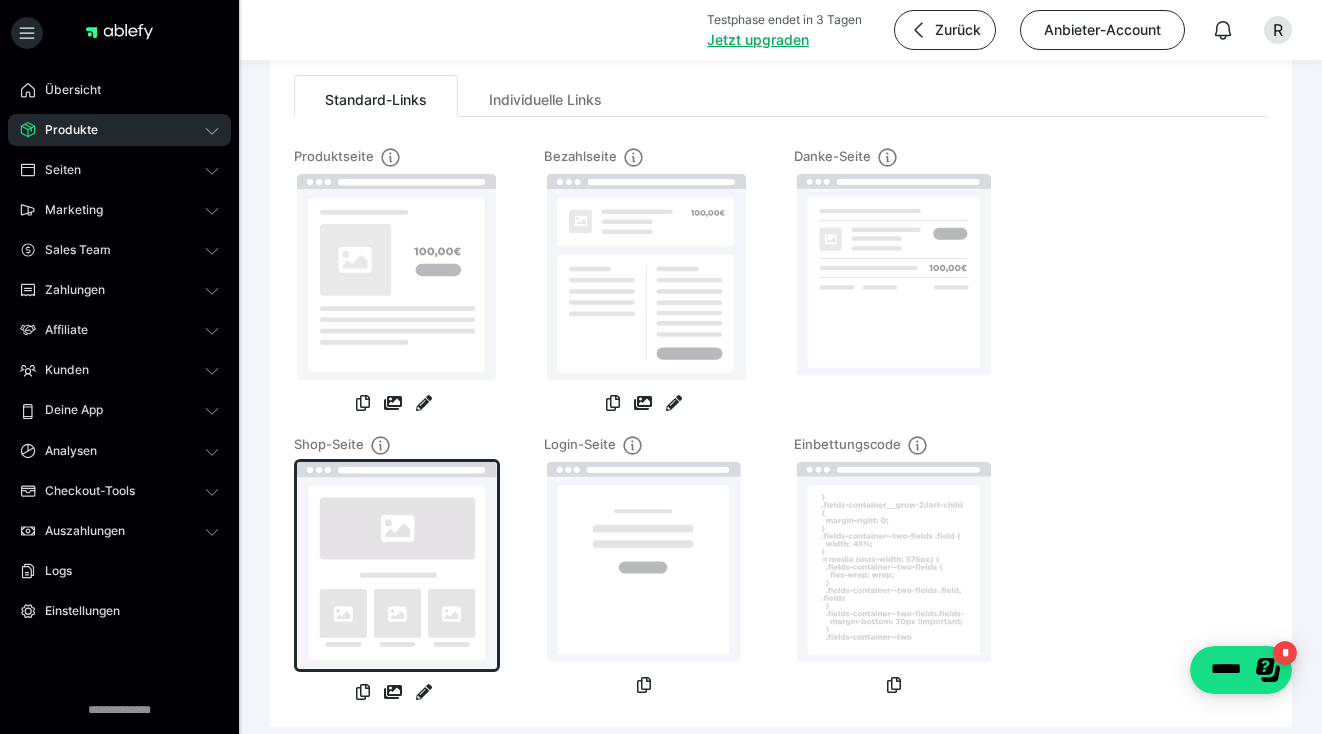 click at bounding box center (397, 565) 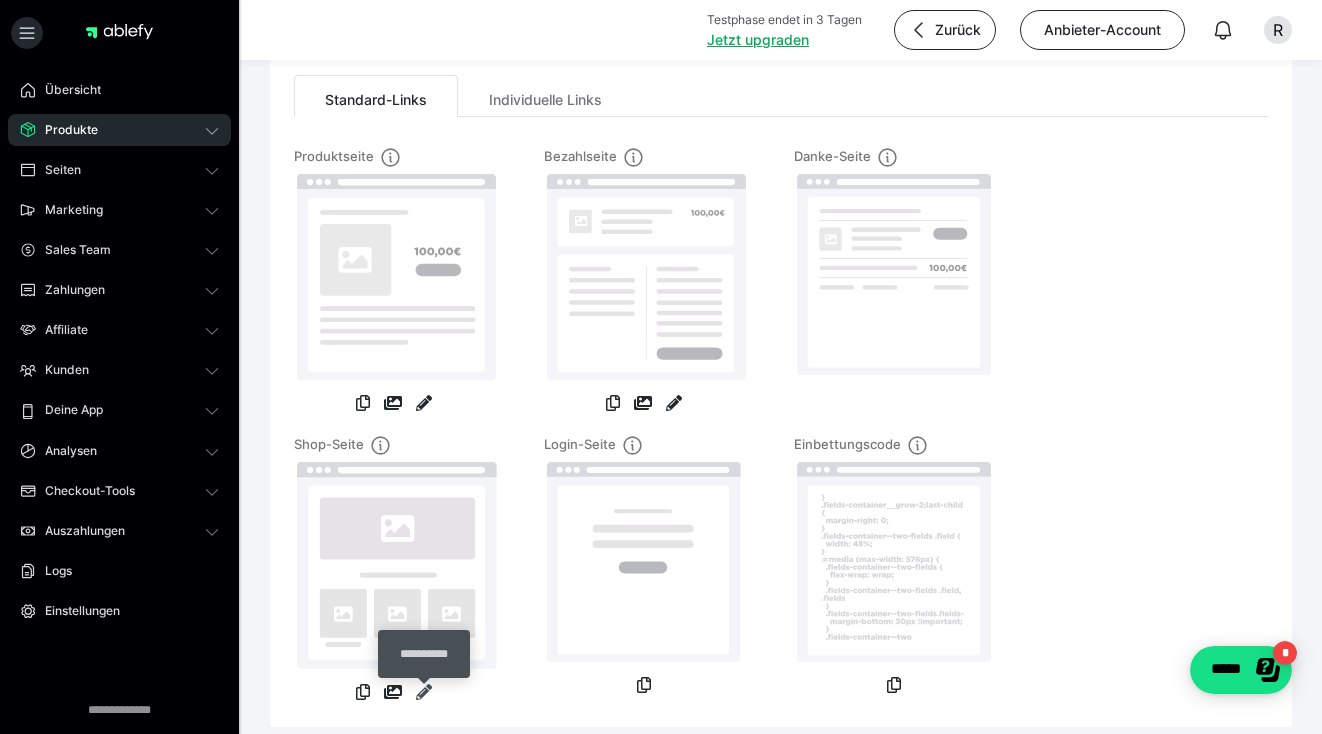 click at bounding box center (424, 692) 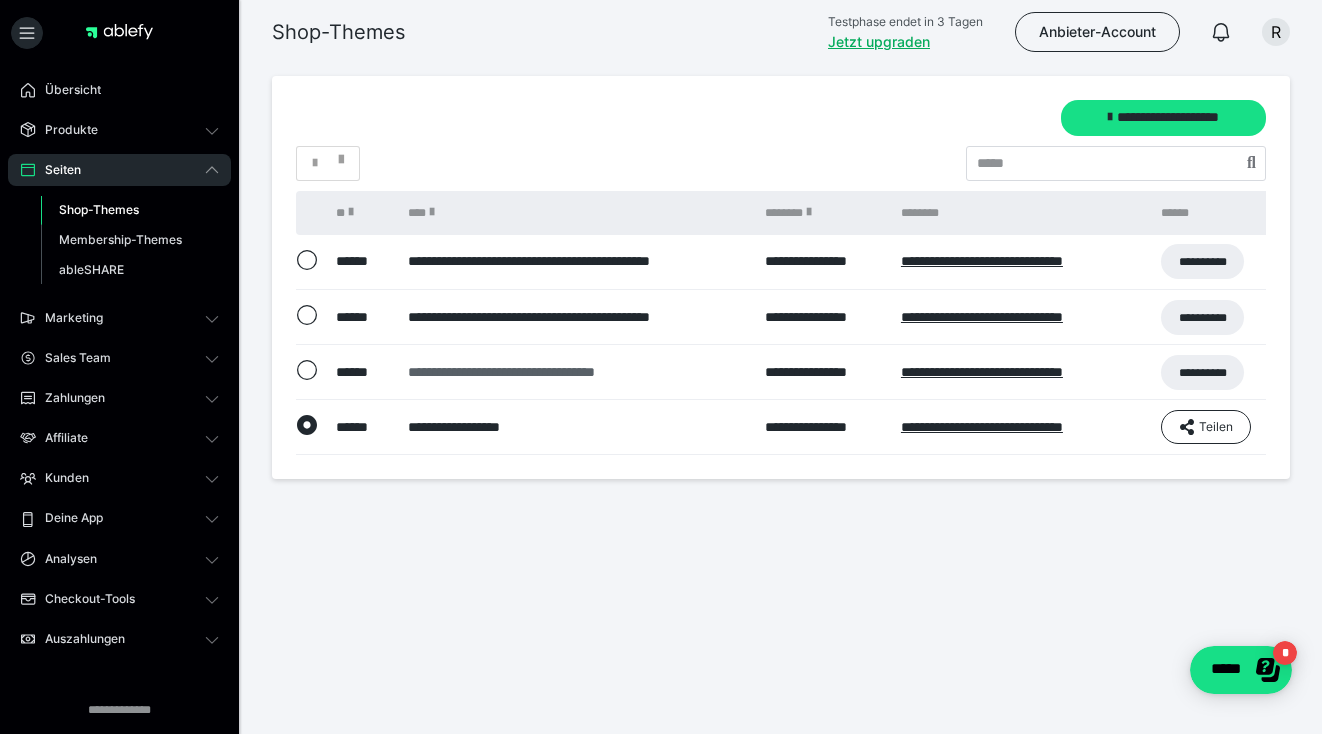 click on "**********" at bounding box center (576, 372) 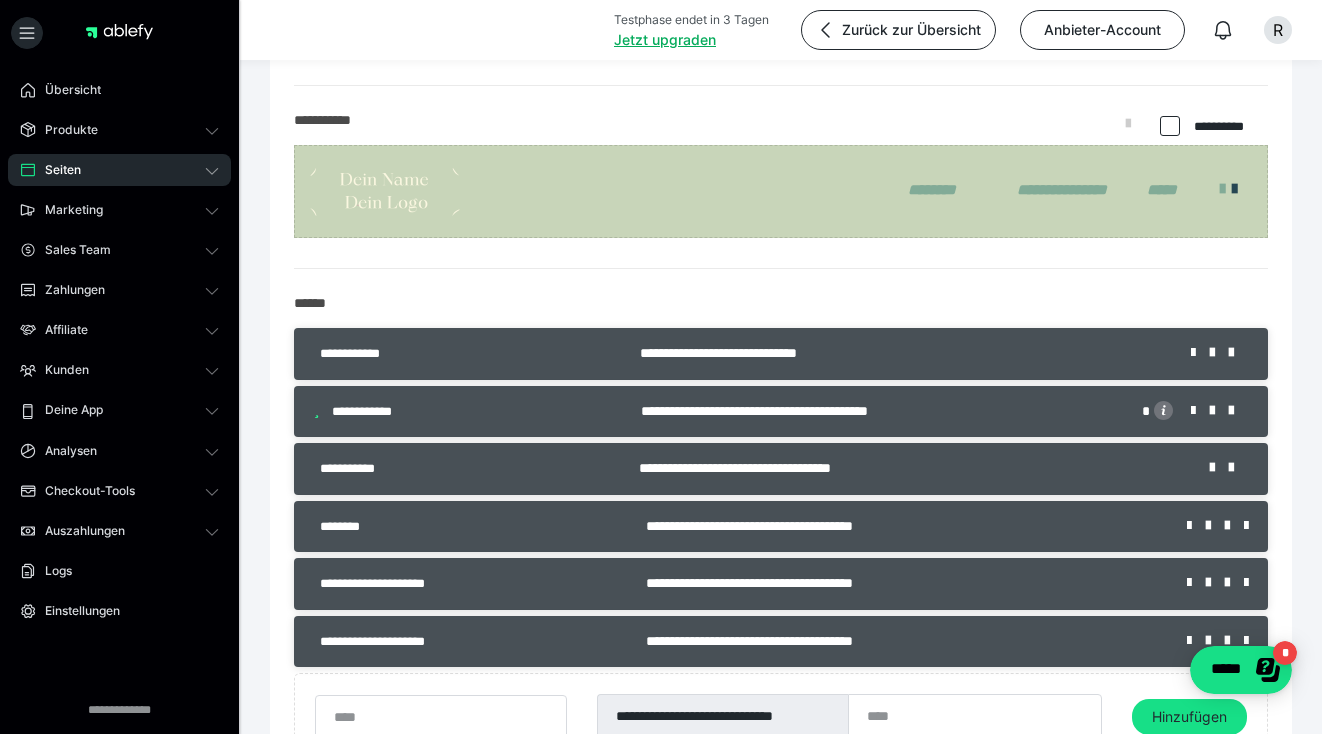 scroll, scrollTop: 232, scrollLeft: 0, axis: vertical 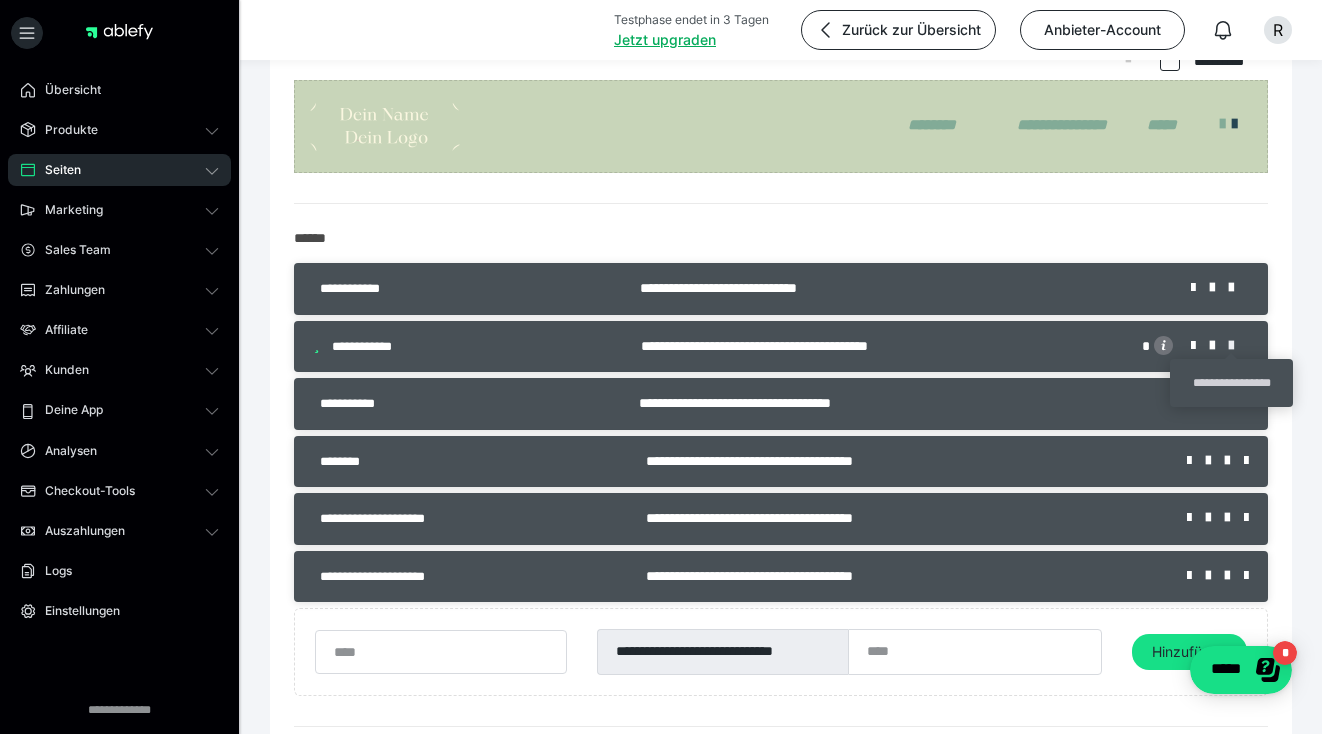 click at bounding box center (1238, 346) 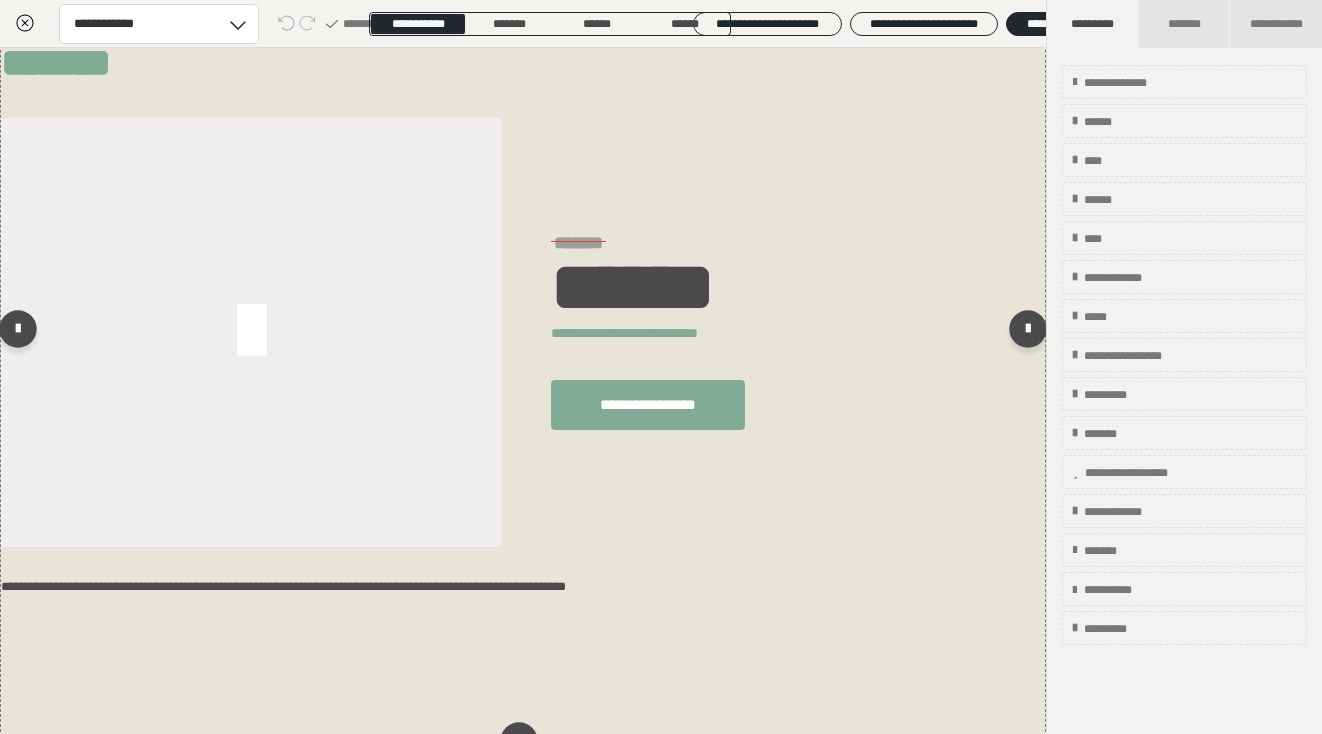 scroll, scrollTop: 210, scrollLeft: 0, axis: vertical 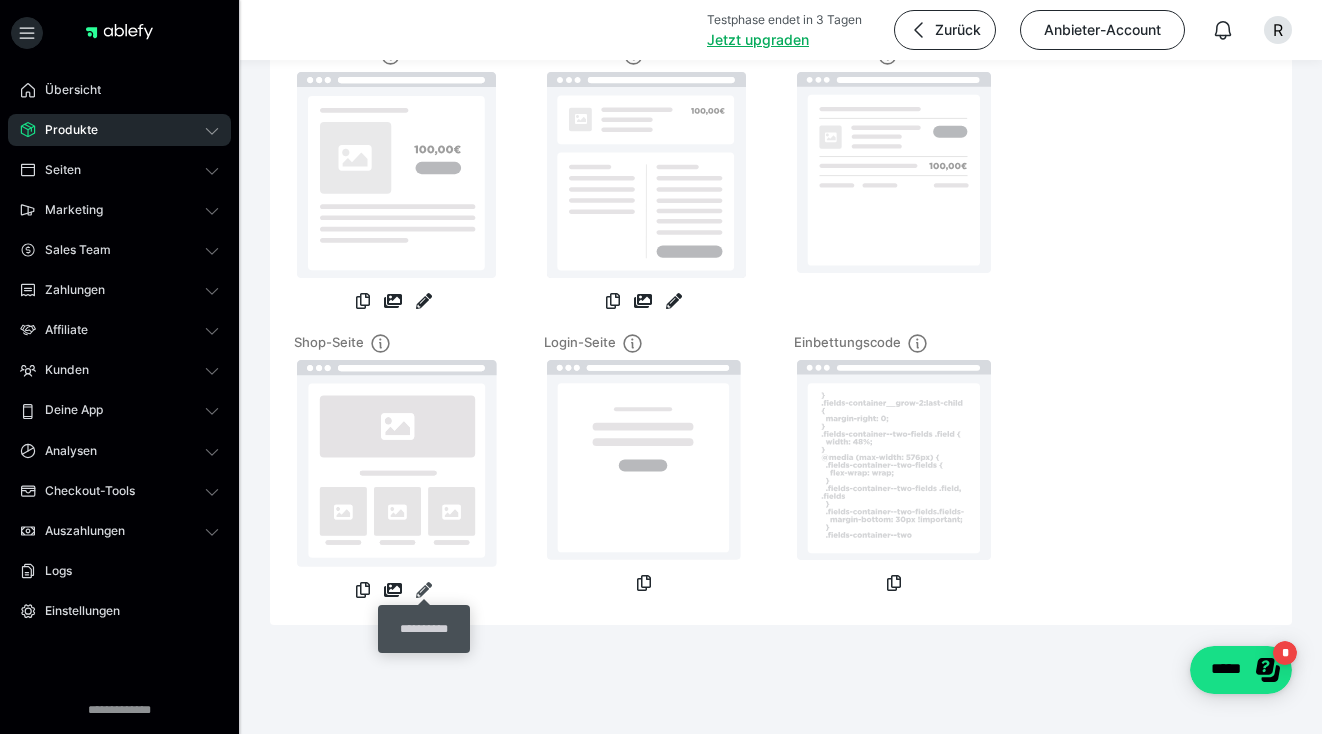 click at bounding box center [424, 590] 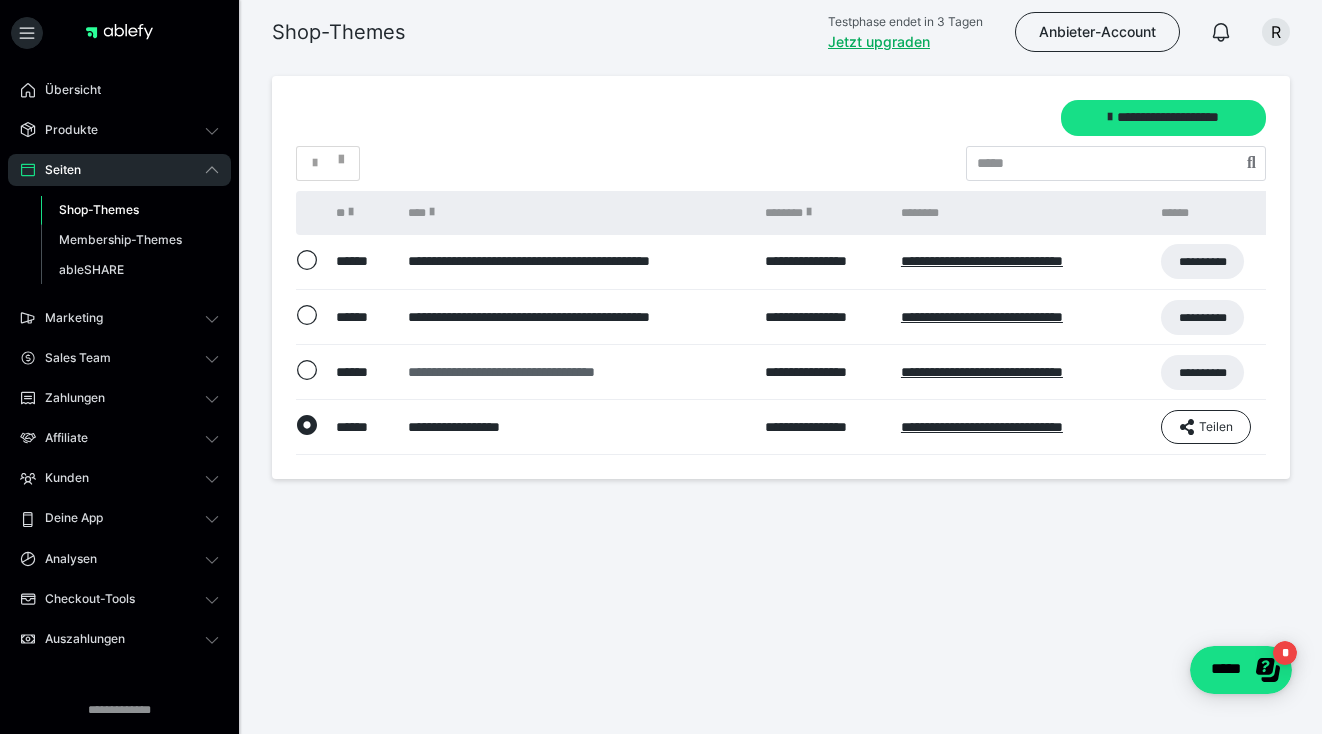 click on "**********" at bounding box center (576, 372) 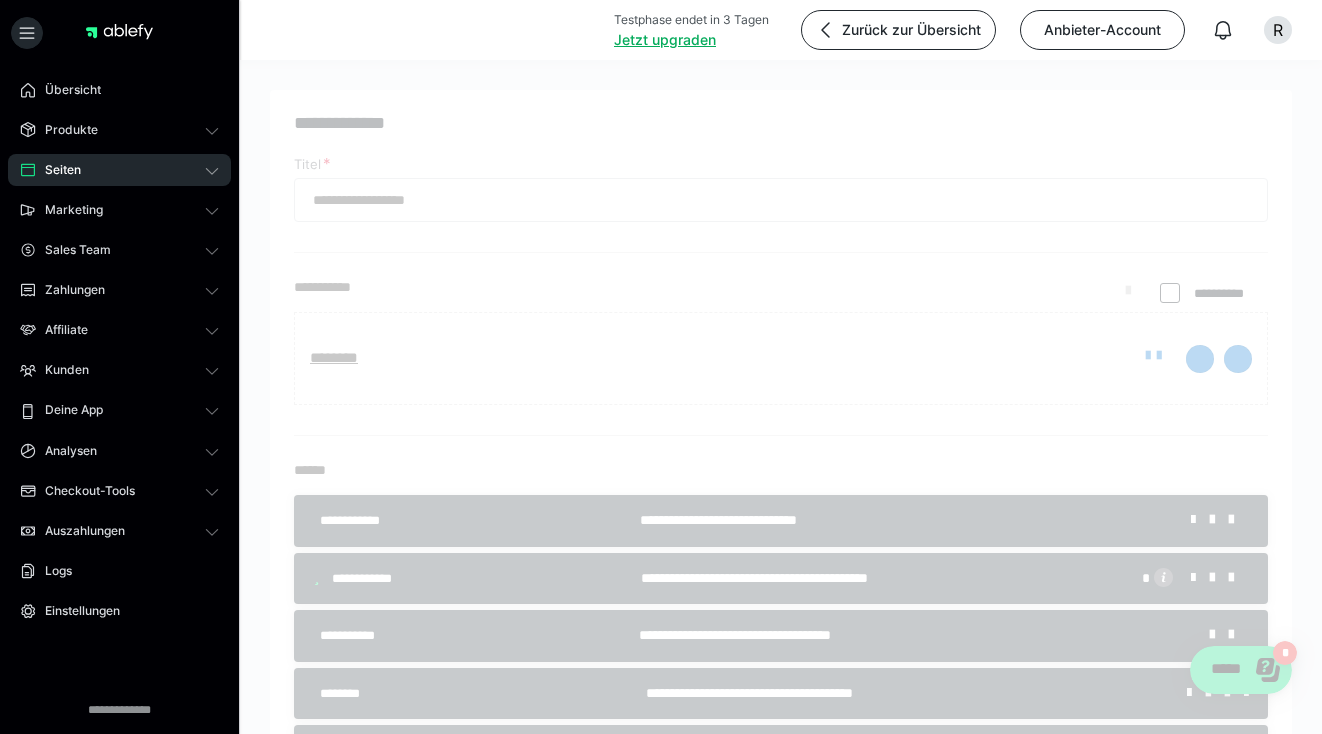 type on "**********" 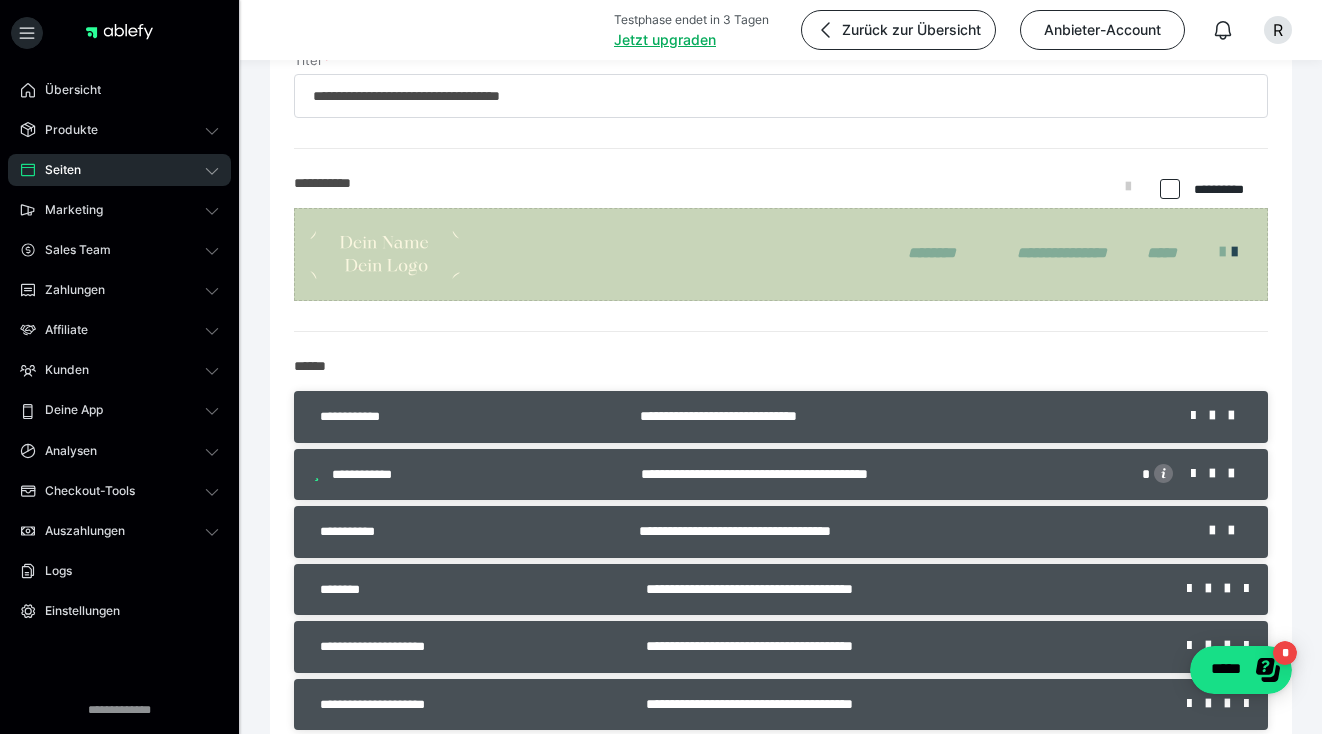 scroll, scrollTop: 127, scrollLeft: 0, axis: vertical 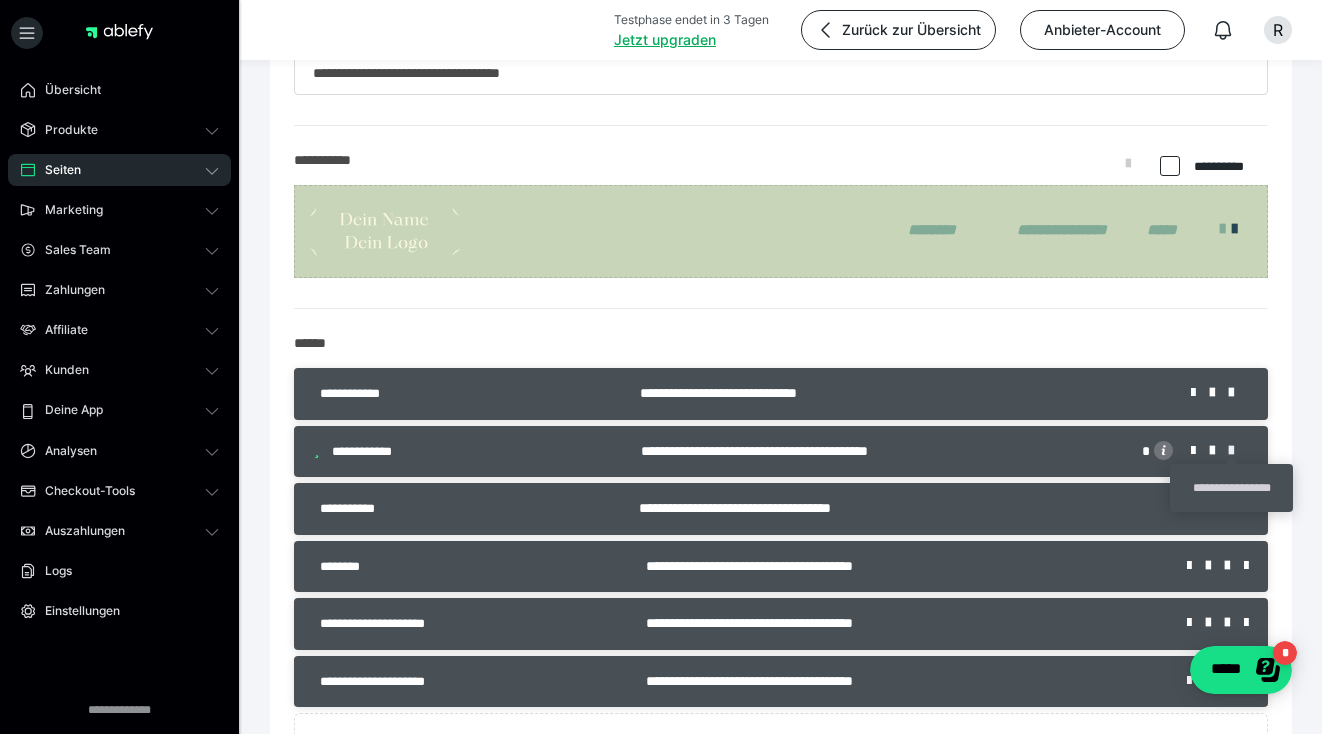 click at bounding box center (1238, 451) 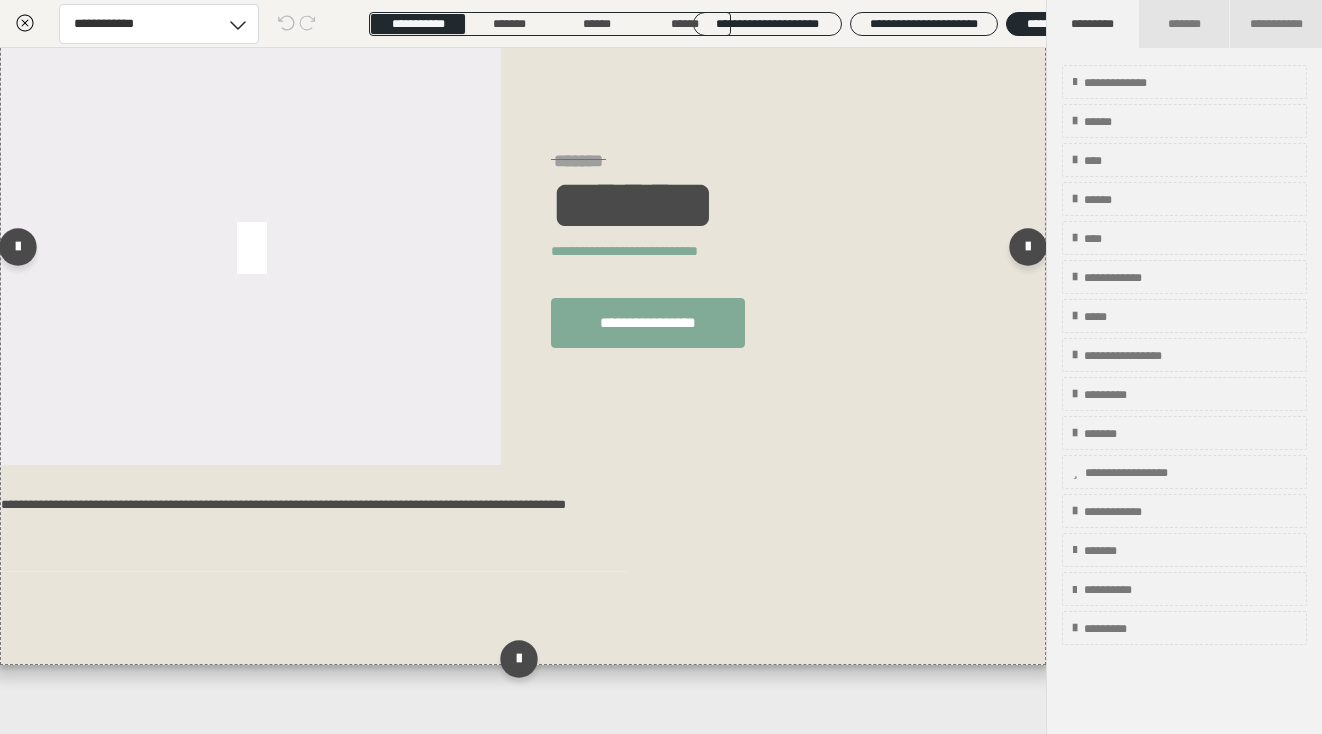 scroll, scrollTop: 0, scrollLeft: 0, axis: both 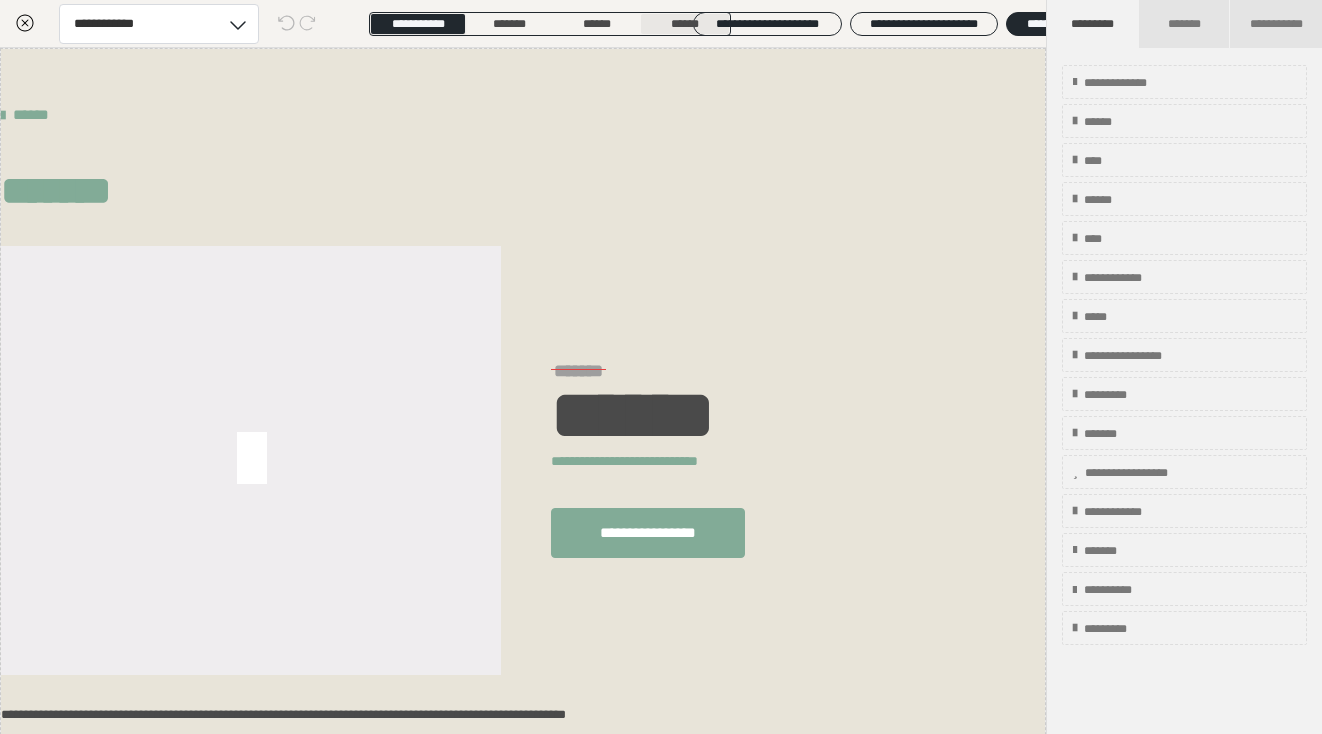click on "******" at bounding box center (685, 24) 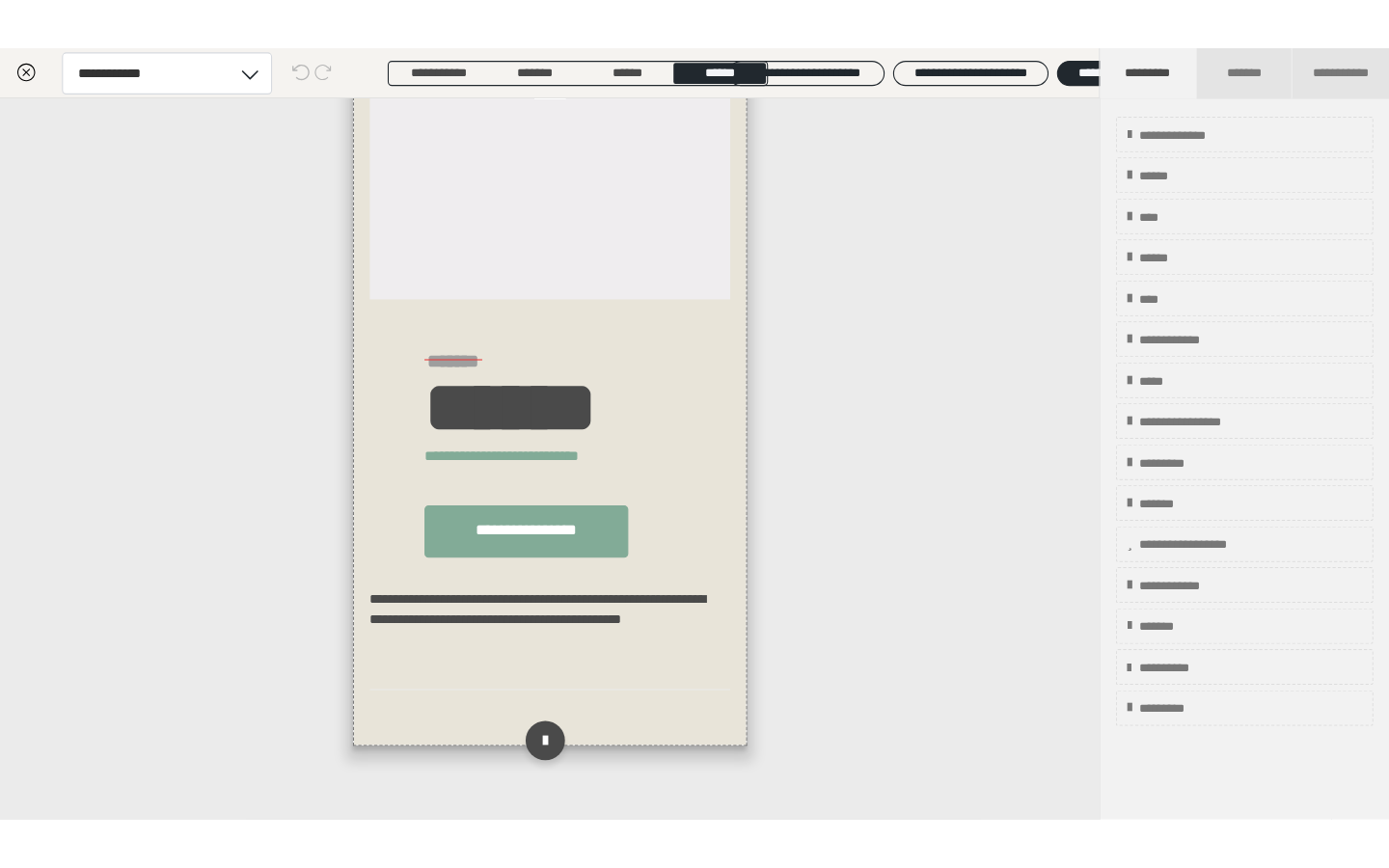 scroll, scrollTop: 0, scrollLeft: 0, axis: both 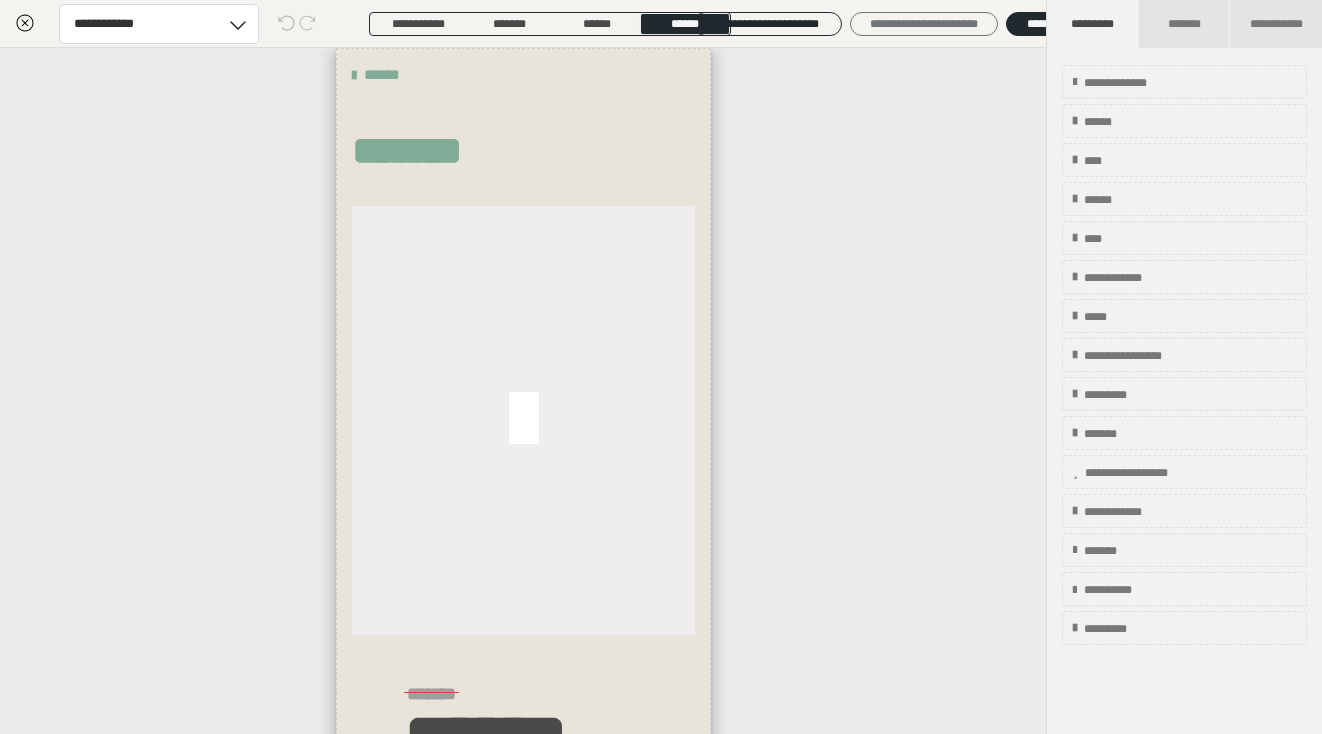 click on "**********" at bounding box center [924, 24] 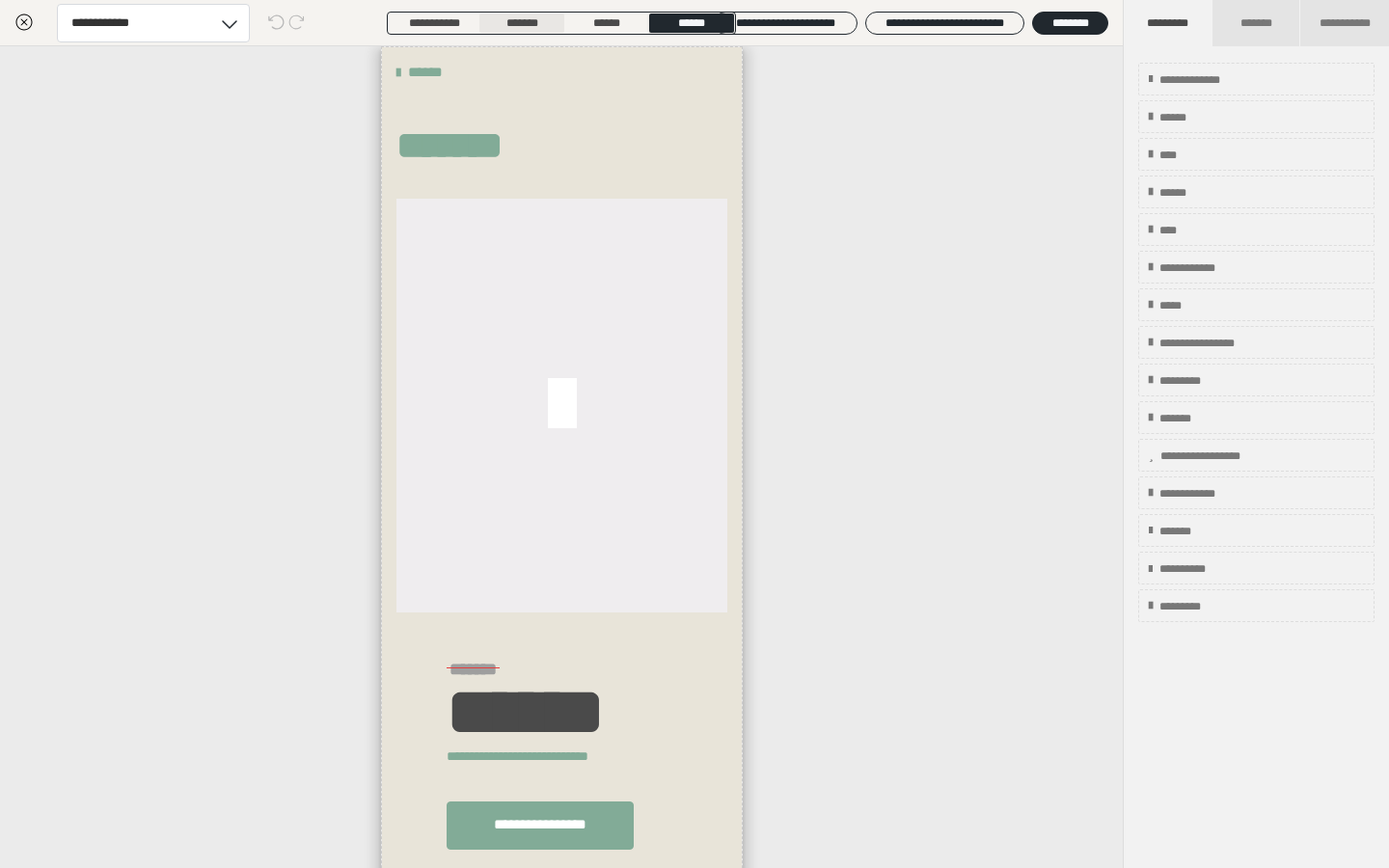 click on "*******" at bounding box center (522, 23) 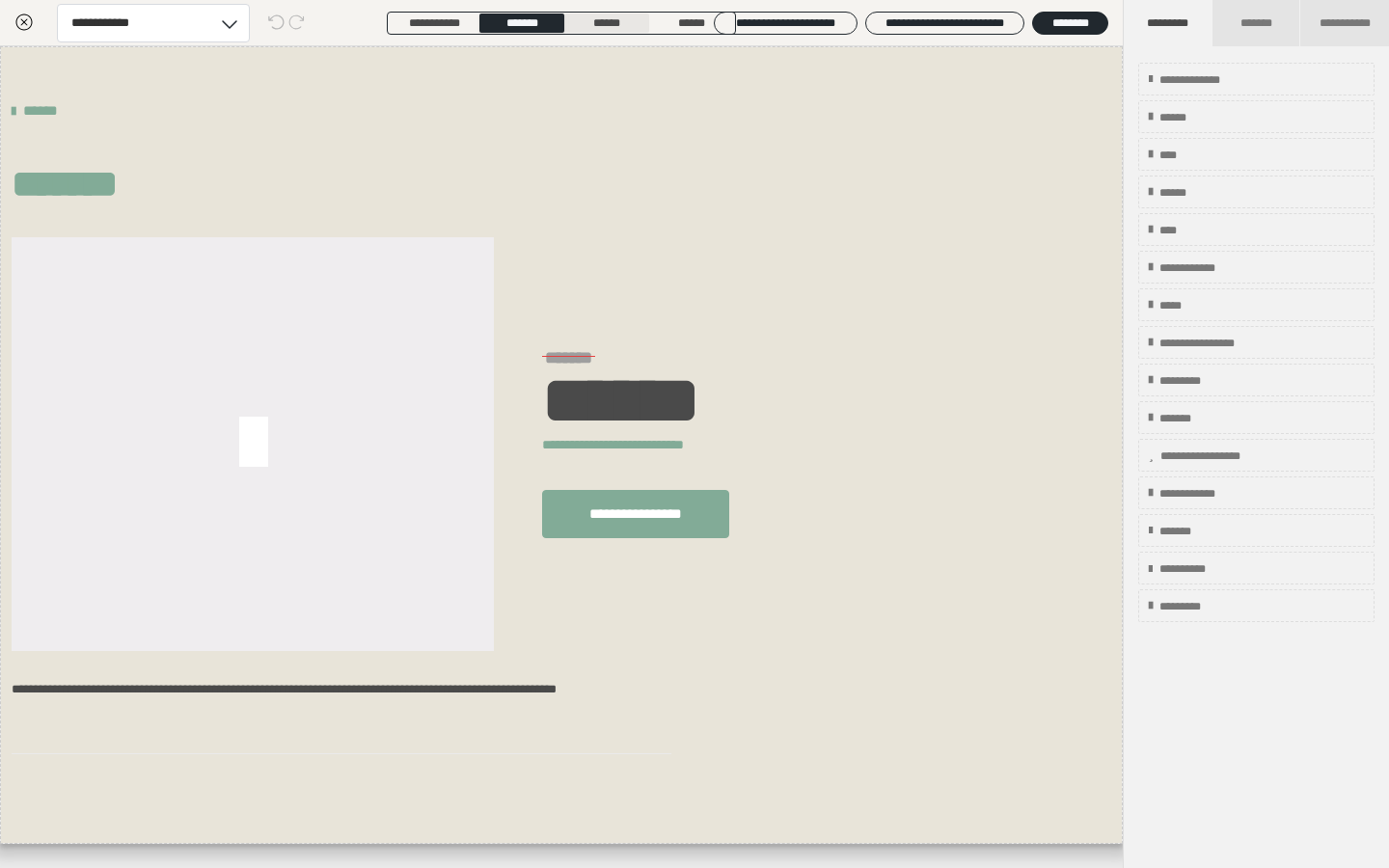 click on "******" at bounding box center (607, 23) 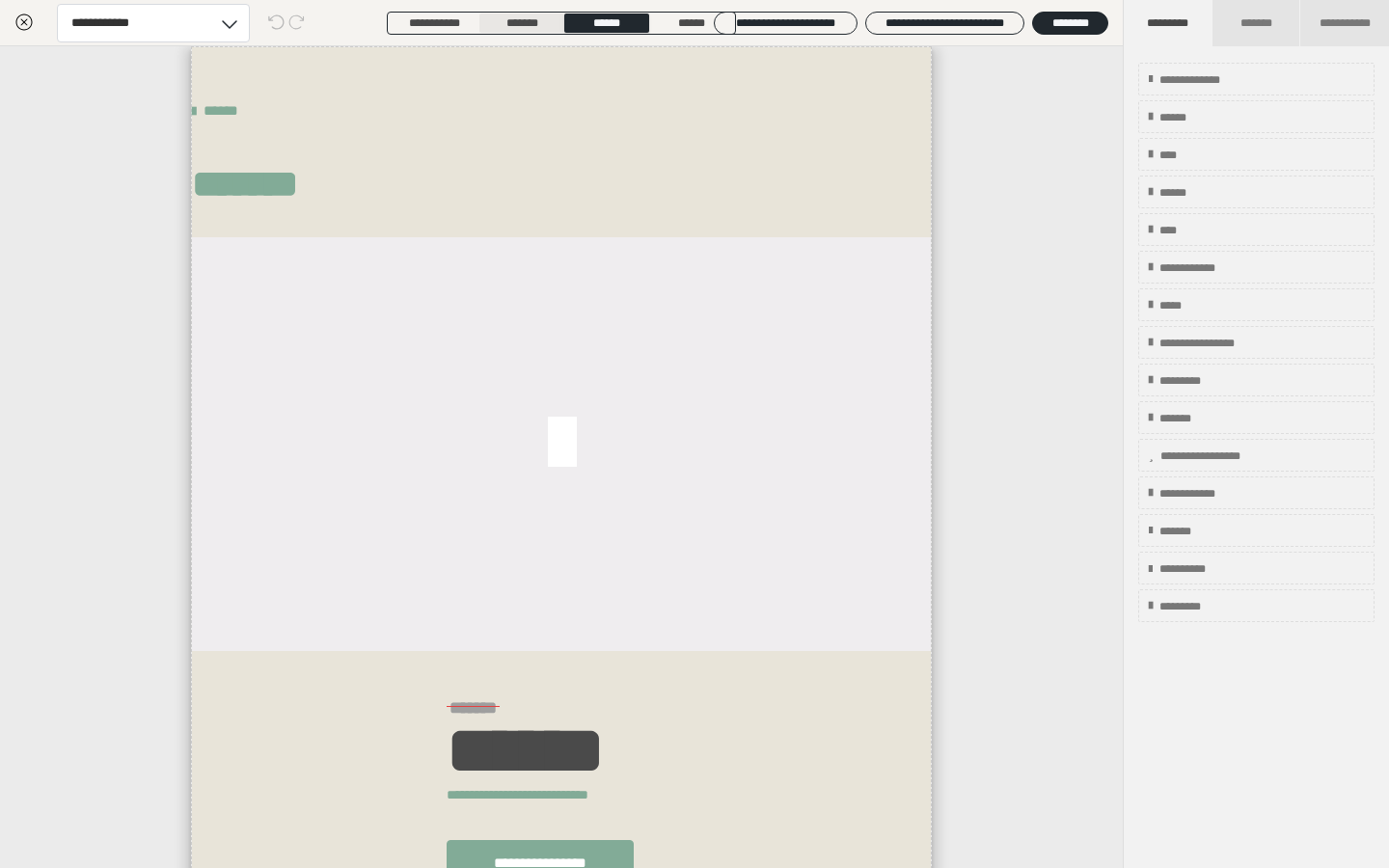click on "*******" at bounding box center (522, 23) 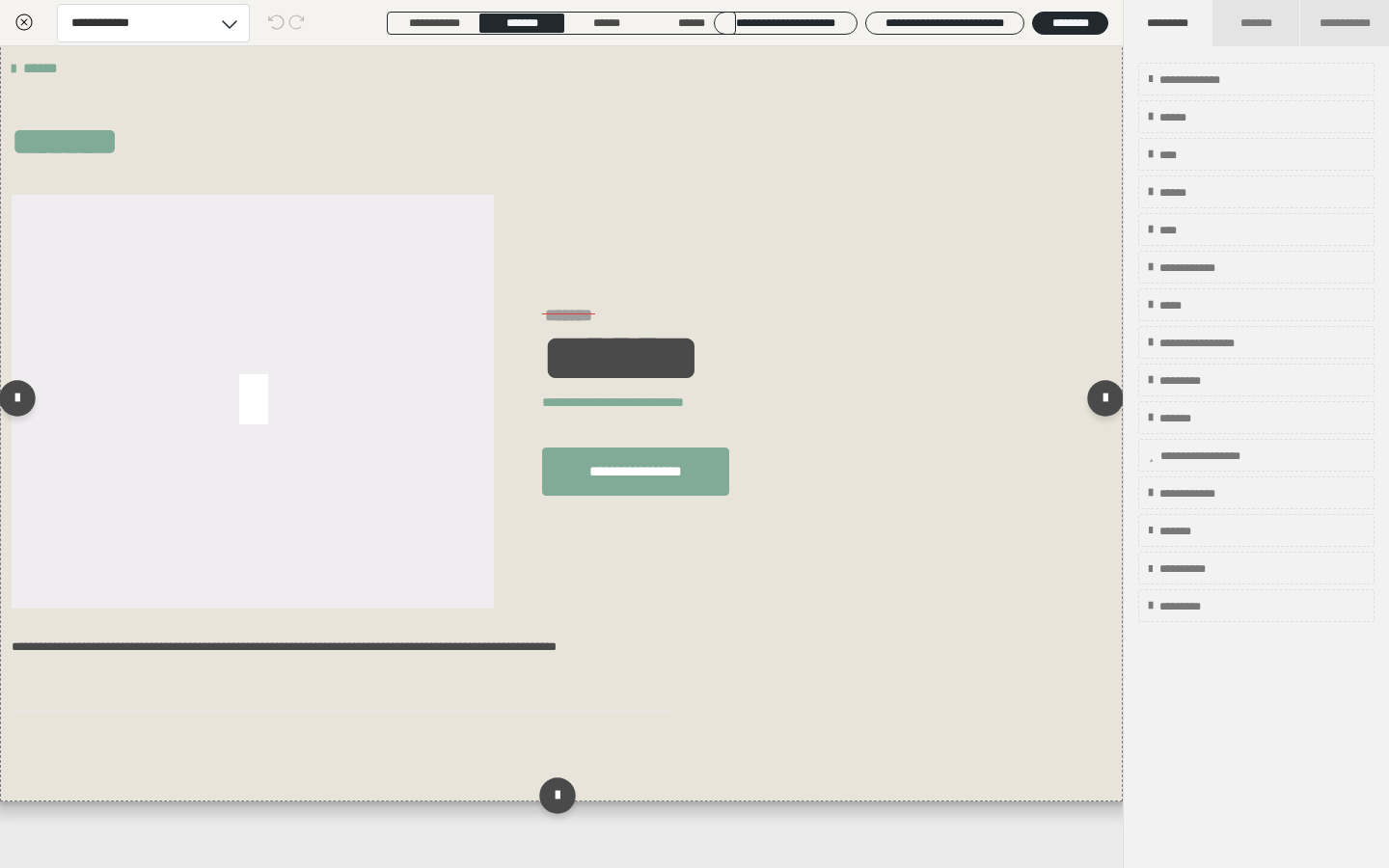 scroll, scrollTop: 0, scrollLeft: 0, axis: both 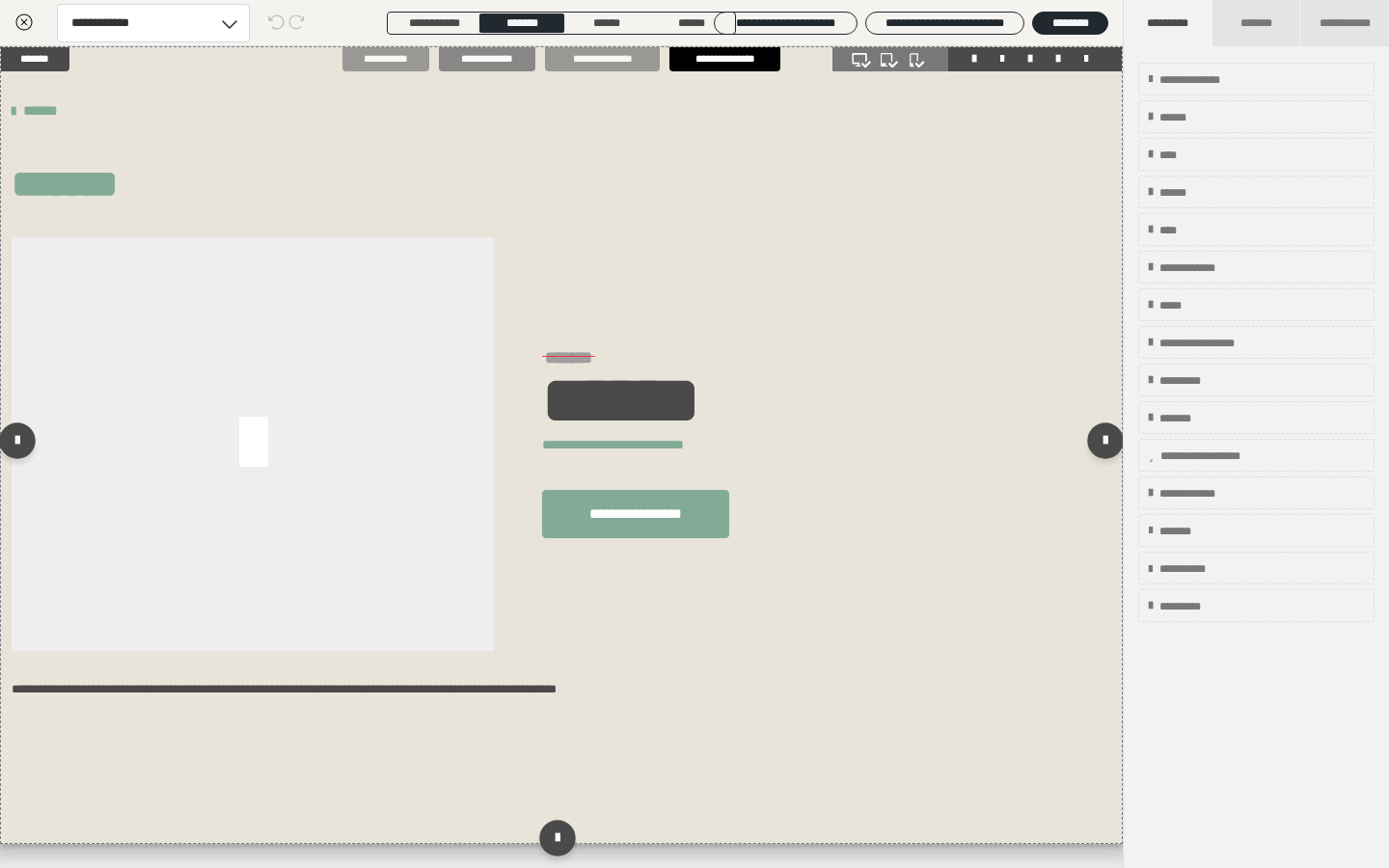 click on "**********" at bounding box center (487, 59) 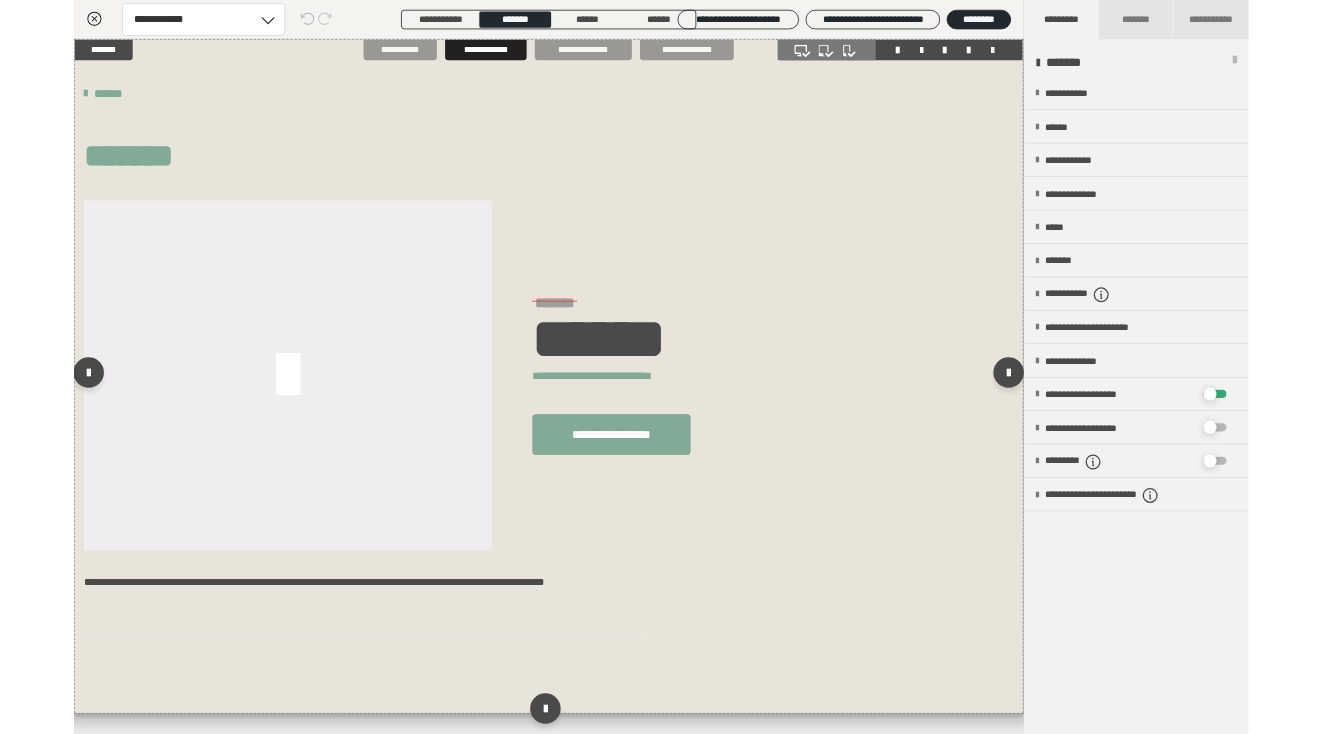 scroll, scrollTop: 44, scrollLeft: 0, axis: vertical 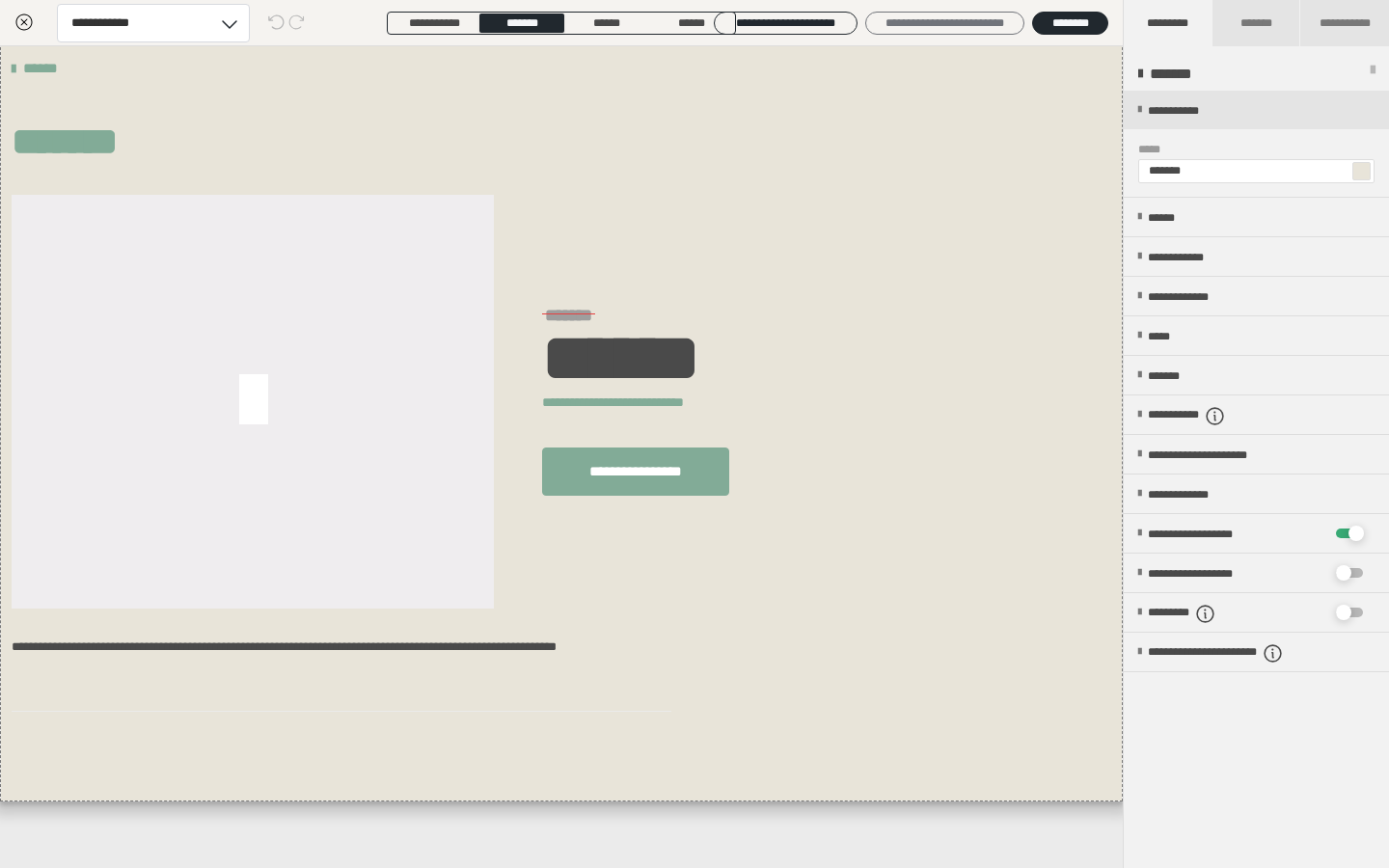 click on "**********" at bounding box center (944, 23) 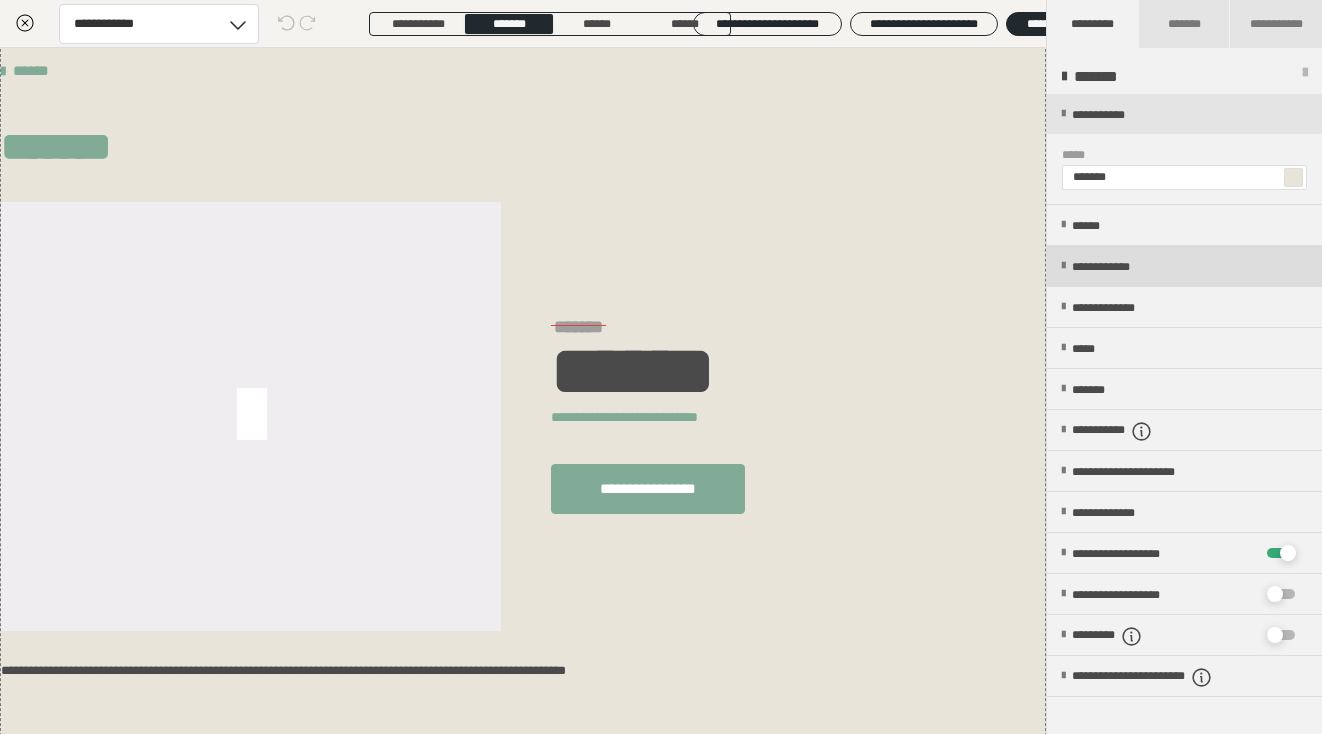 click on "**********" at bounding box center (1119, 267) 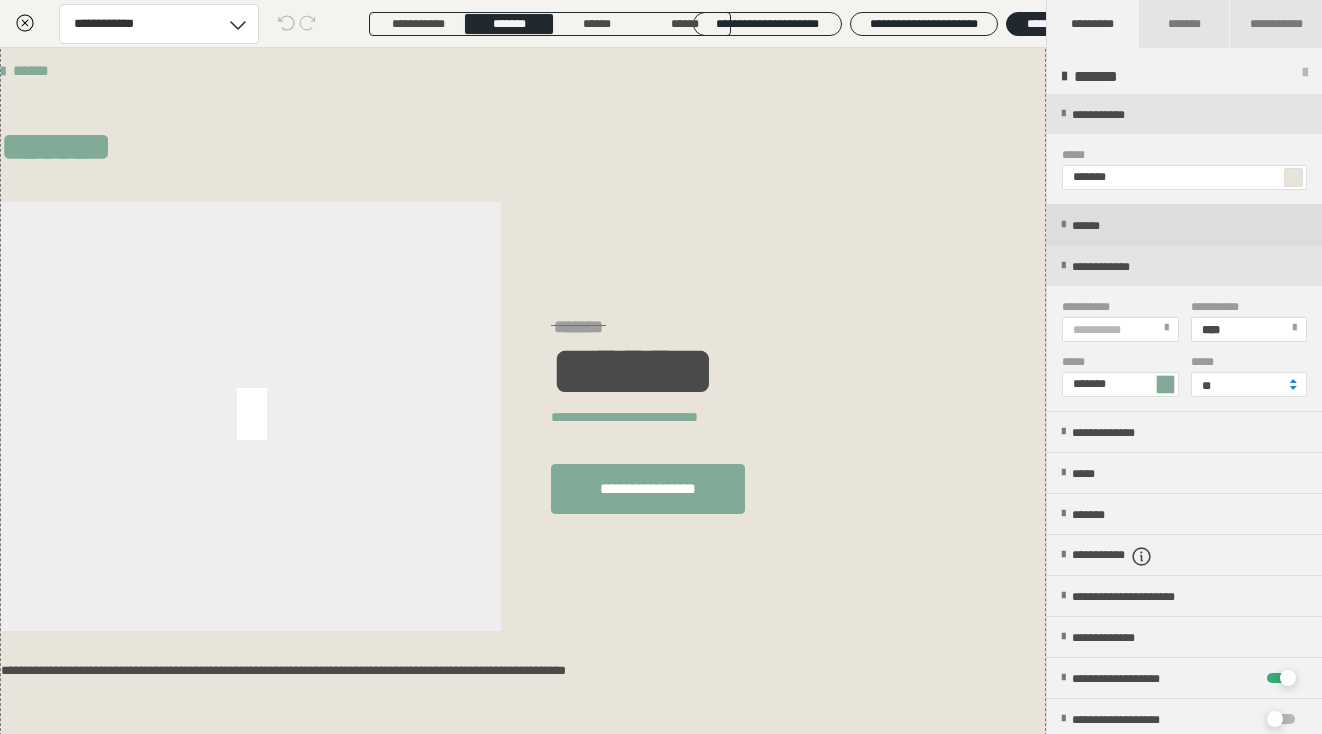 click on "******" at bounding box center [1094, 226] 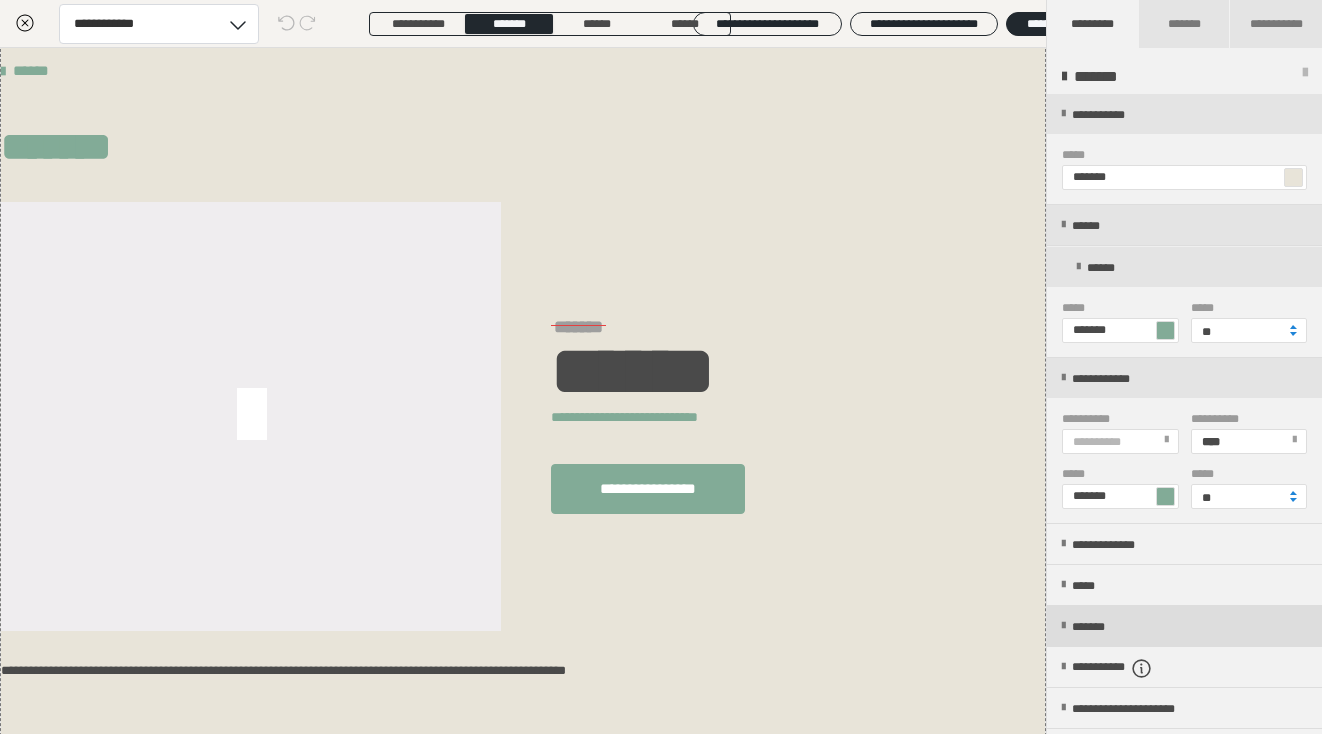 click on "*******" at bounding box center (1106, 627) 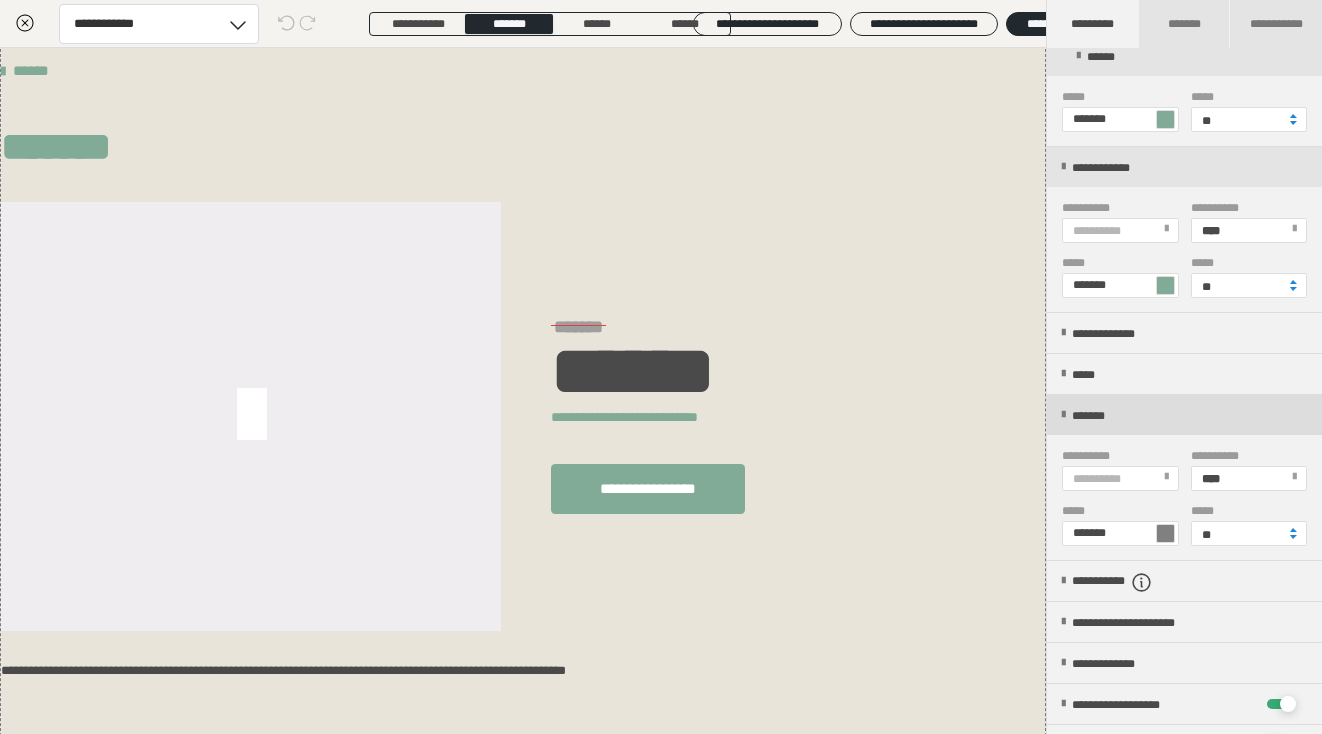 scroll, scrollTop: 213, scrollLeft: 0, axis: vertical 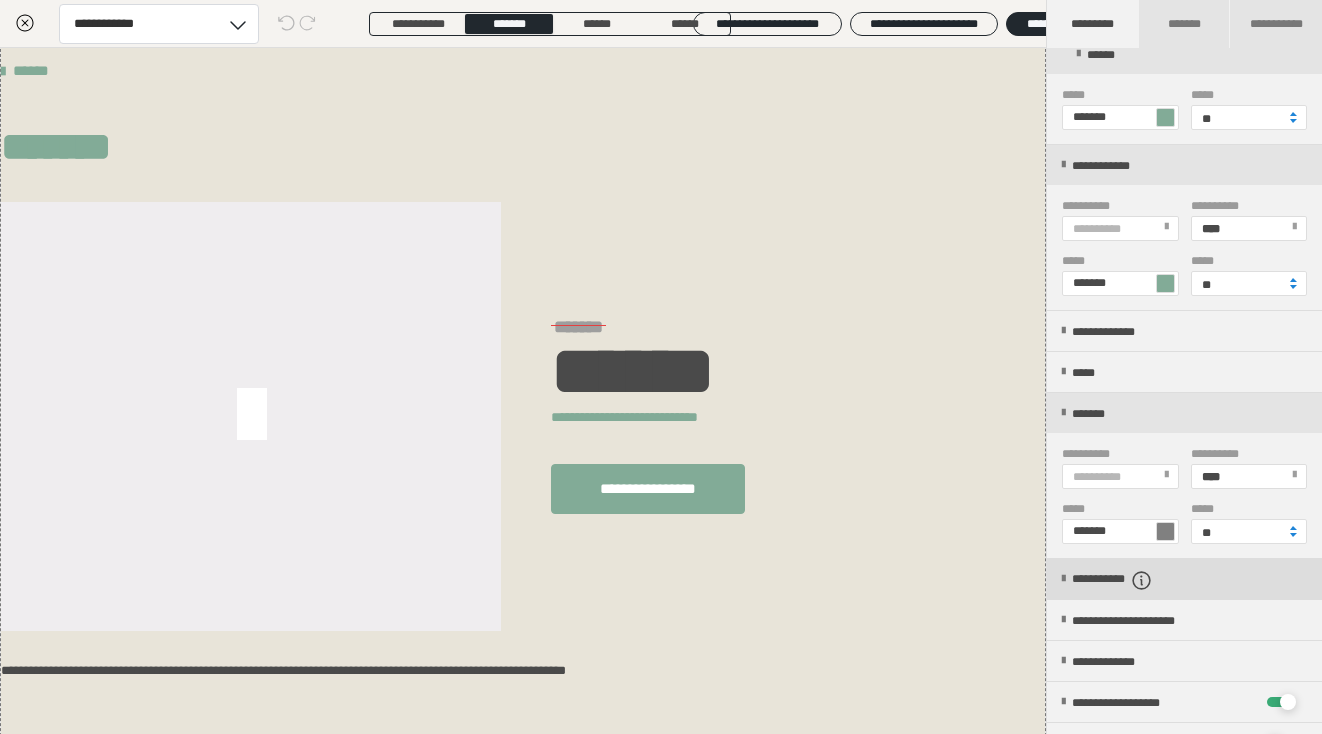 click on "**********" at bounding box center [1128, 580] 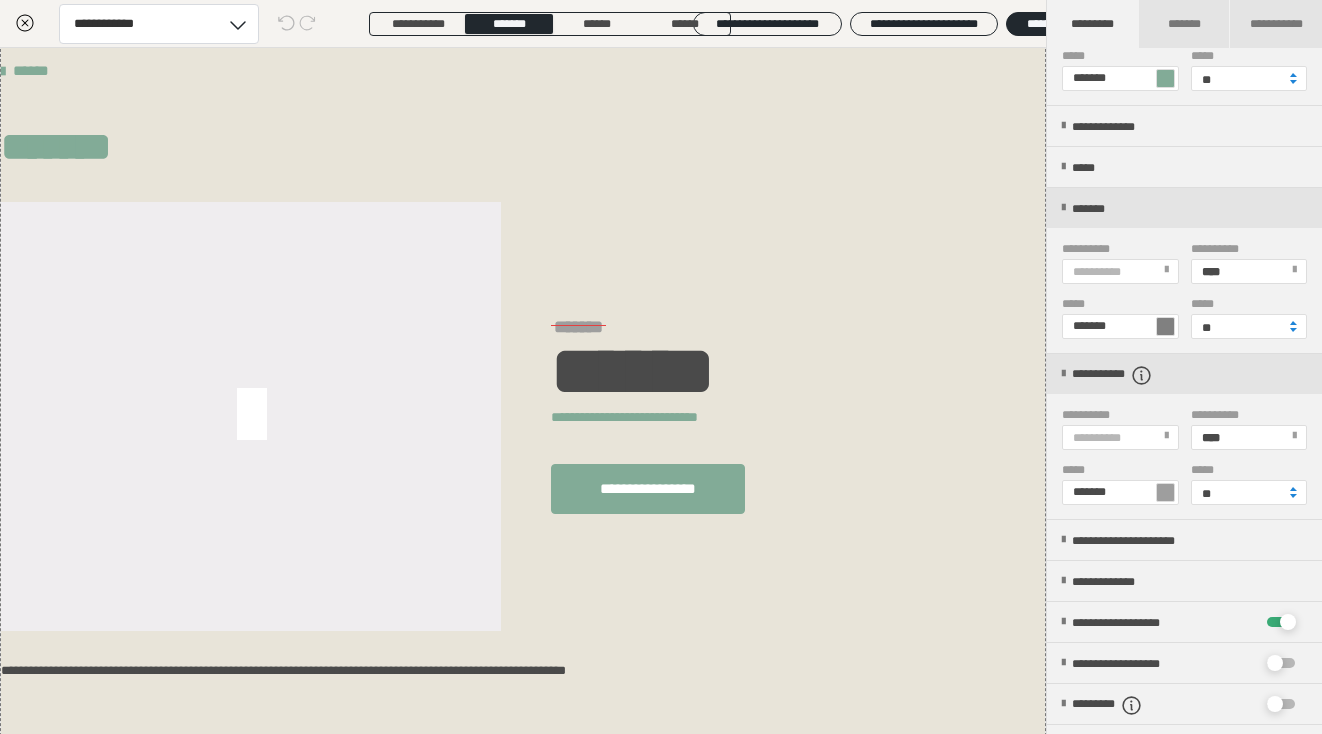 scroll, scrollTop: 419, scrollLeft: 0, axis: vertical 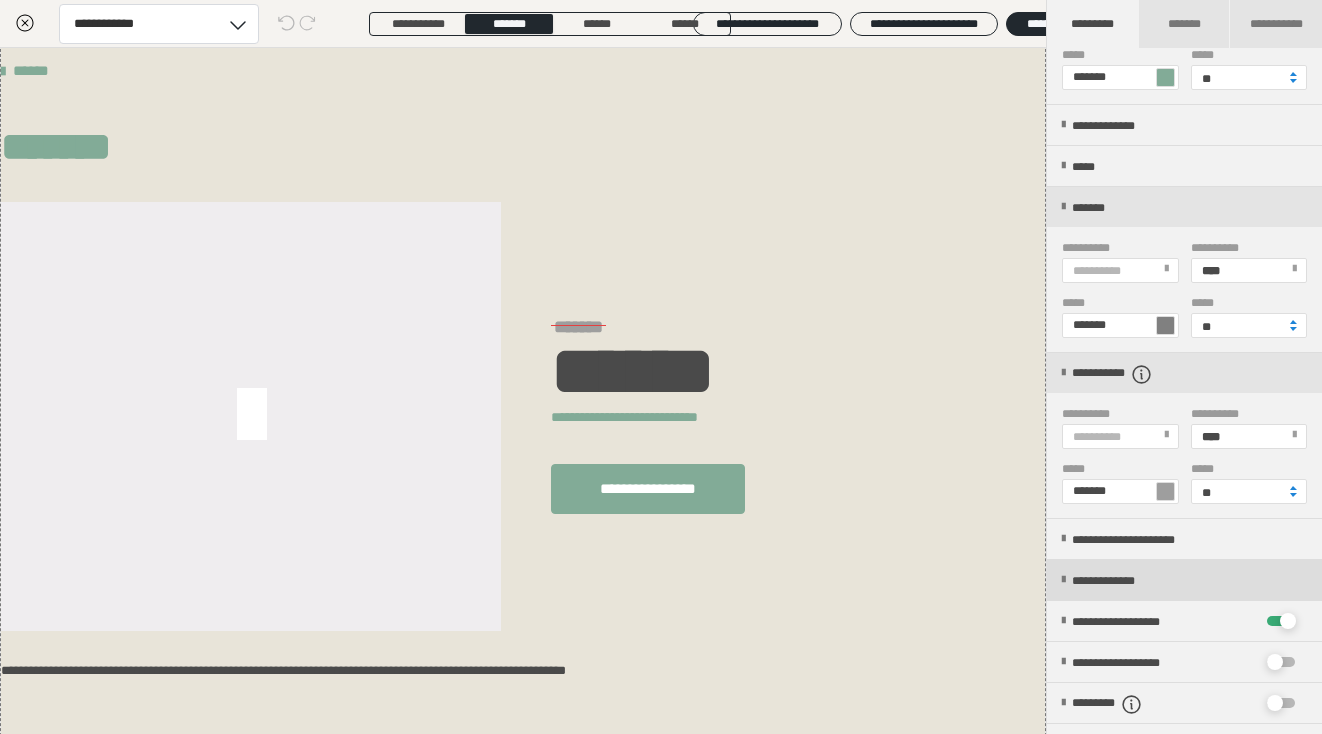 click on "**********" at bounding box center [1125, 581] 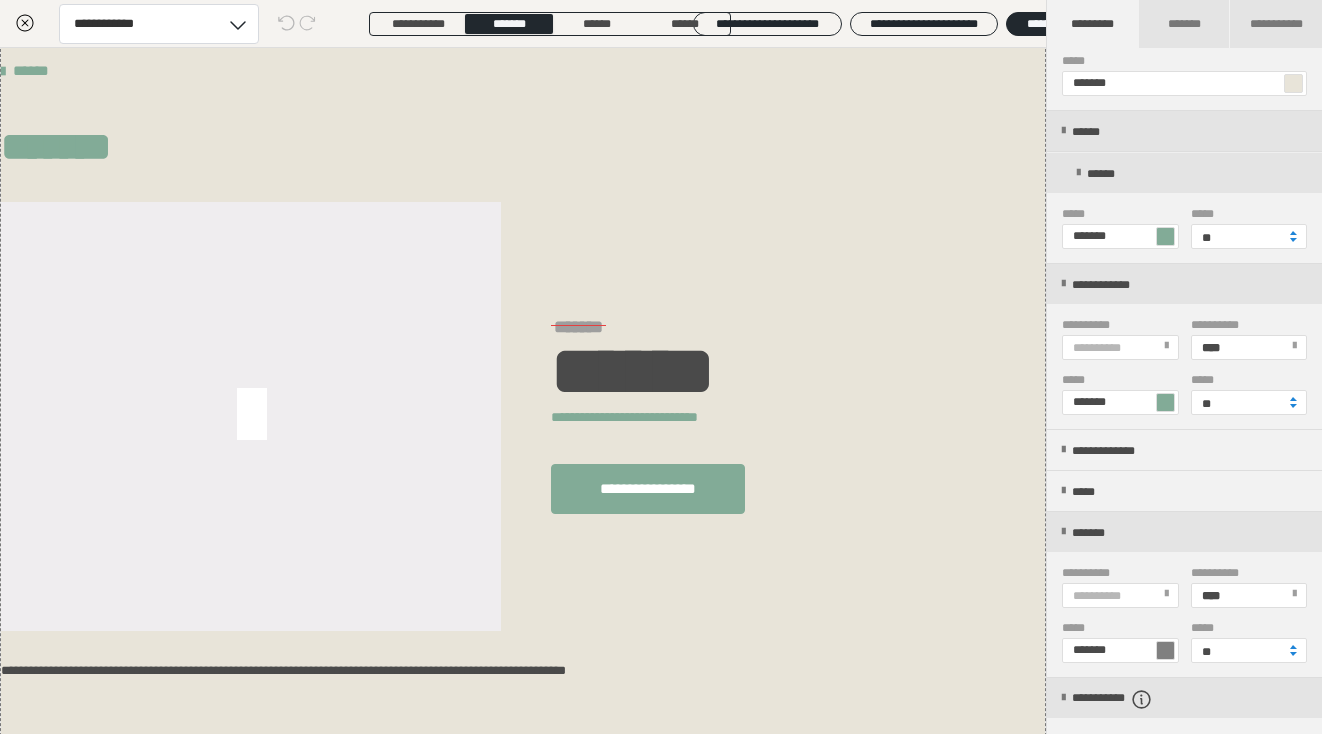 scroll, scrollTop: 0, scrollLeft: 0, axis: both 